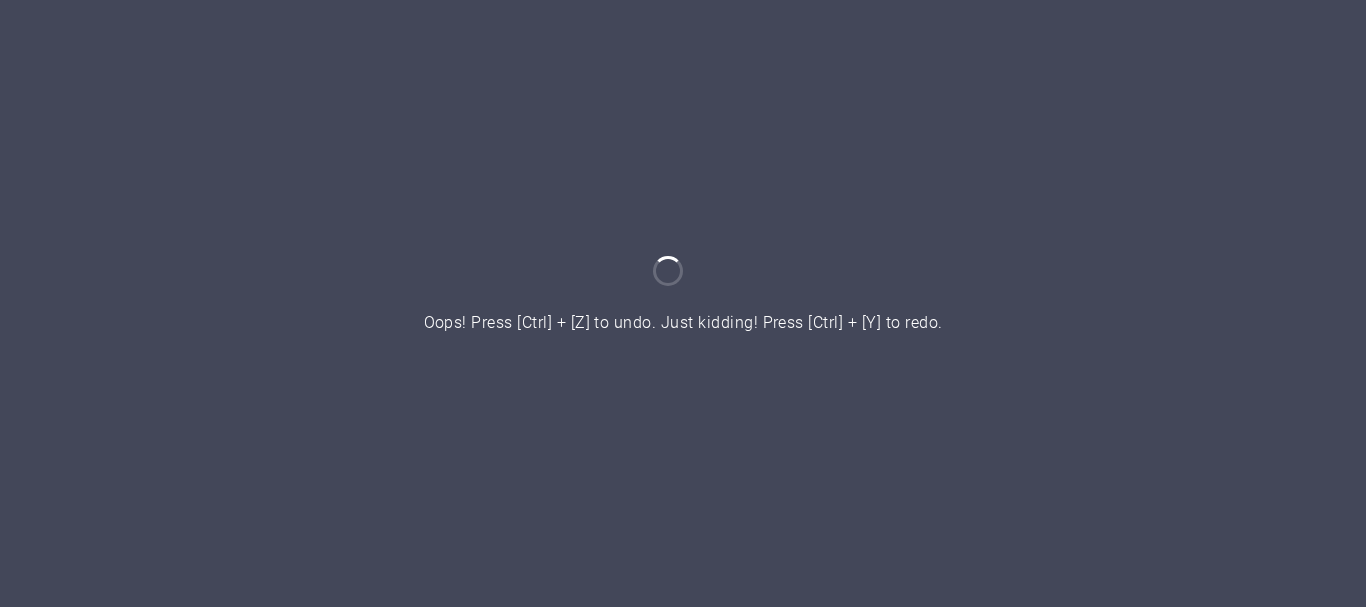 scroll, scrollTop: 0, scrollLeft: 0, axis: both 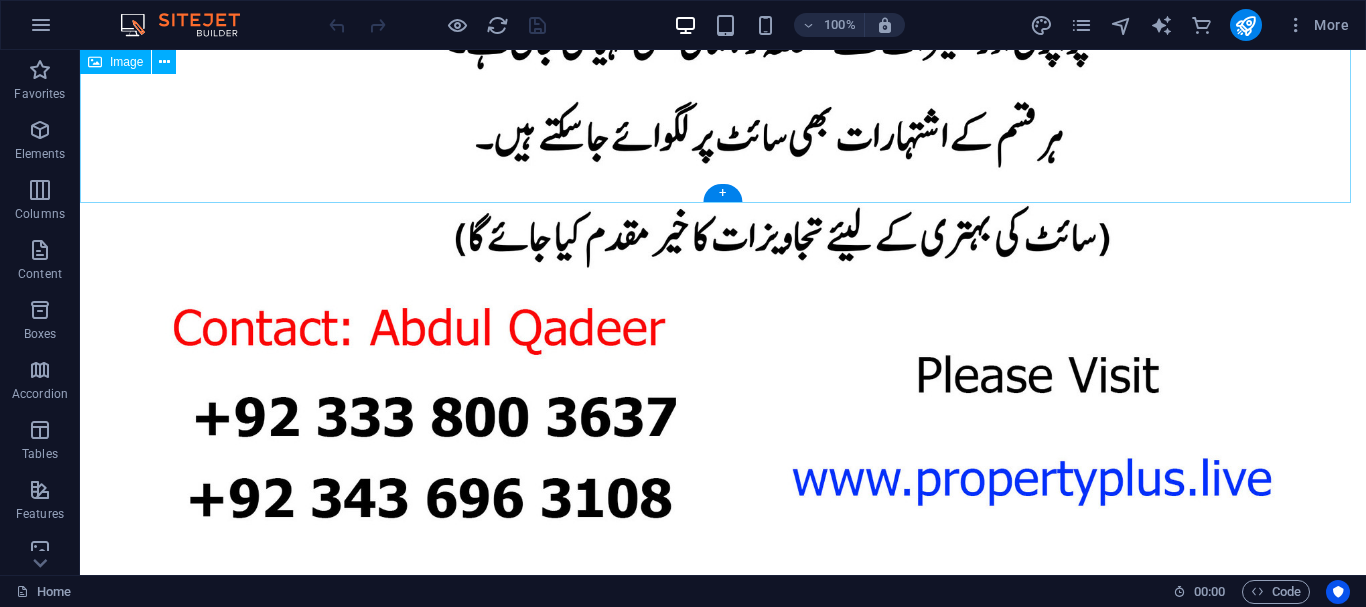 click at bounding box center [723, 20] 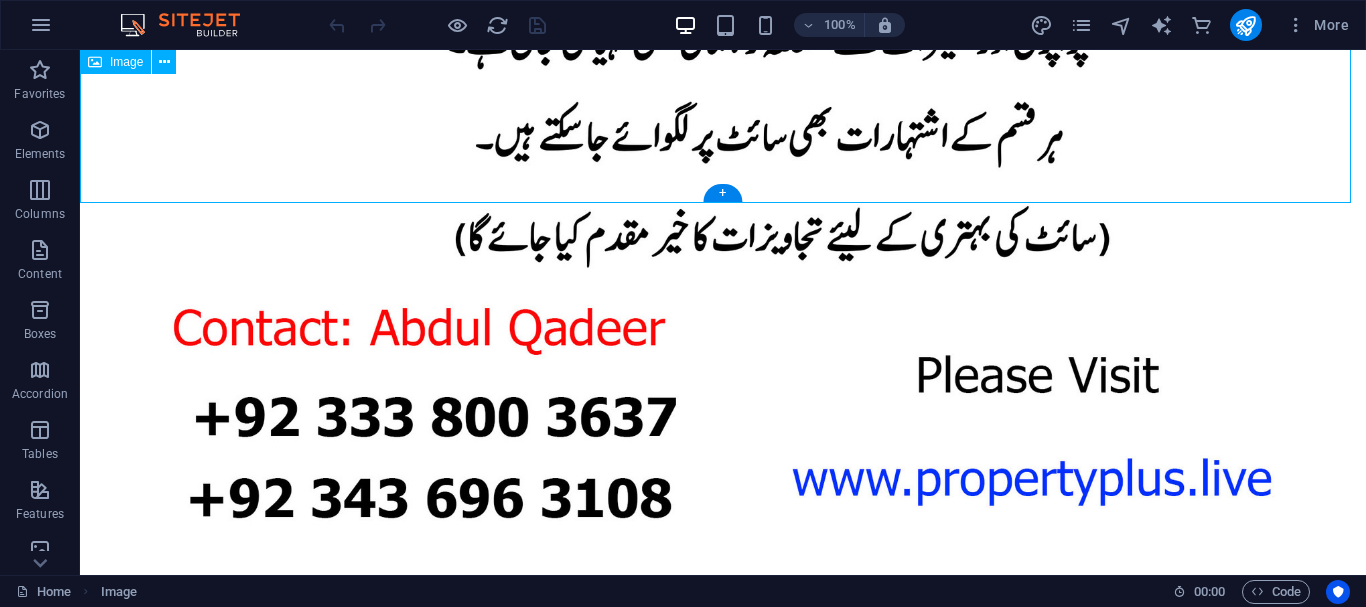 click at bounding box center (723, 20) 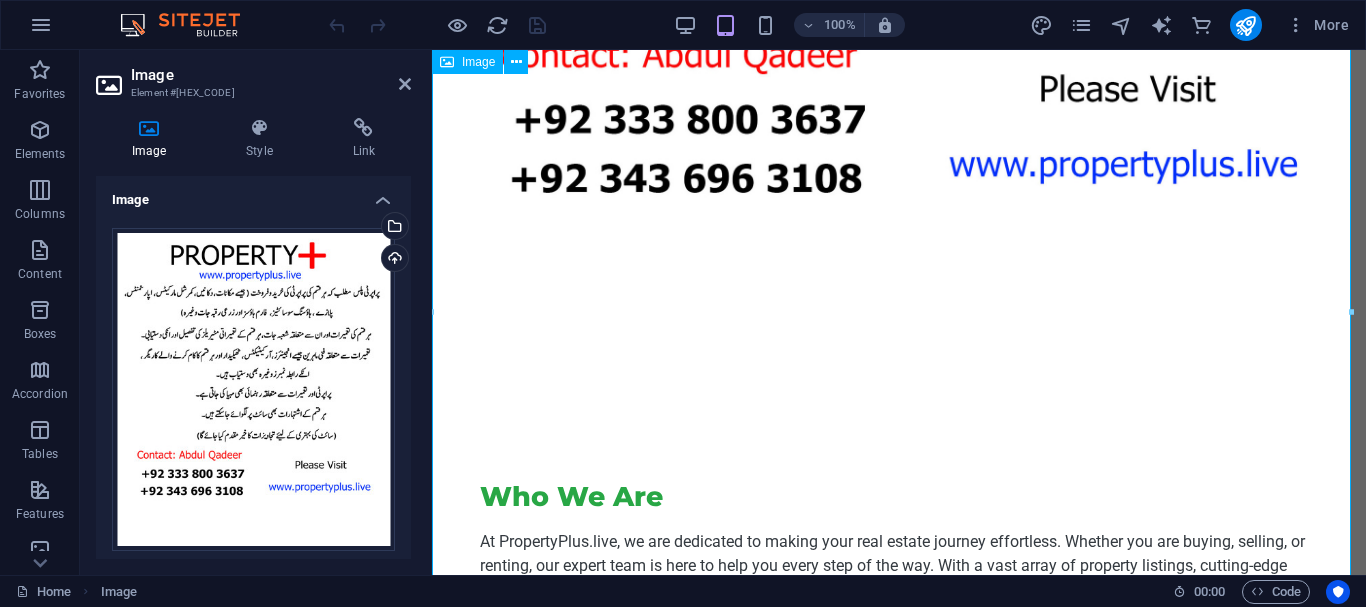 scroll, scrollTop: 791, scrollLeft: 0, axis: vertical 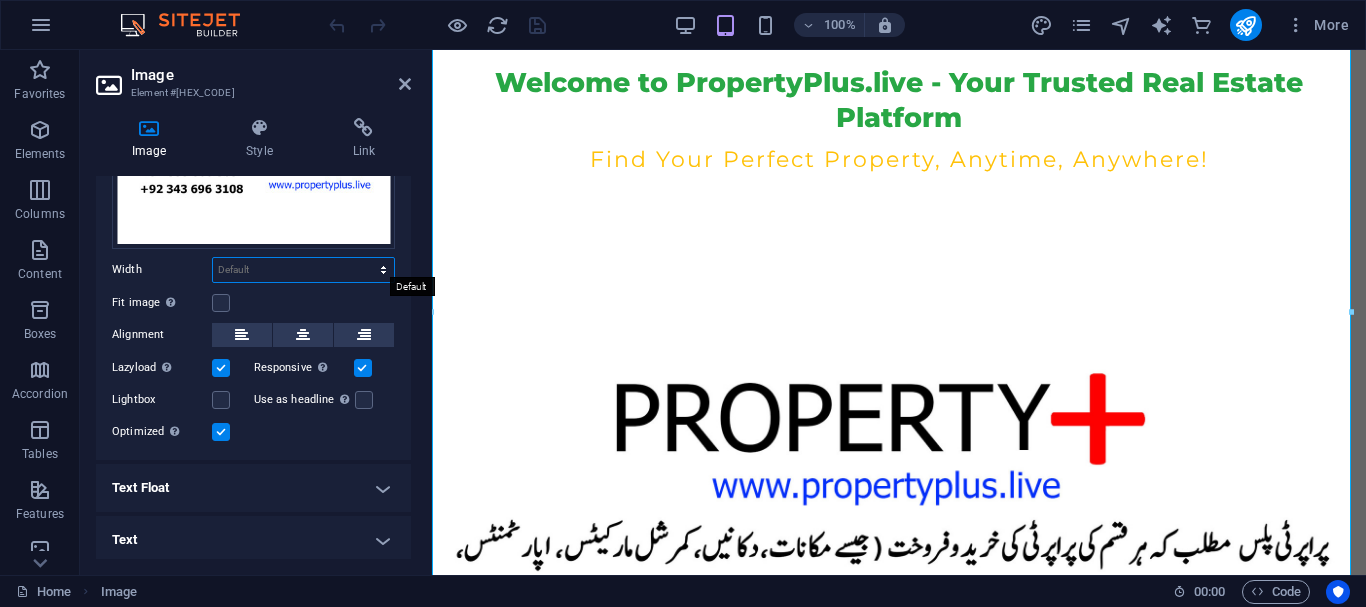 click on "Default auto px rem % em vh vw" at bounding box center [303, 270] 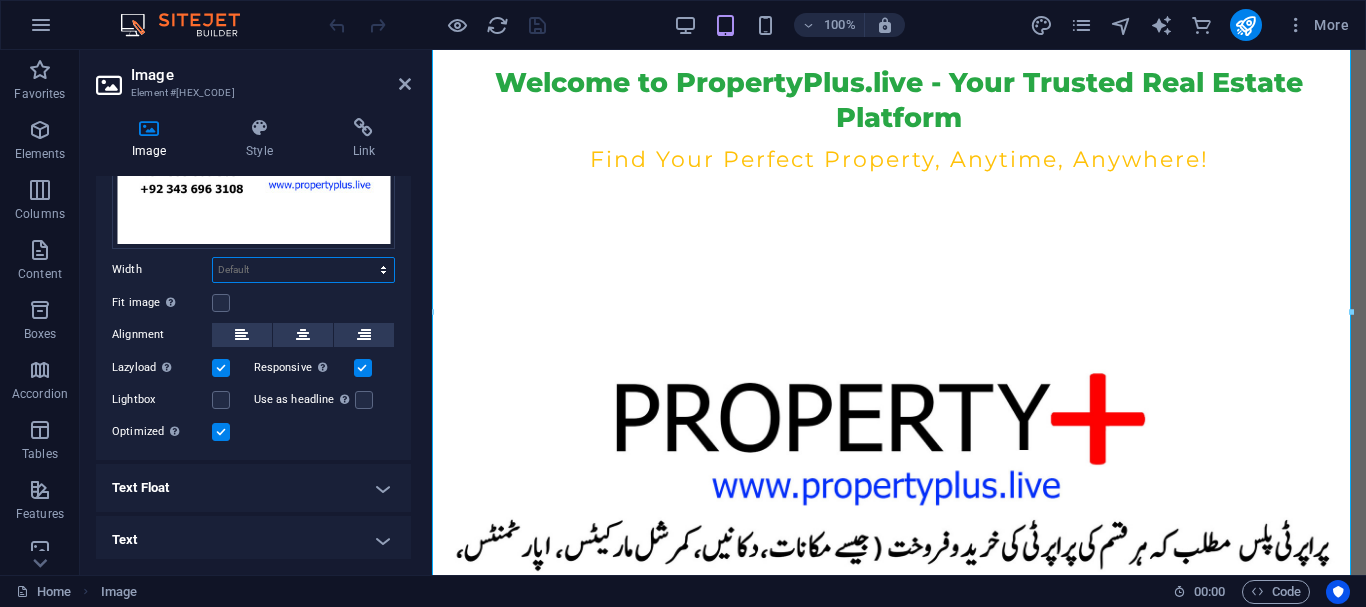 select on "px" 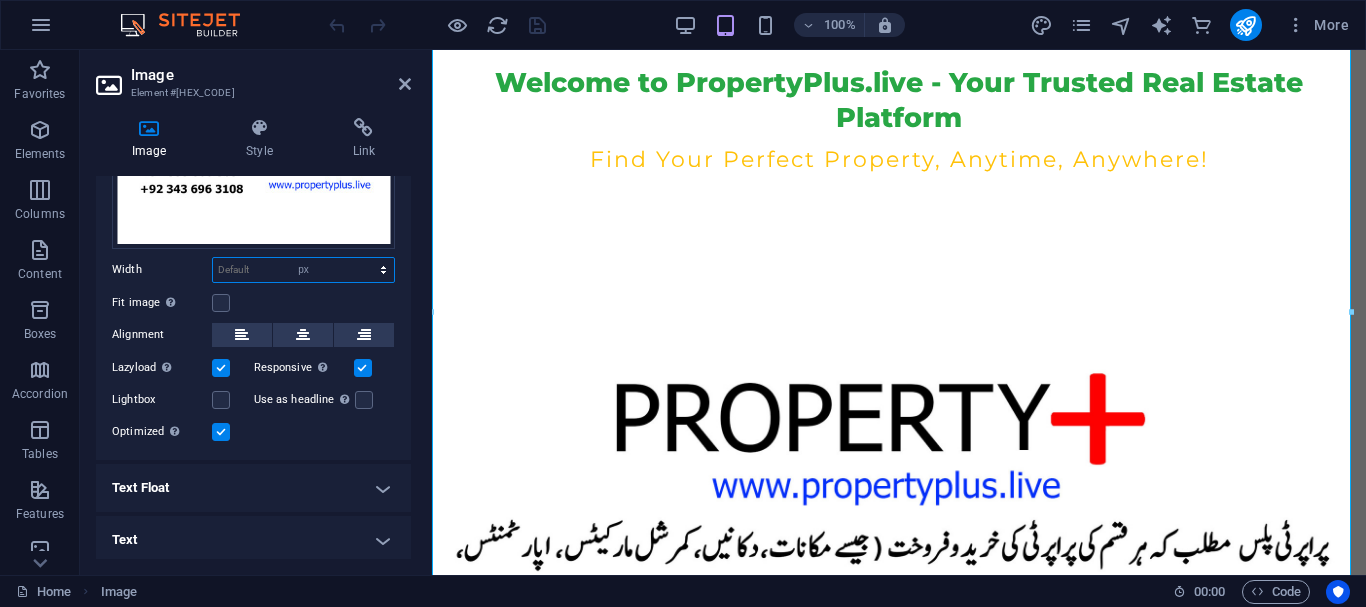 click on "Default auto px rem % em vh vw" at bounding box center [303, 270] 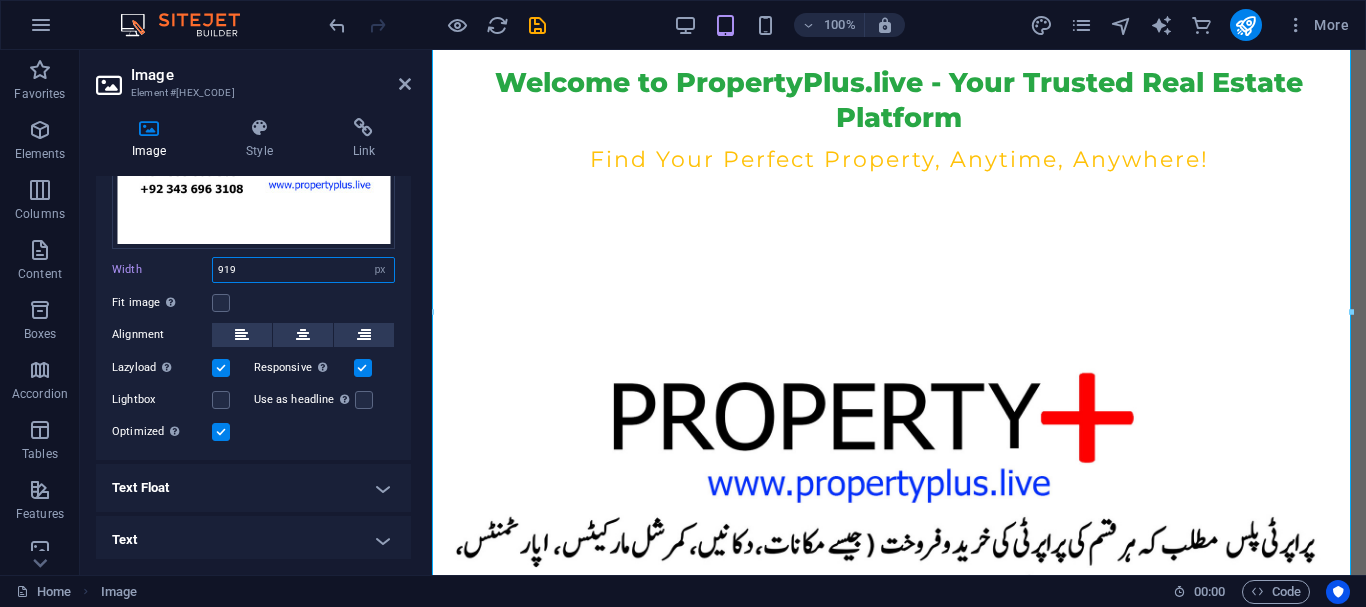 click on "919" at bounding box center (303, 270) 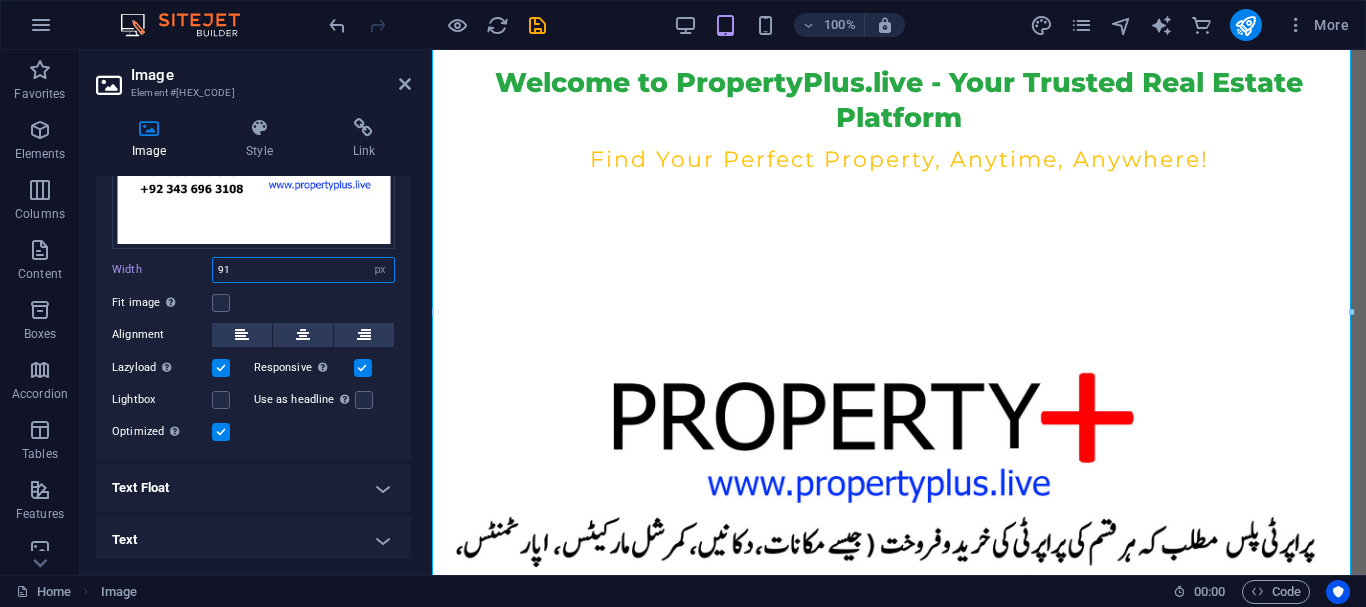 type on "9" 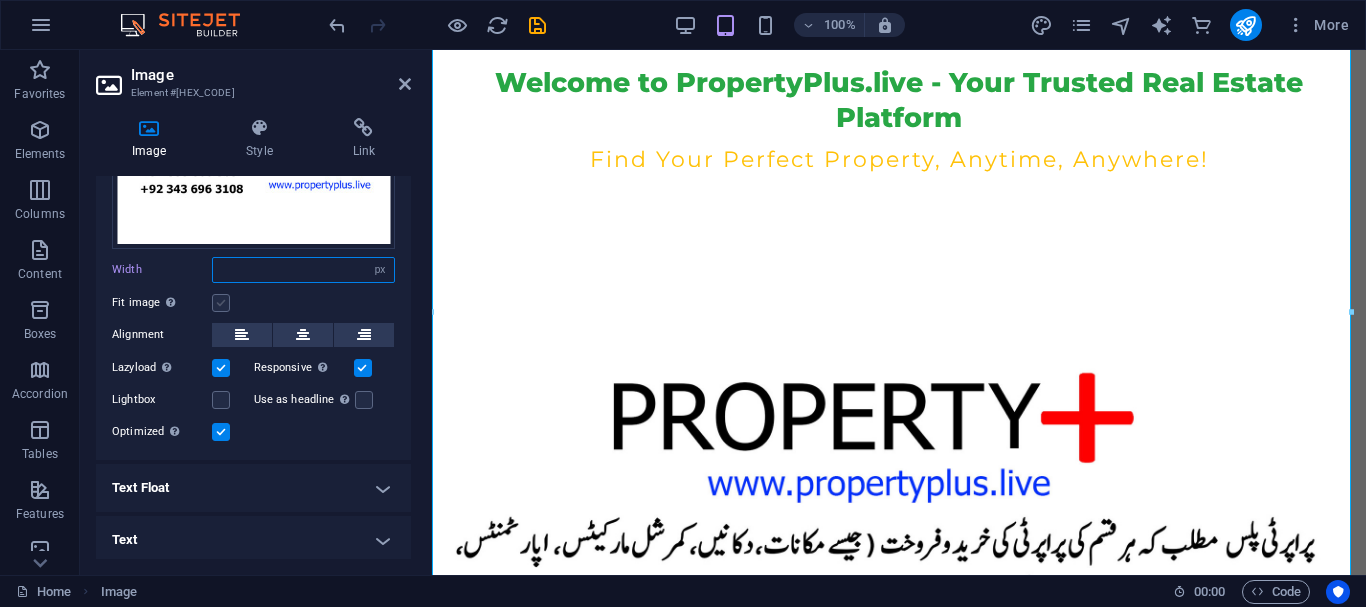 type 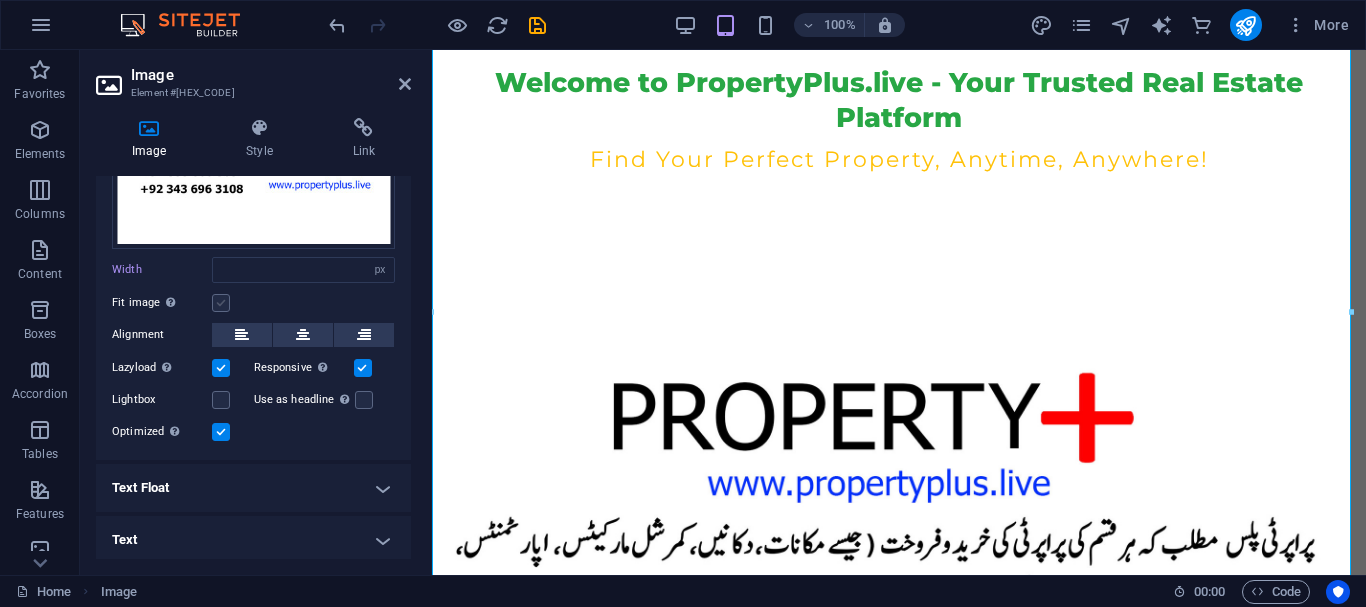 click at bounding box center (221, 303) 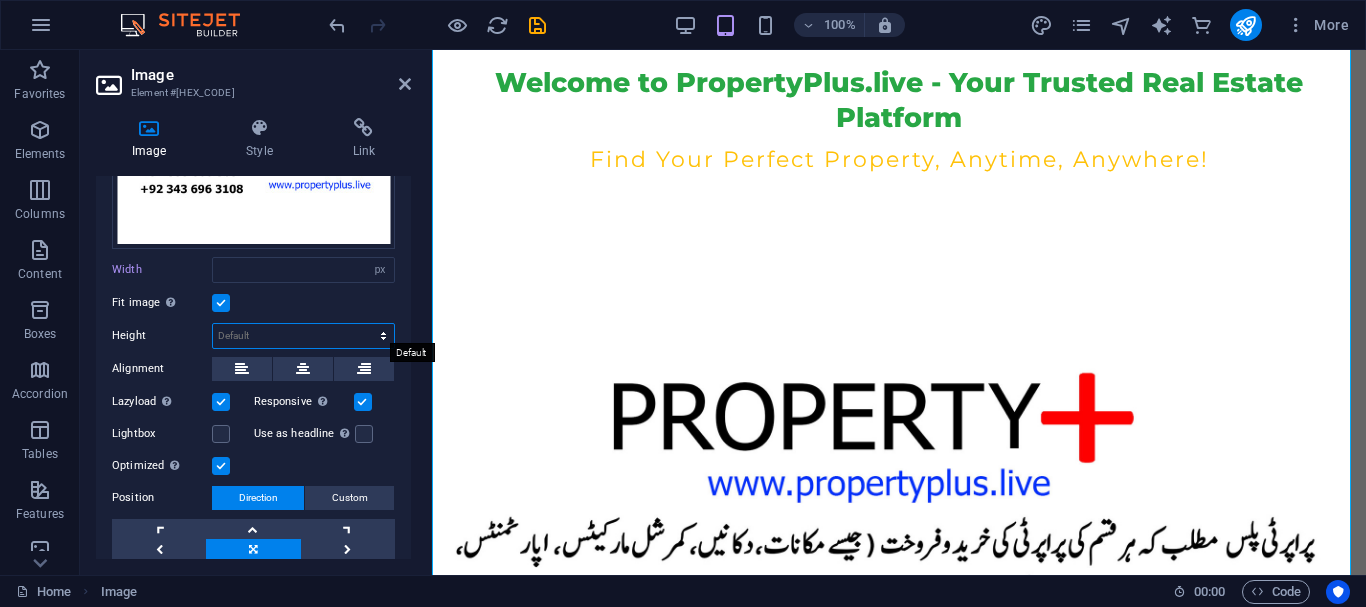 click on "Default auto px" at bounding box center [303, 336] 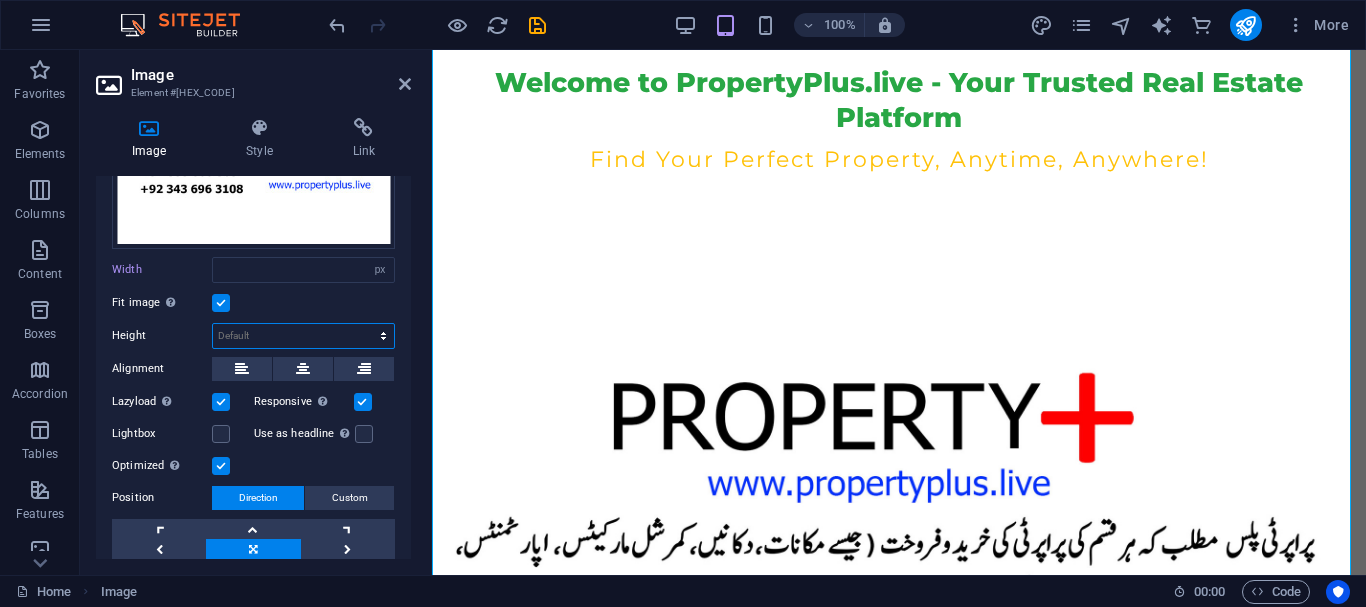 select on "px" 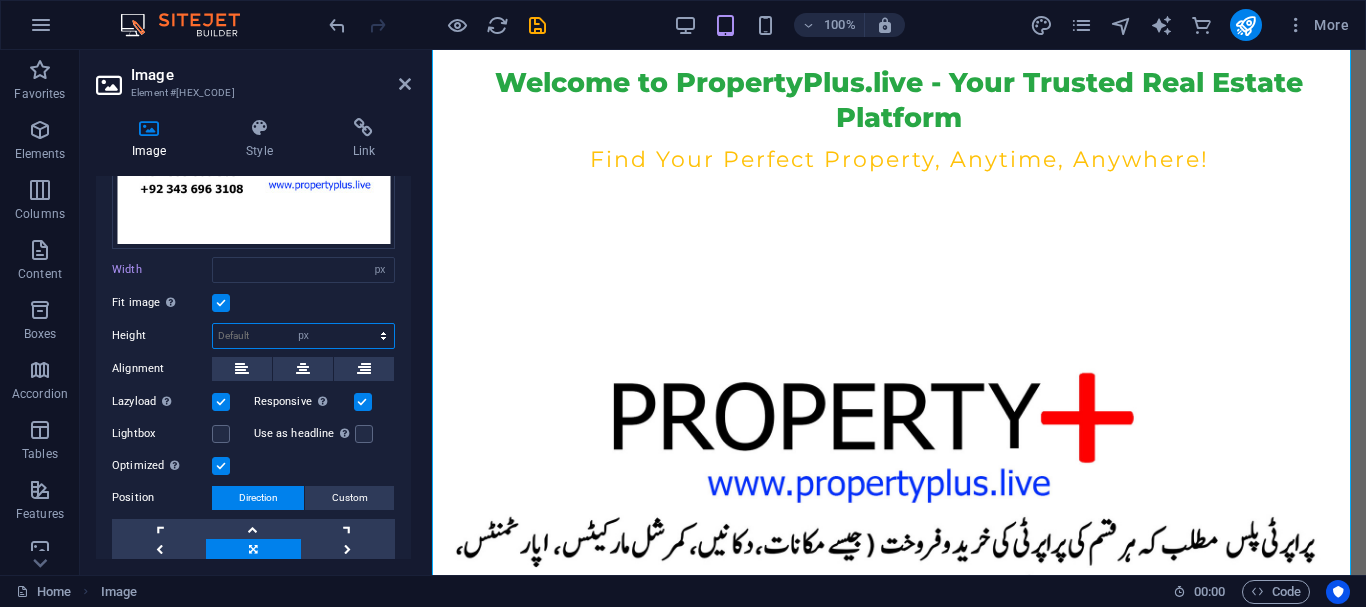 click on "Default auto px" at bounding box center [303, 336] 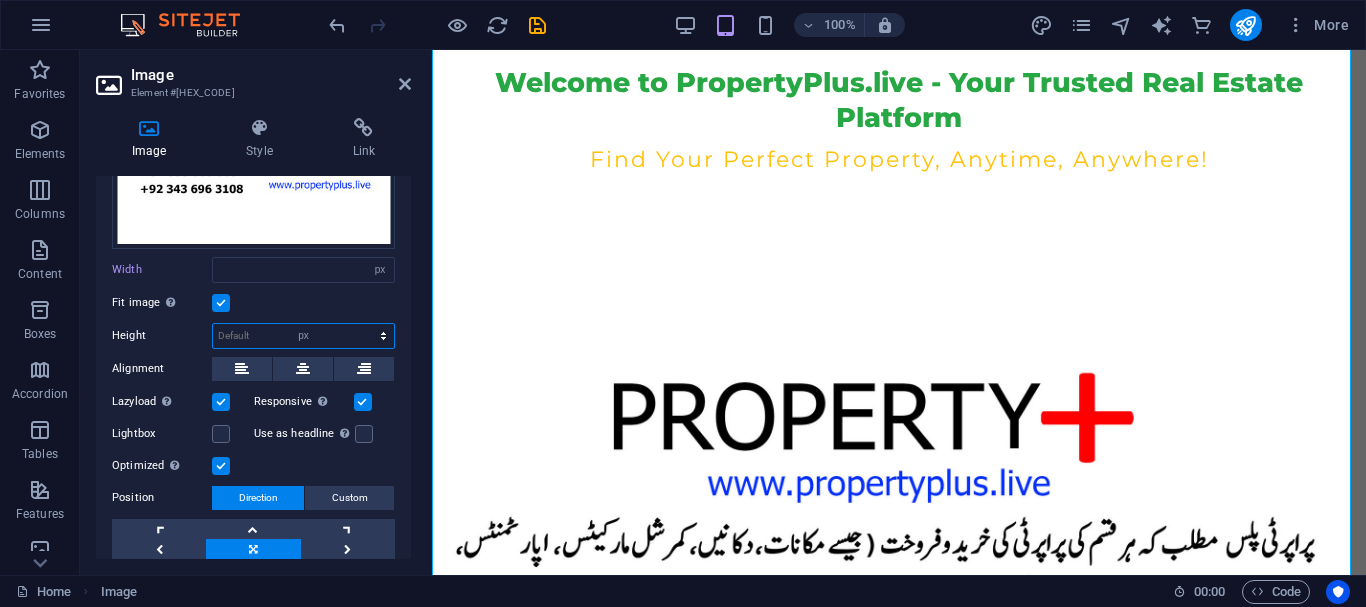 type on "1055" 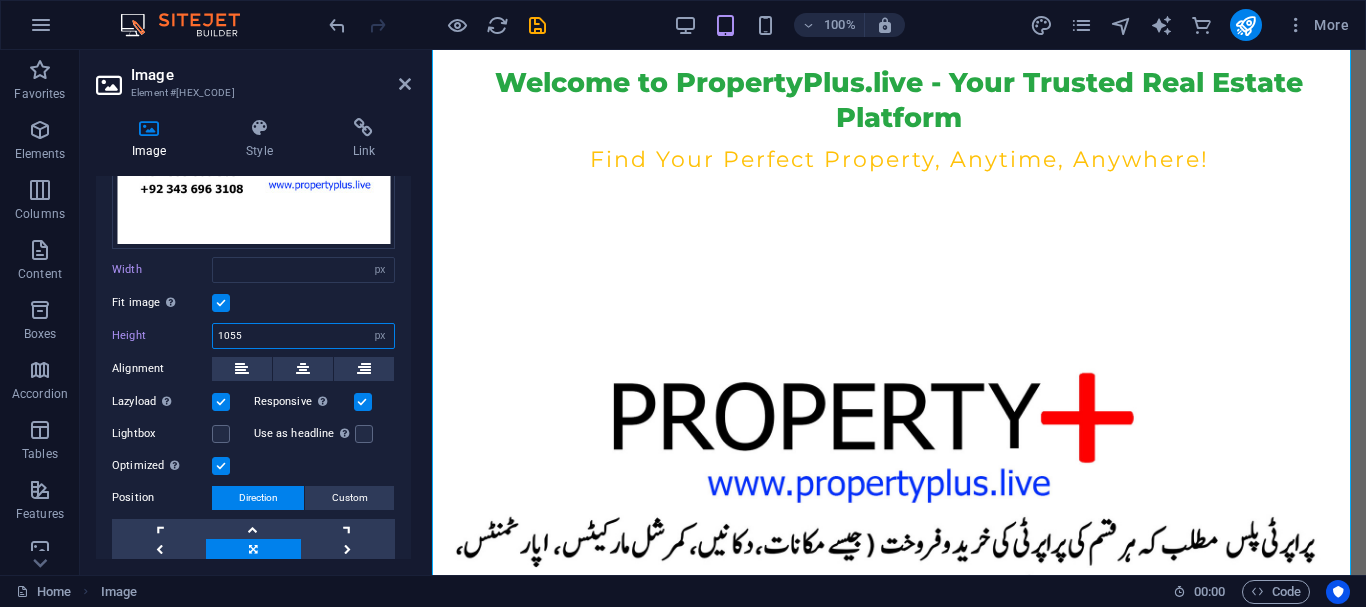 click on "1055" at bounding box center (303, 336) 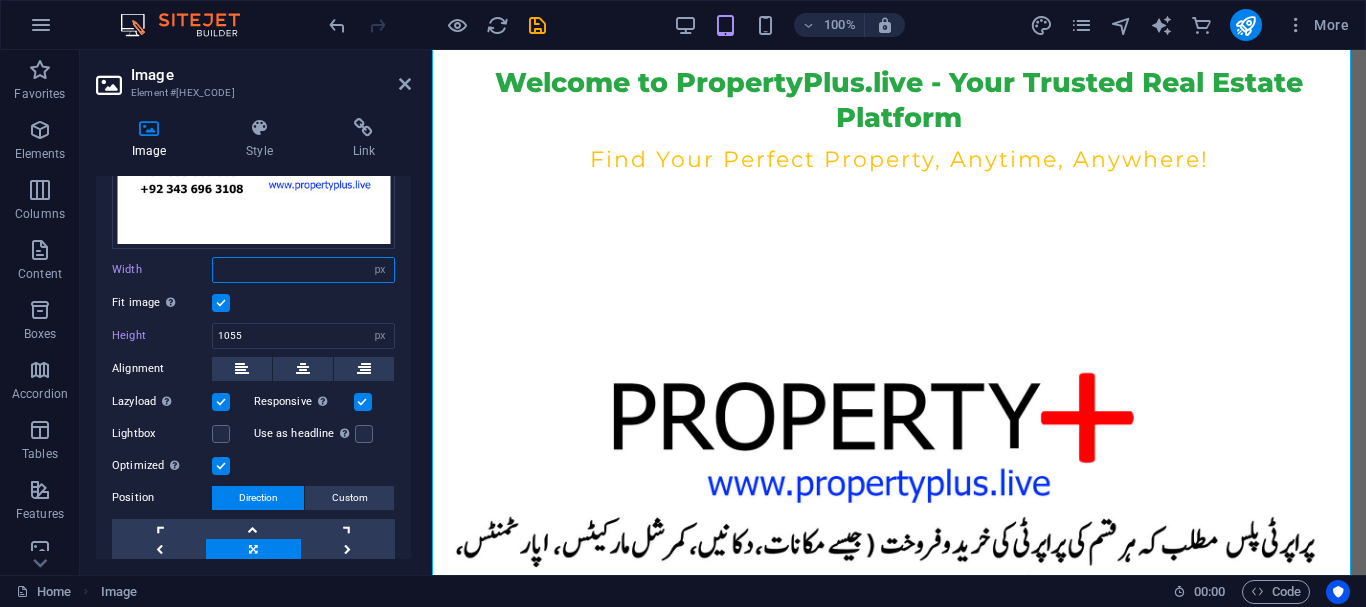 click at bounding box center [303, 270] 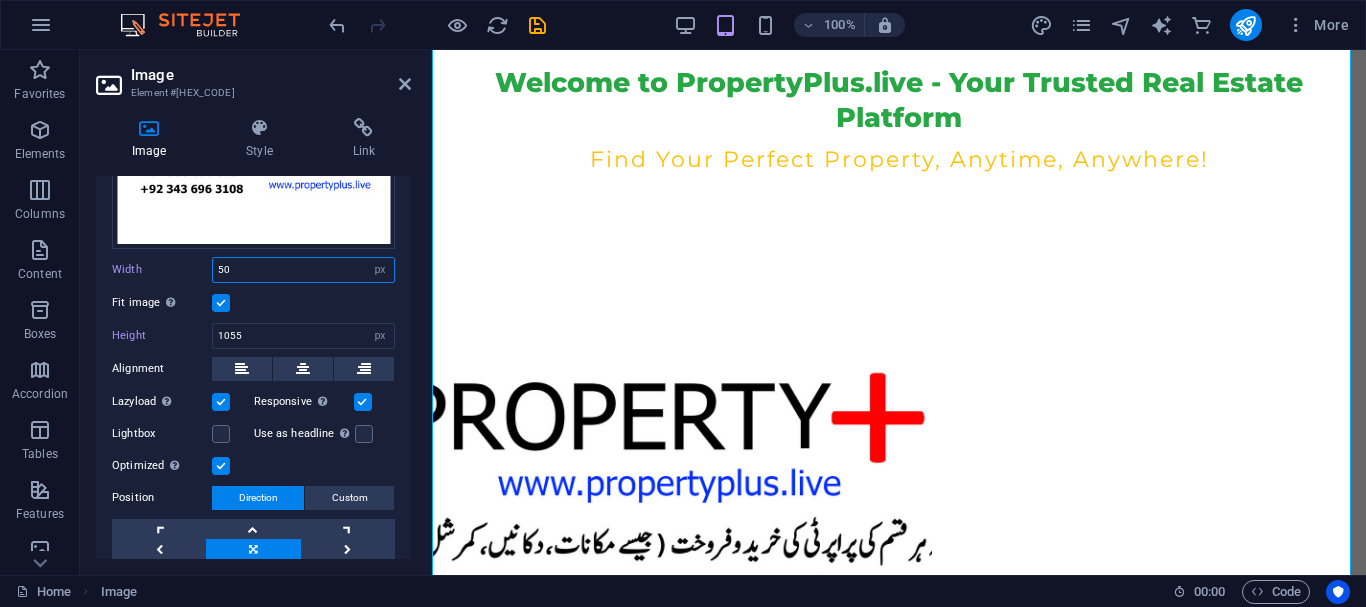 type on "5" 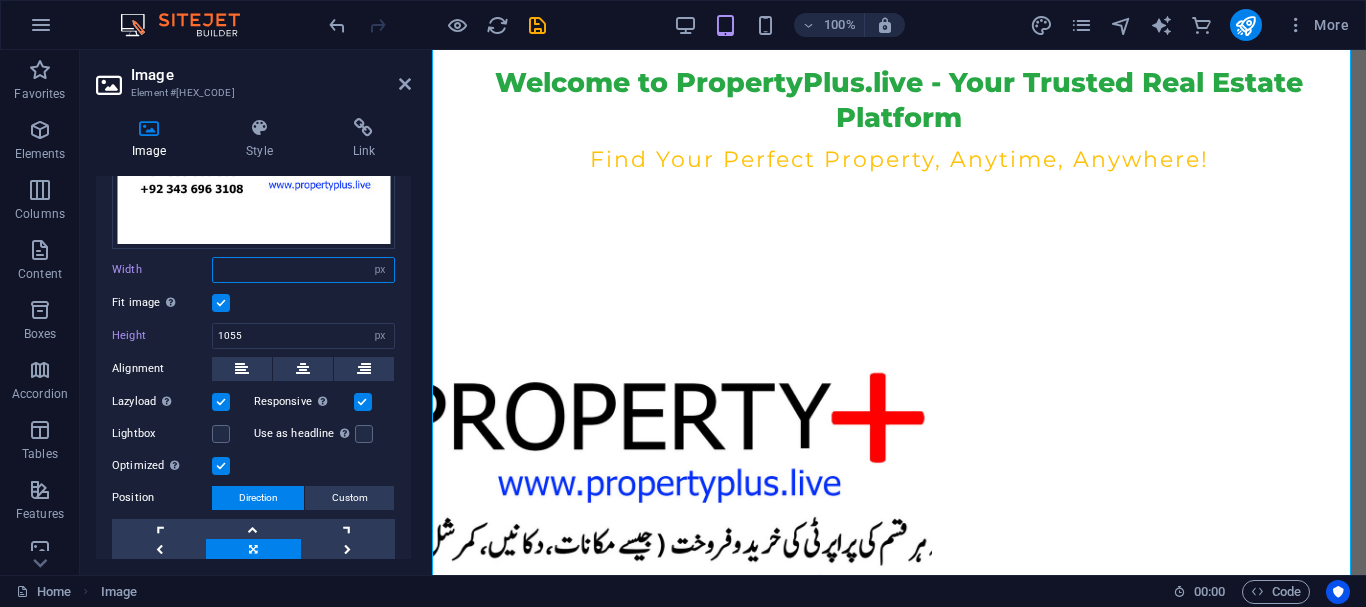 type on "919" 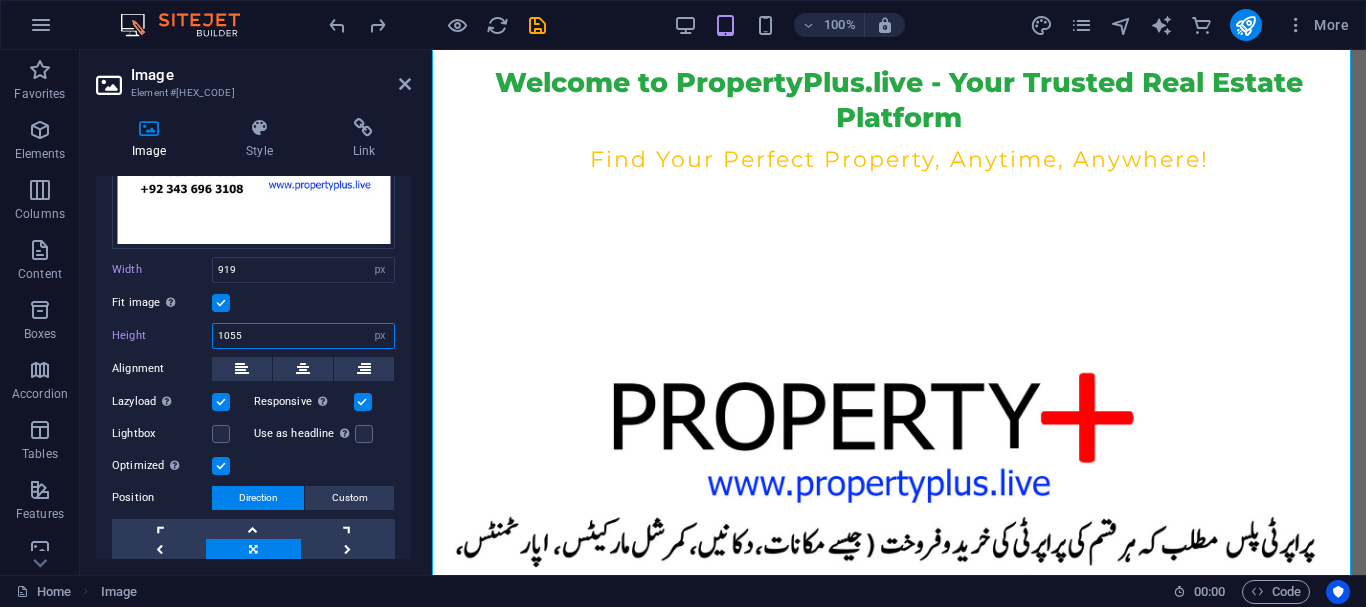 click on "1055" at bounding box center (303, 336) 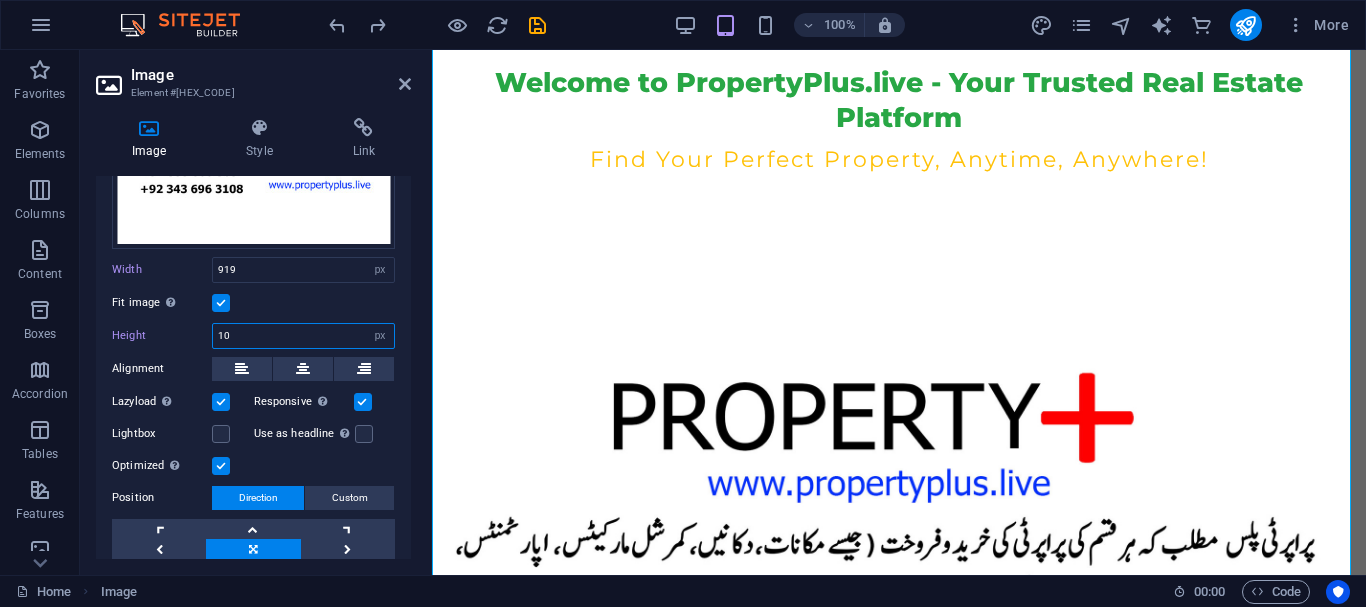 type on "1" 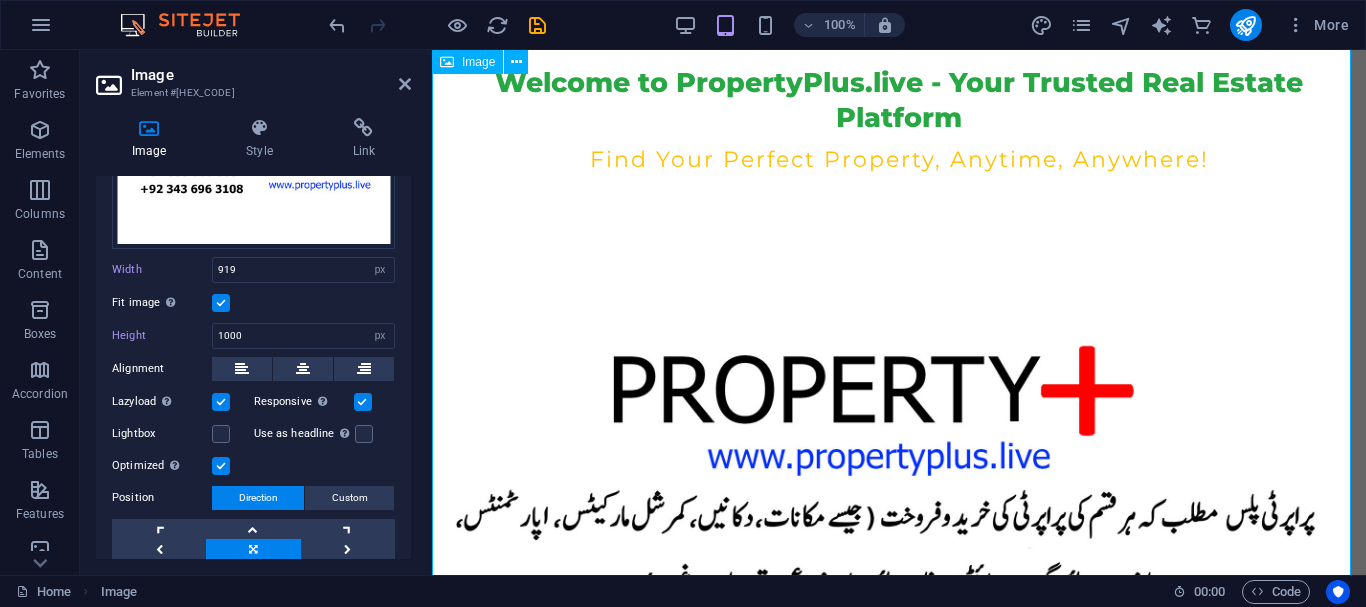 scroll, scrollTop: 1252, scrollLeft: 0, axis: vertical 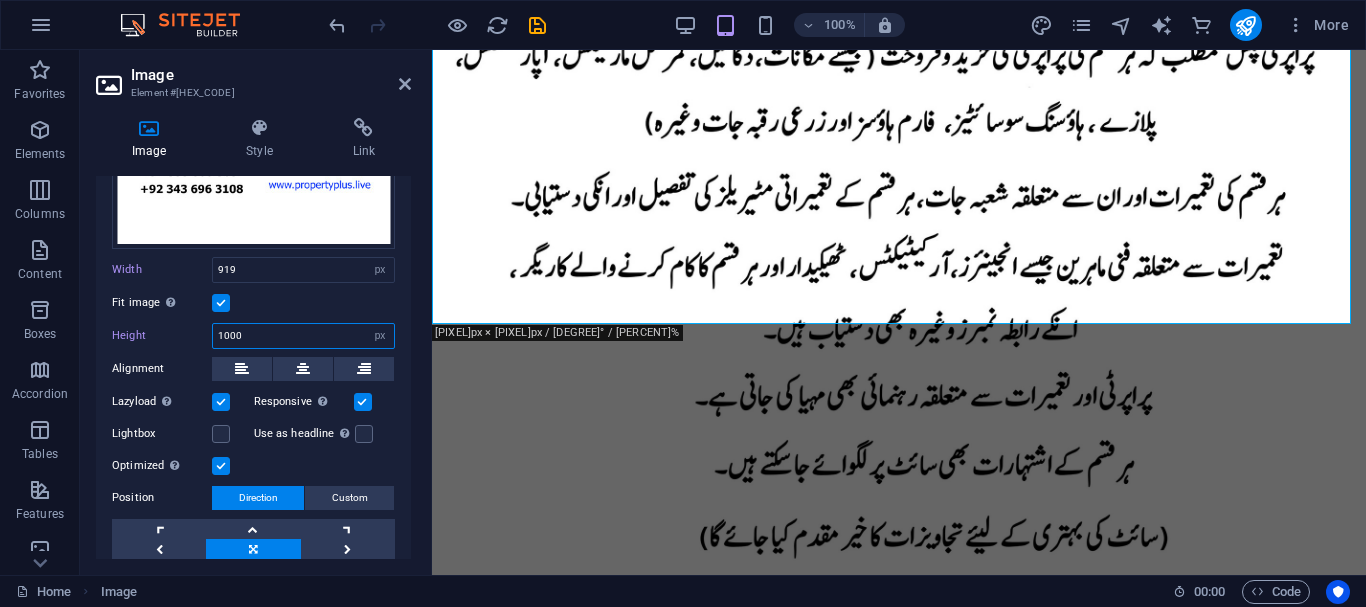 click on "1000" at bounding box center (303, 336) 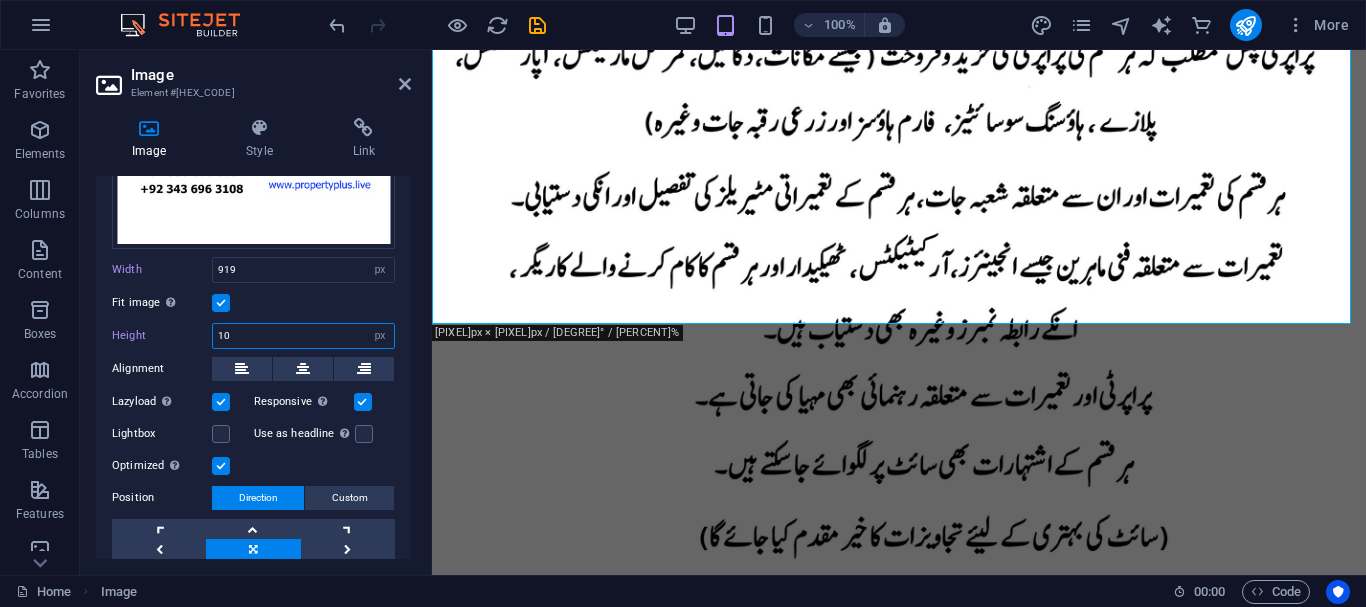 type on "1" 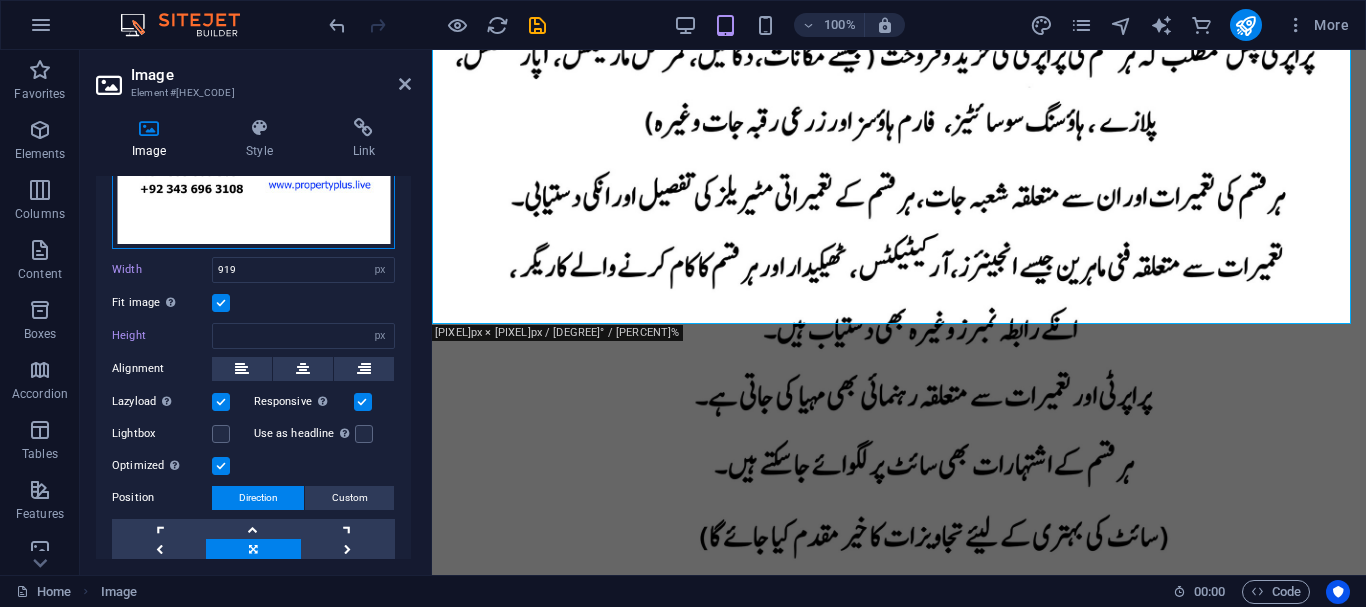 click on "Drag files here, click to choose files or select files from Files or our free stock photos & videos" at bounding box center [253, 87] 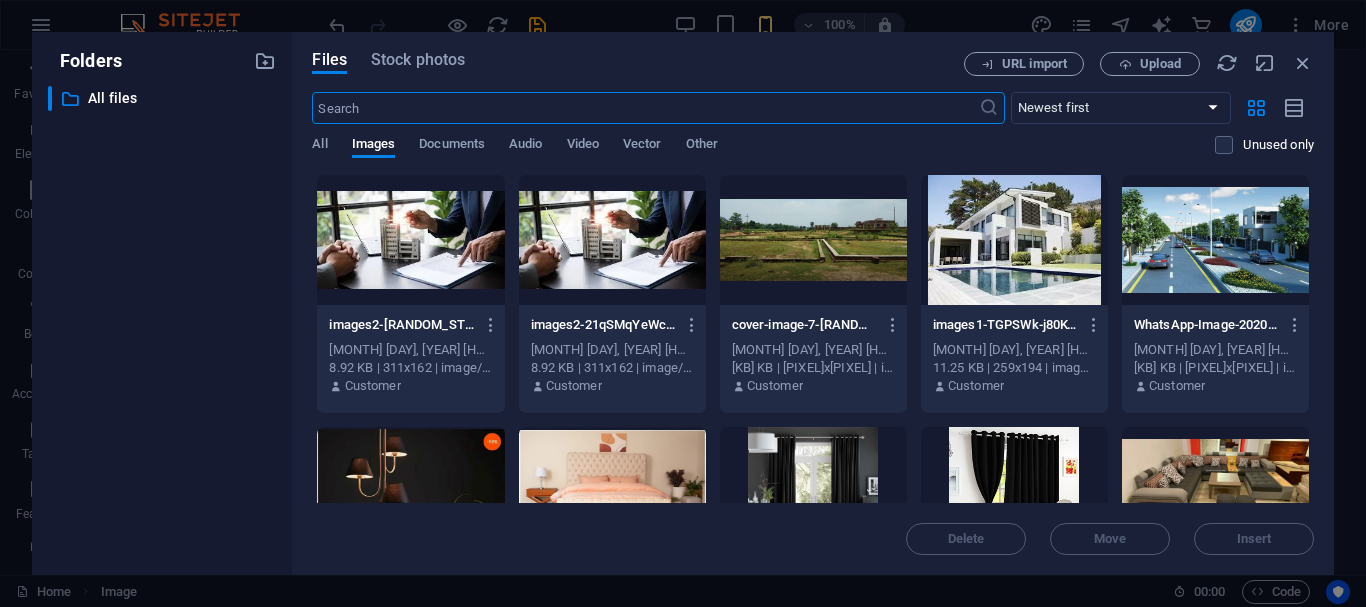 type on "1000" 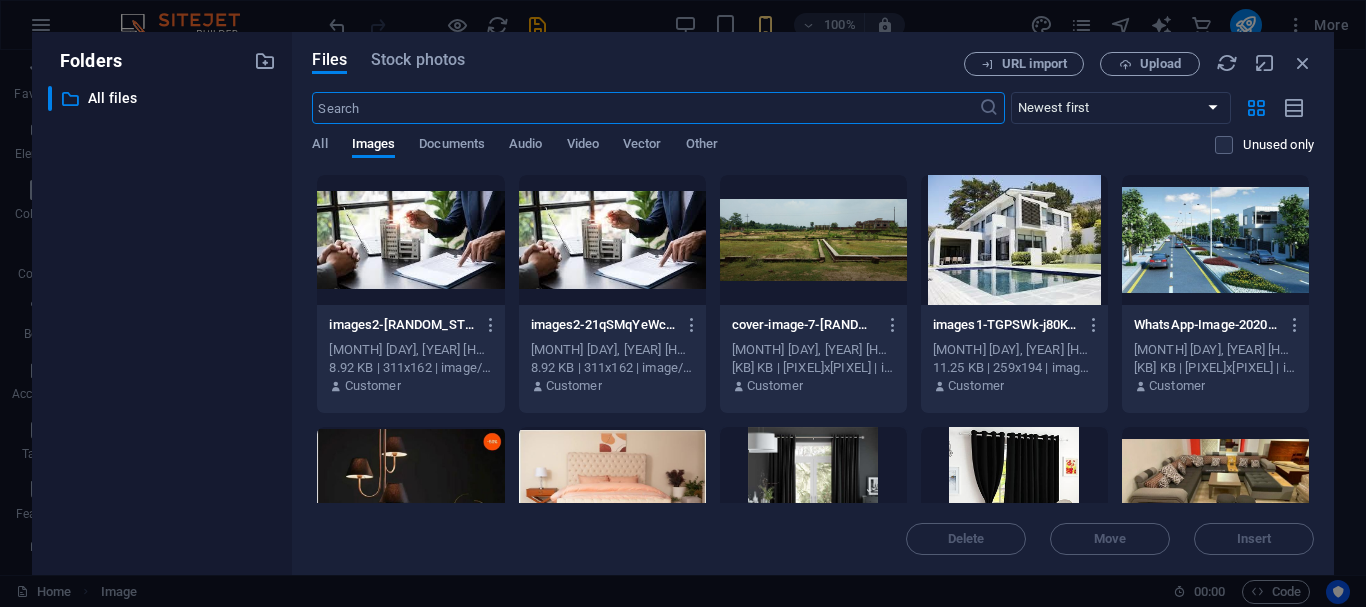 scroll, scrollTop: 1222, scrollLeft: 0, axis: vertical 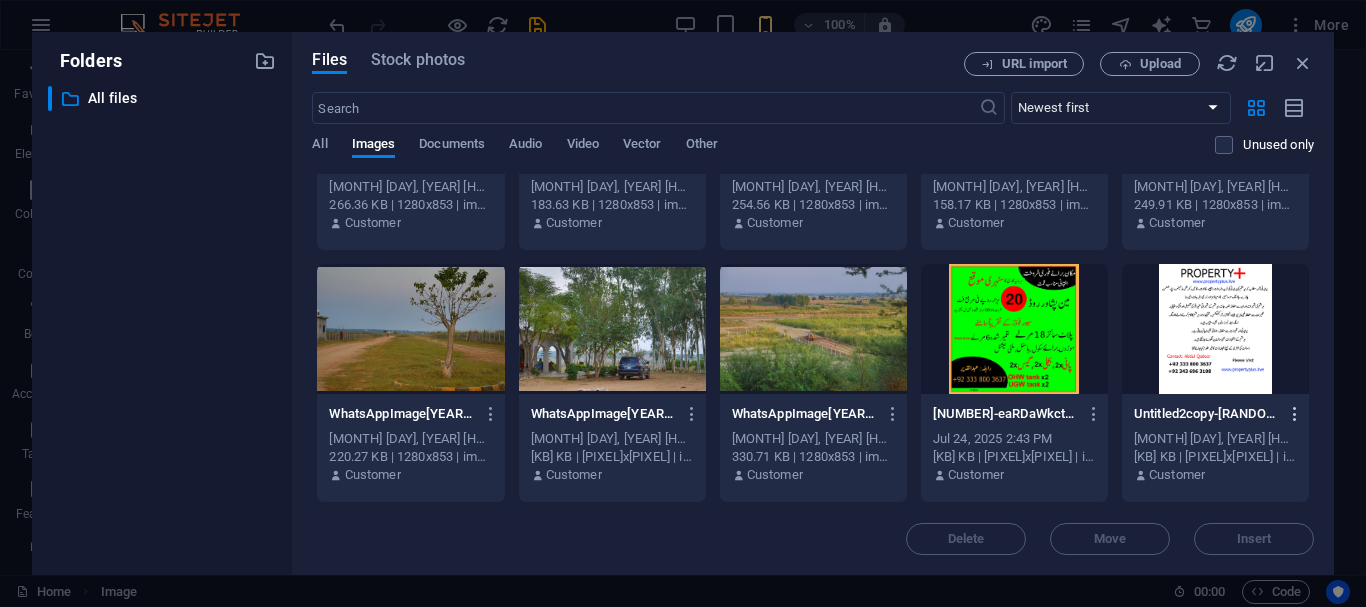 click at bounding box center [1295, 414] 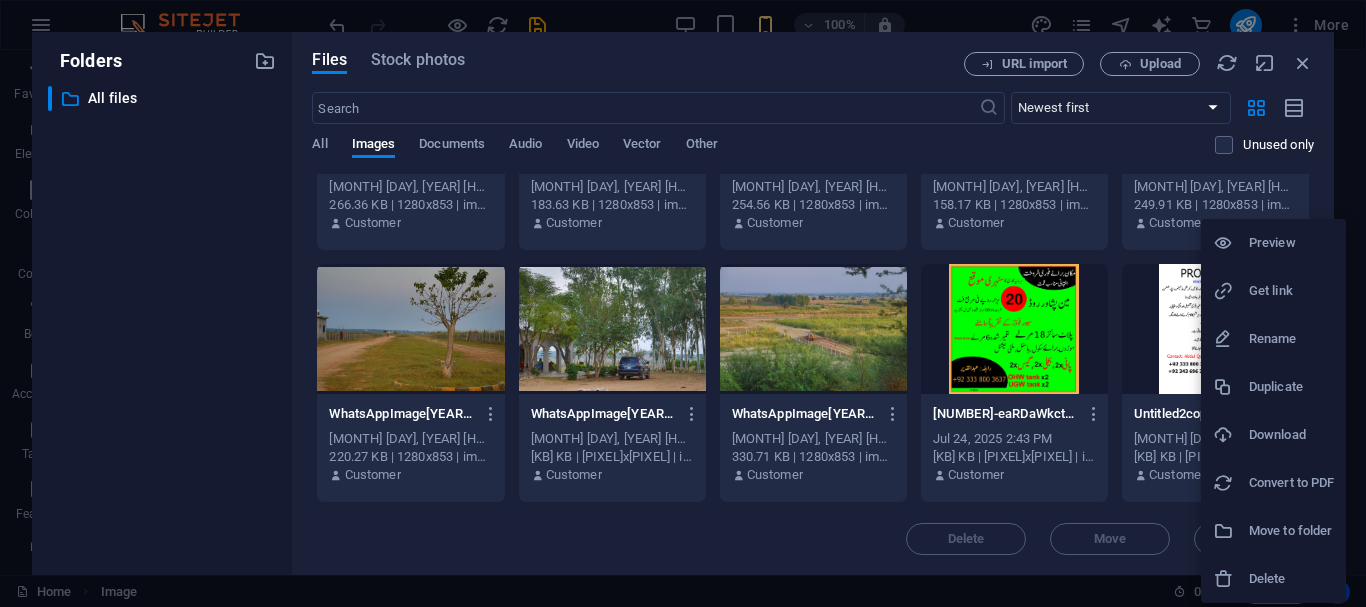 click on "Download" at bounding box center (1291, 435) 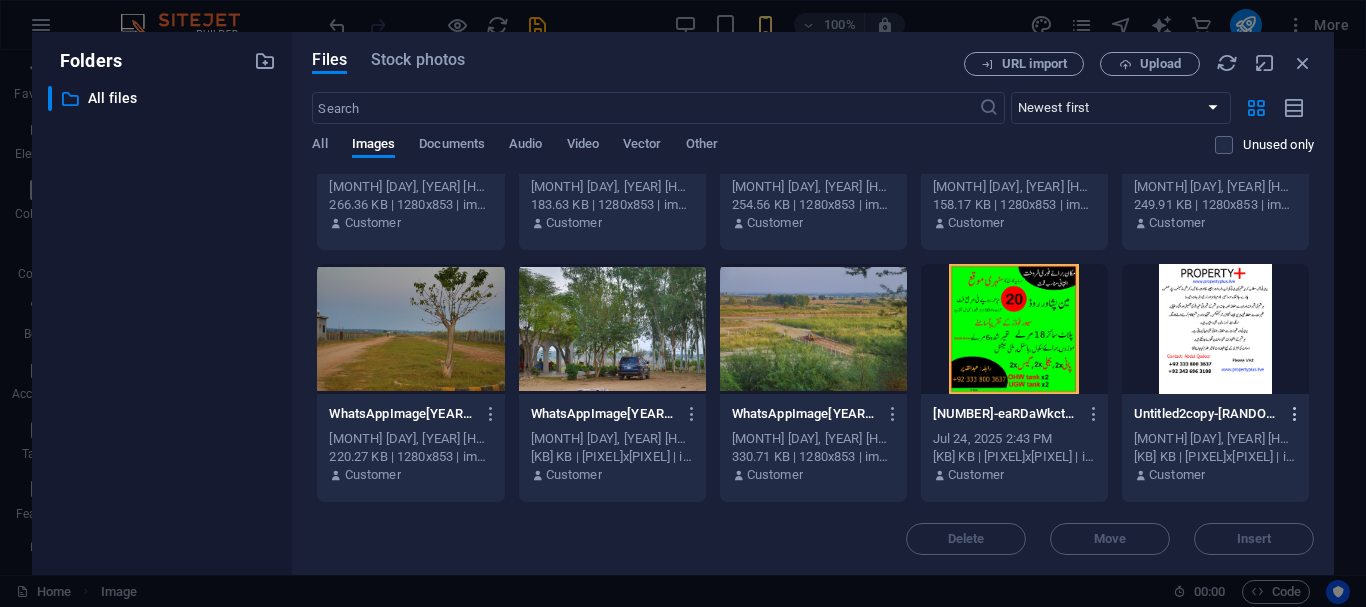 click at bounding box center (1295, 414) 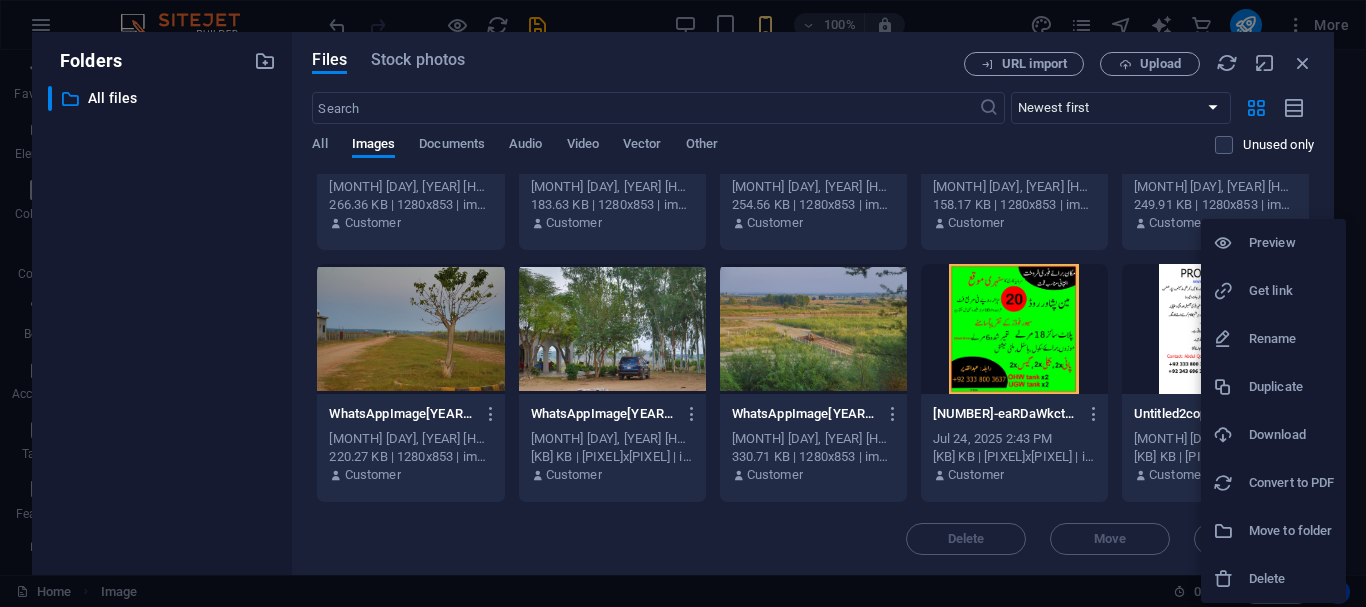 click on "Download" at bounding box center [1291, 435] 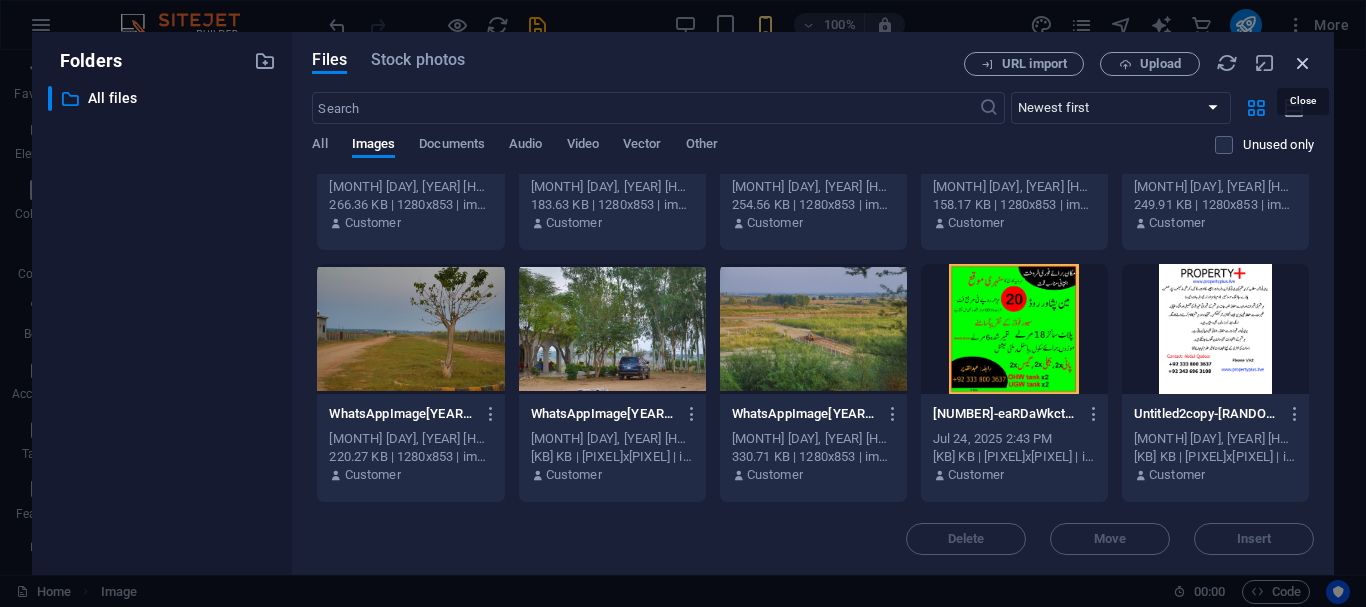 click at bounding box center [1303, 63] 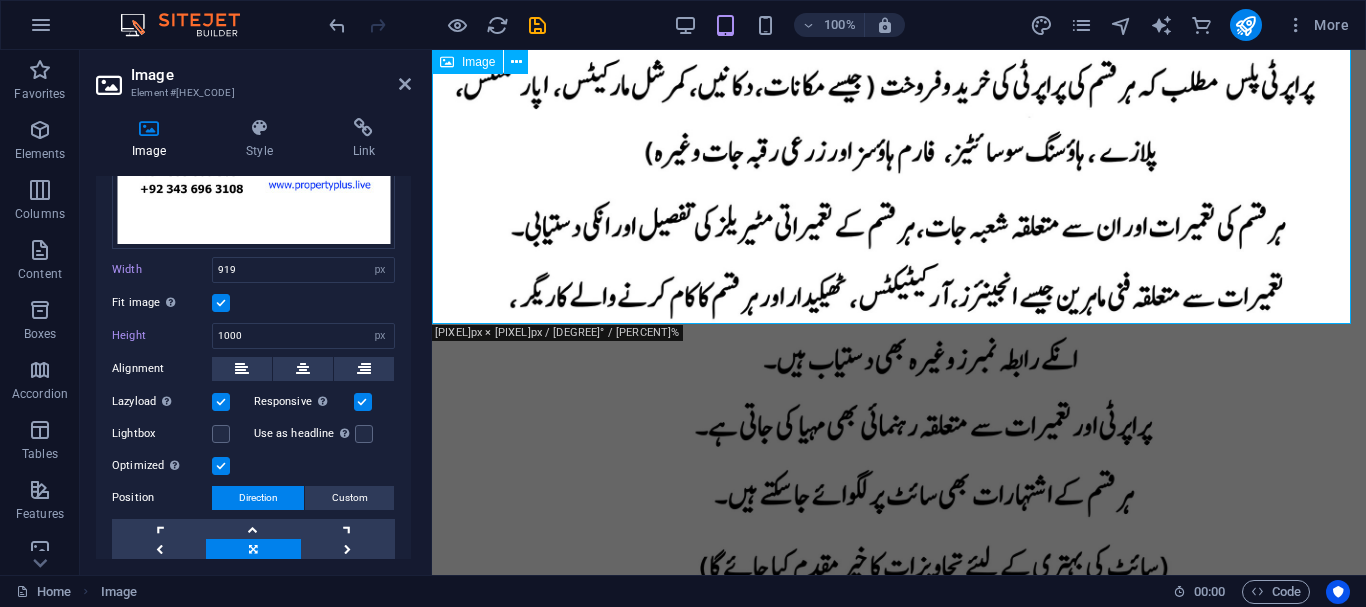 scroll, scrollTop: 1252, scrollLeft: 0, axis: vertical 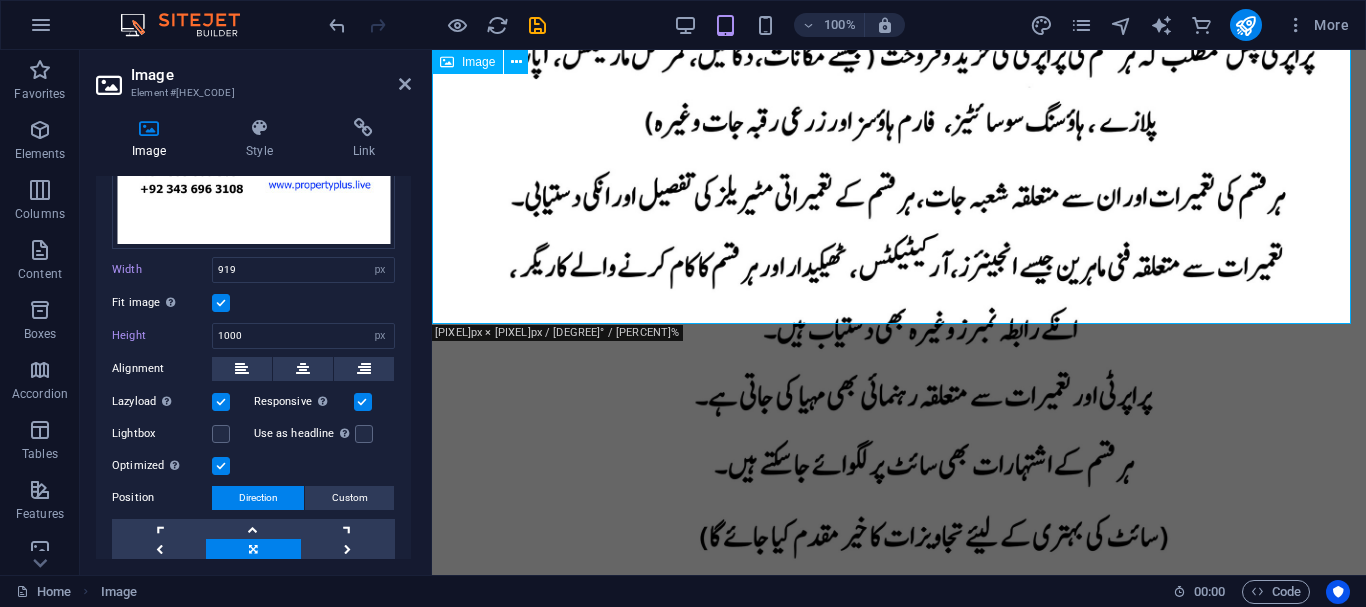 click at bounding box center (899, 381) 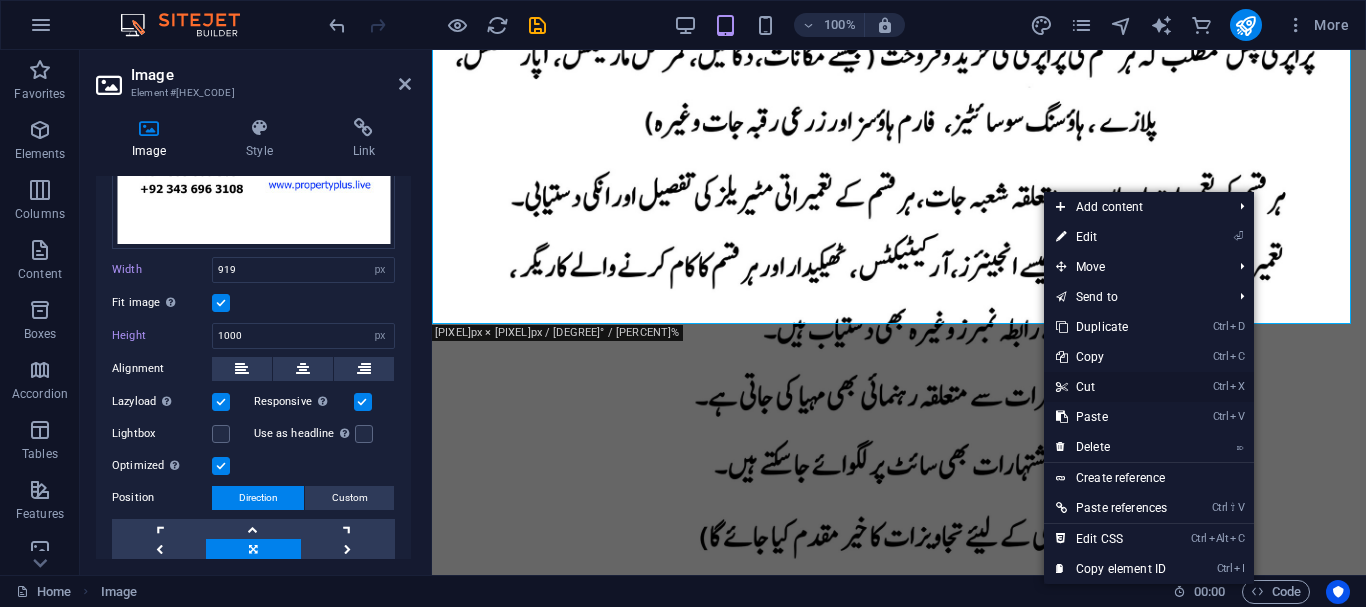 click on "Ctrl X  Cut" at bounding box center (1111, 387) 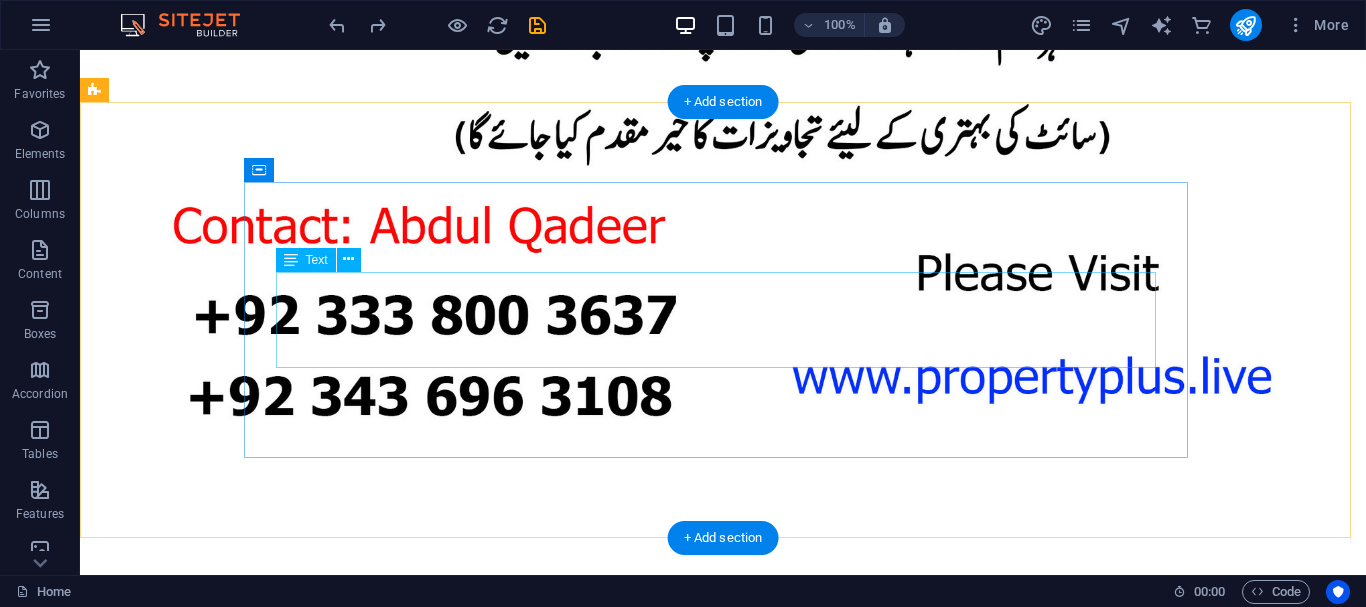 scroll, scrollTop: 1939, scrollLeft: 0, axis: vertical 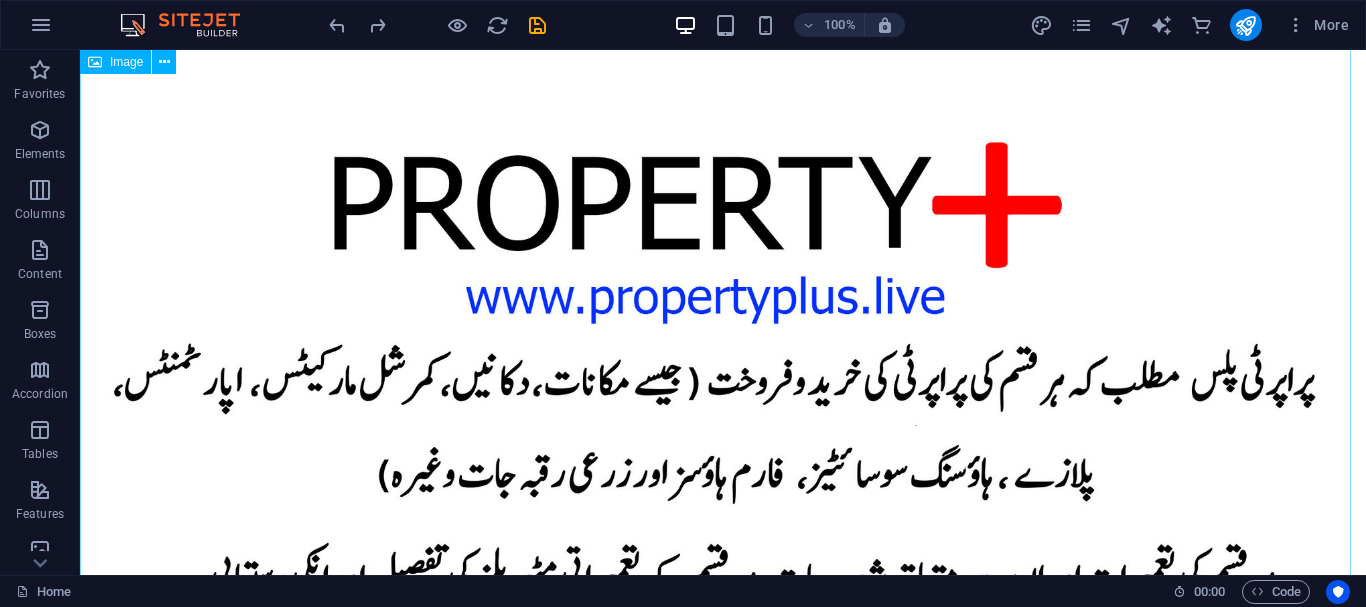 click at bounding box center (723, 837) 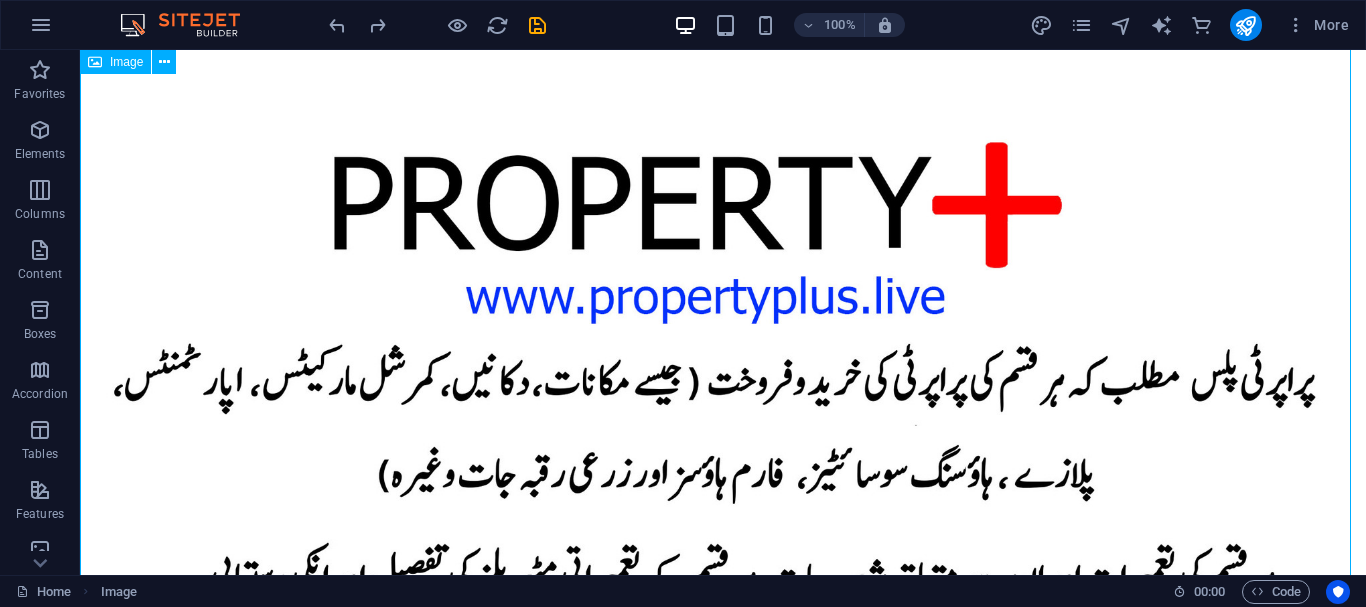 click at bounding box center [723, 837] 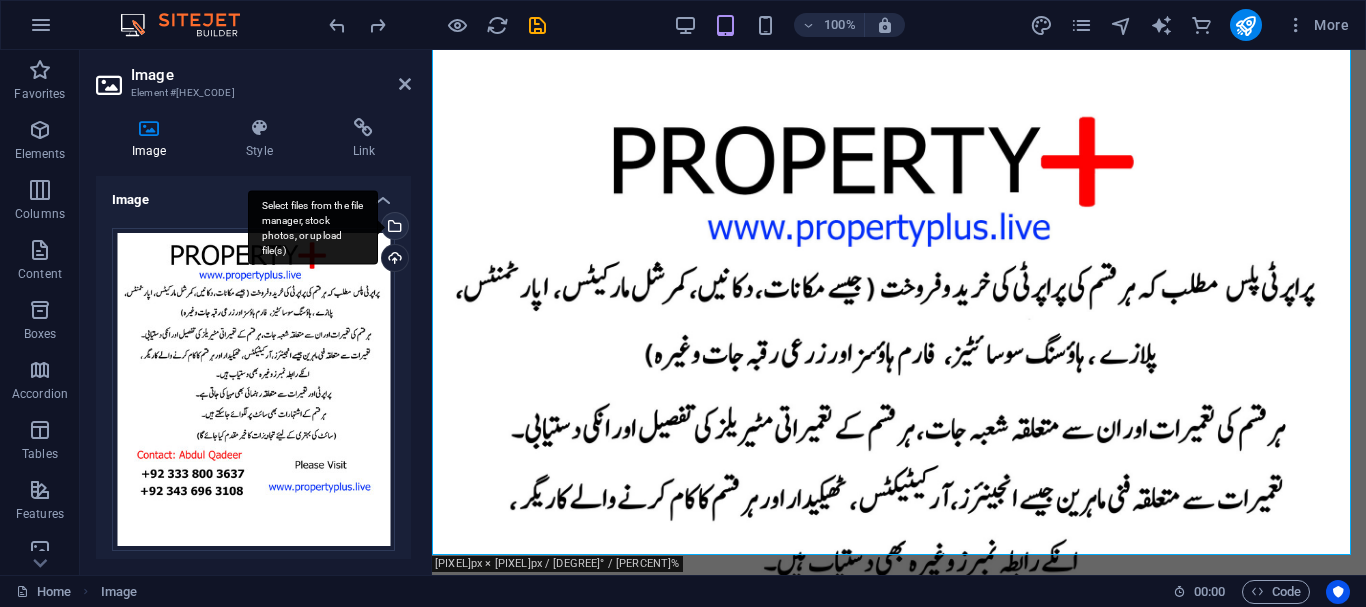 click on "Select files from the file manager, stock photos, or upload file(s)" at bounding box center [393, 228] 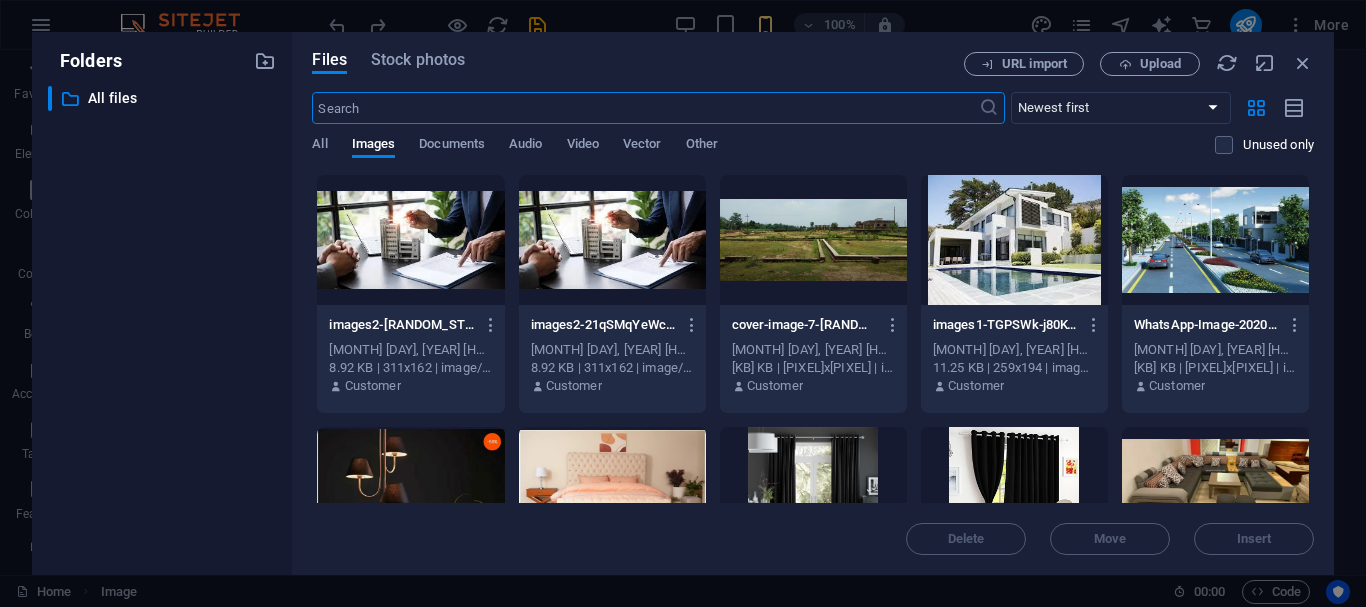 scroll, scrollTop: 991, scrollLeft: 0, axis: vertical 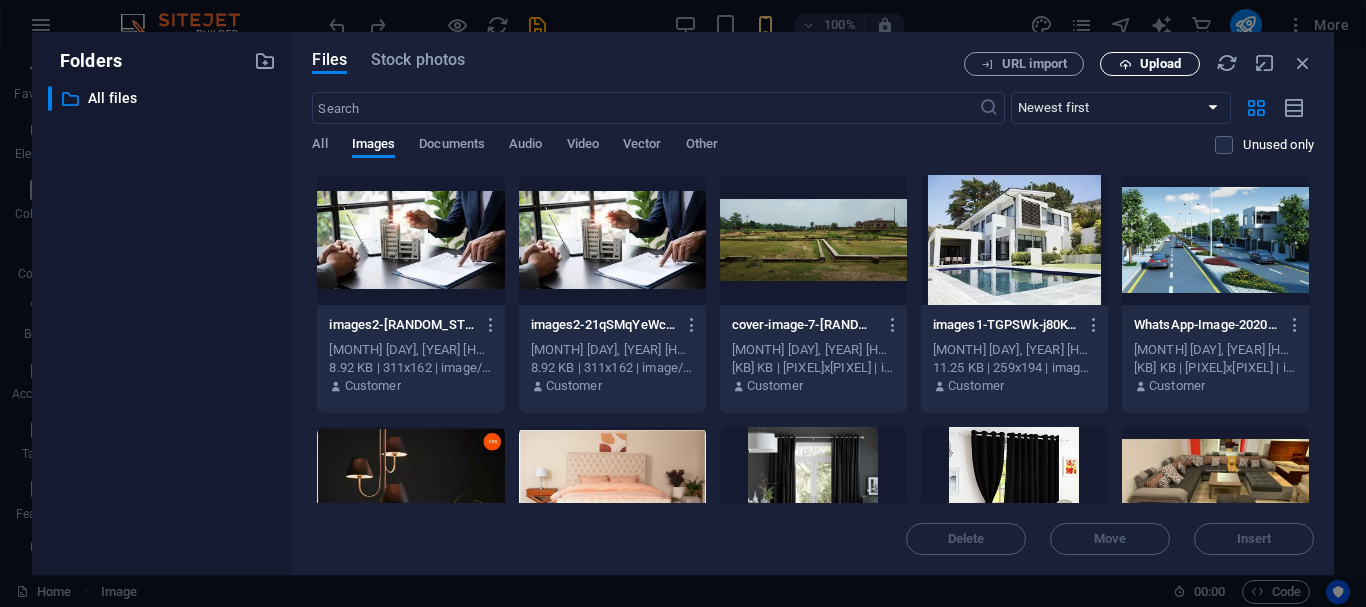 click on "Upload" at bounding box center (1150, 64) 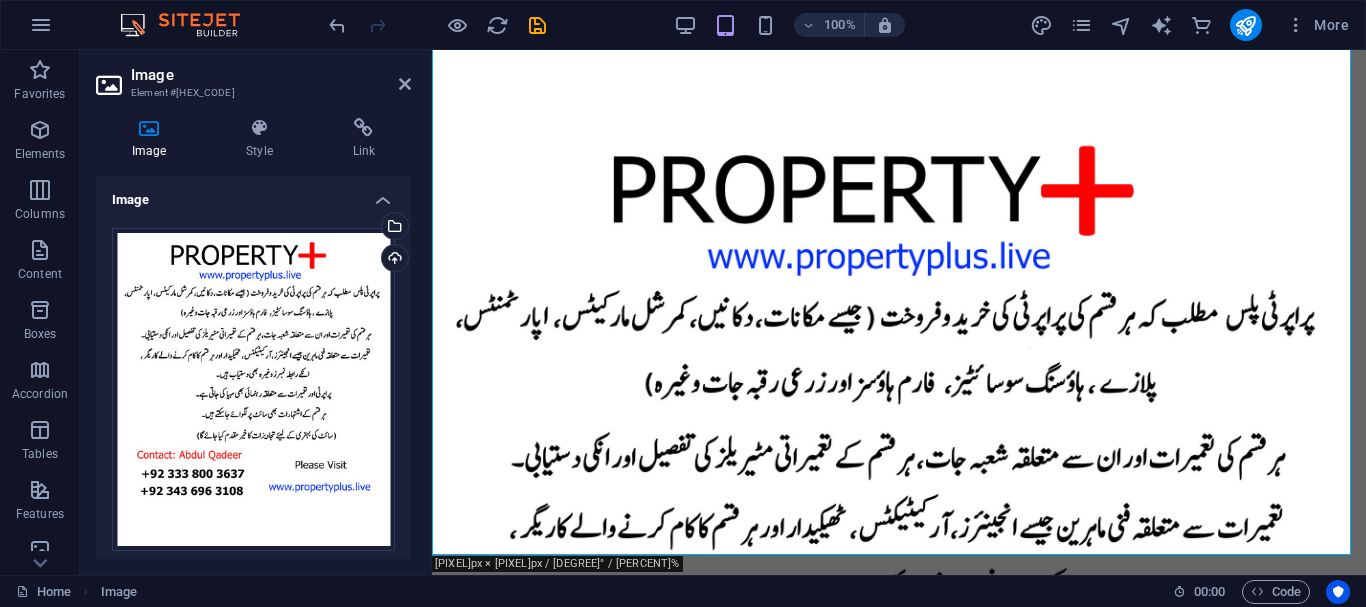 scroll, scrollTop: 1021, scrollLeft: 0, axis: vertical 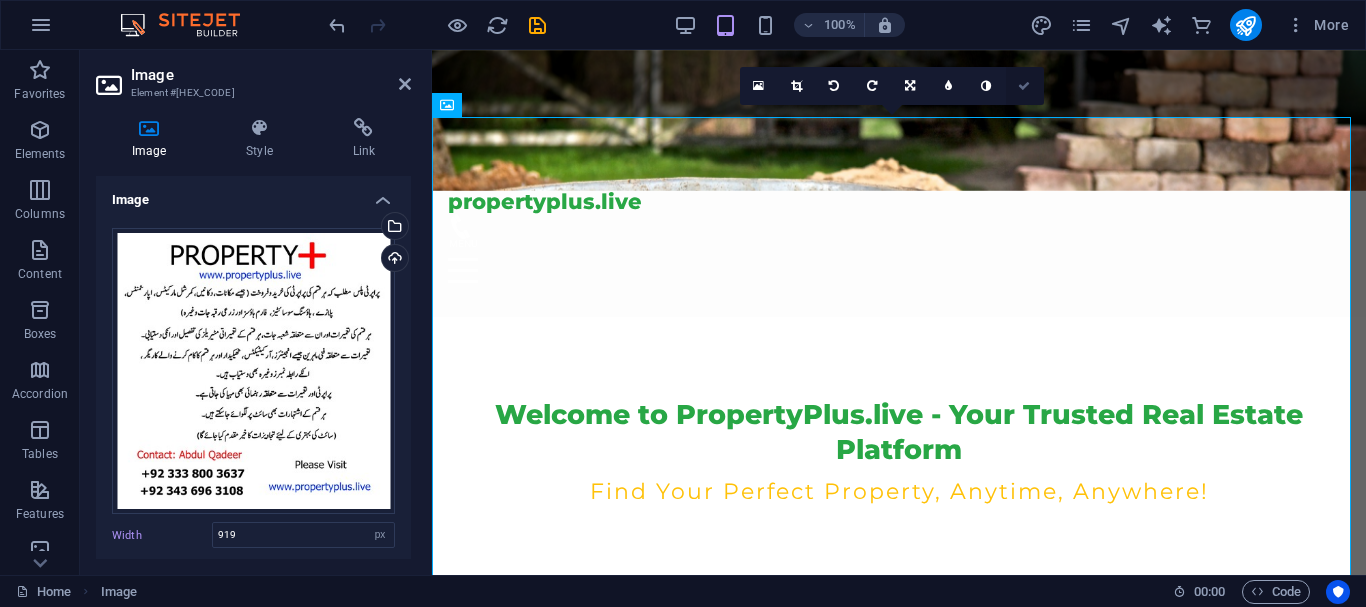 click at bounding box center [1024, 86] 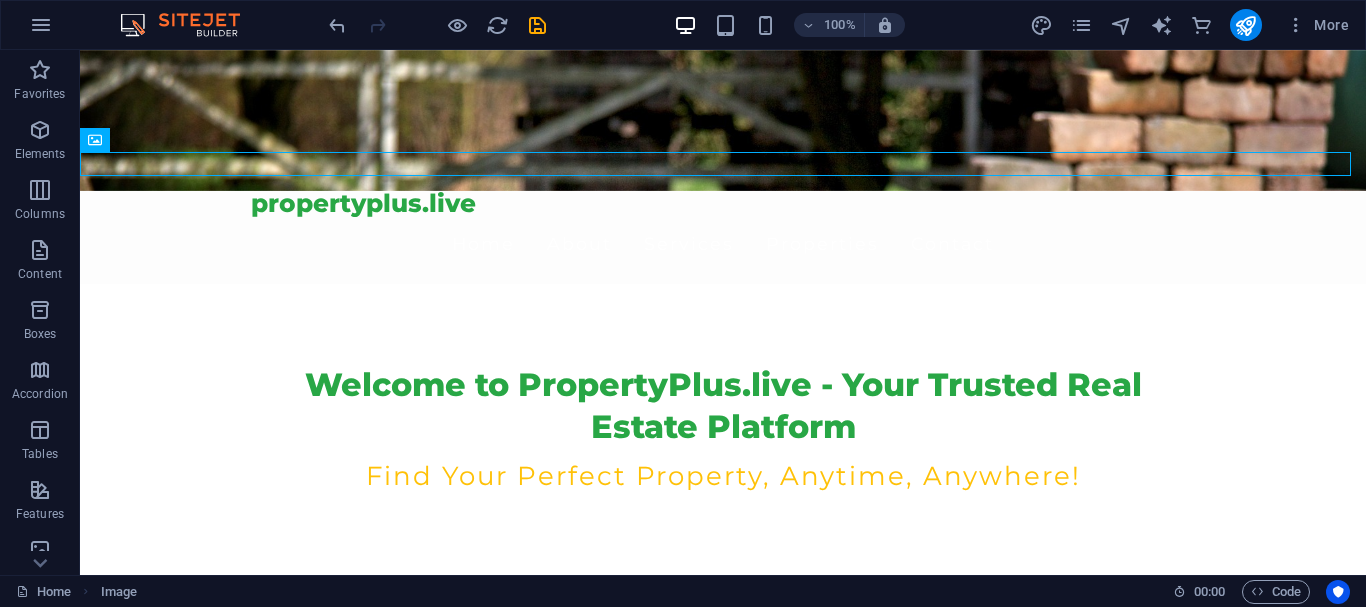 scroll, scrollTop: 0, scrollLeft: 0, axis: both 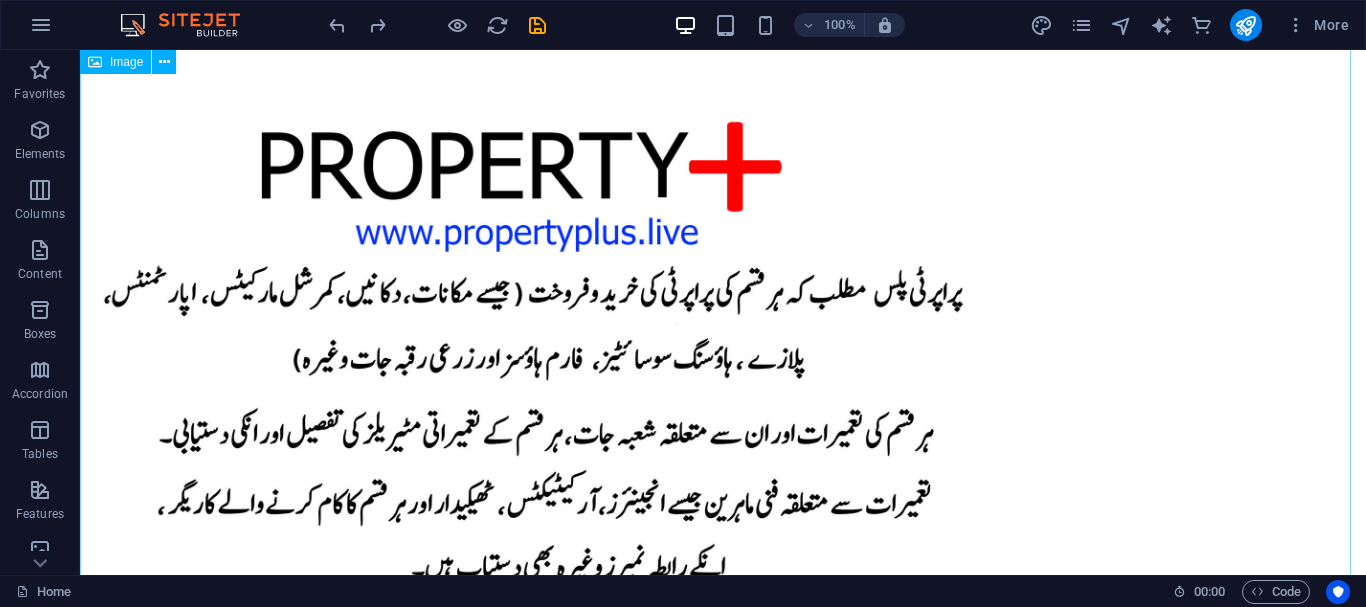 click at bounding box center [723, 618] 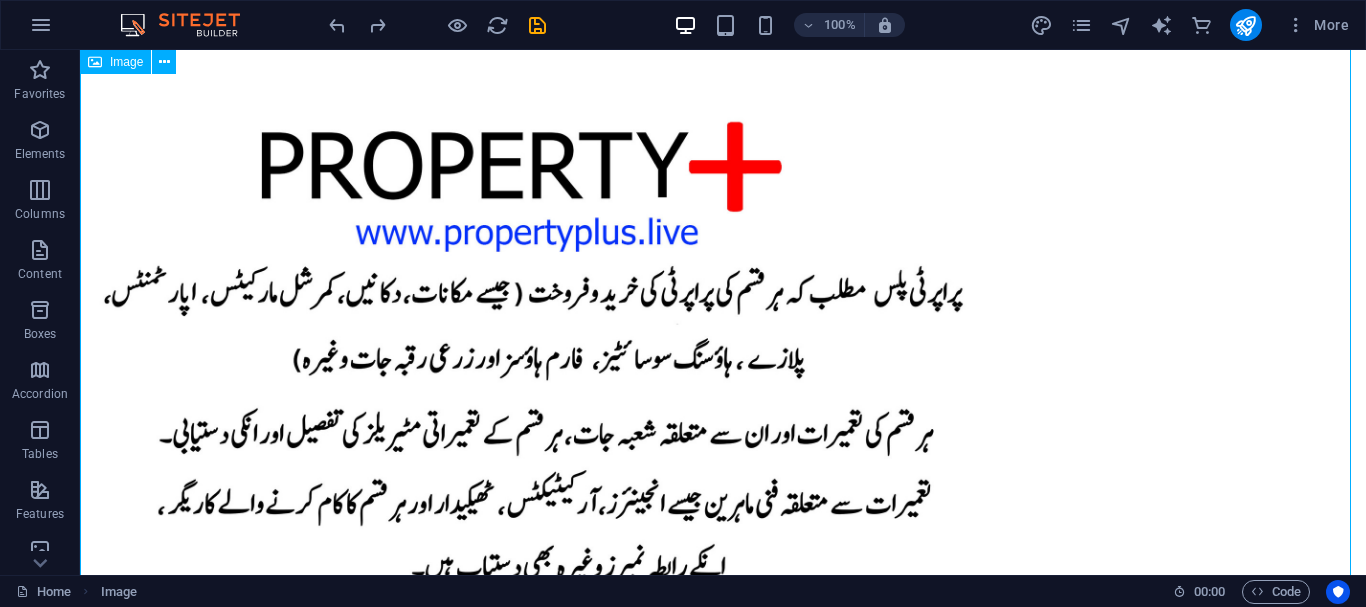 click at bounding box center [723, 618] 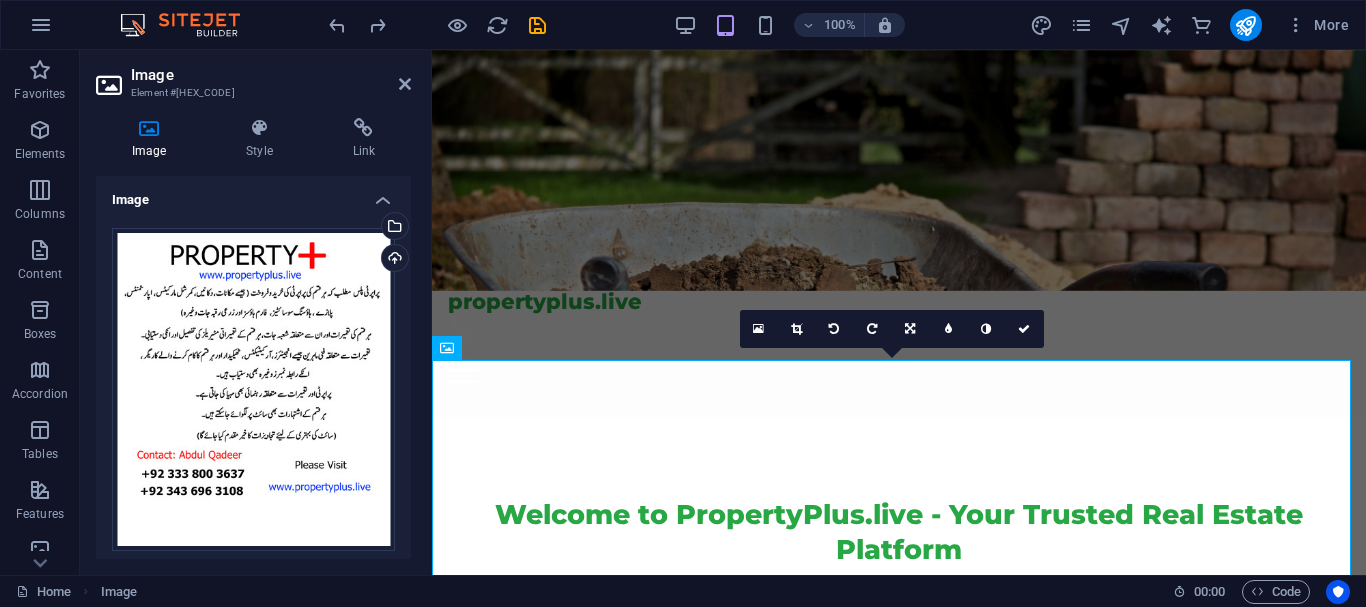 scroll, scrollTop: 1463, scrollLeft: 0, axis: vertical 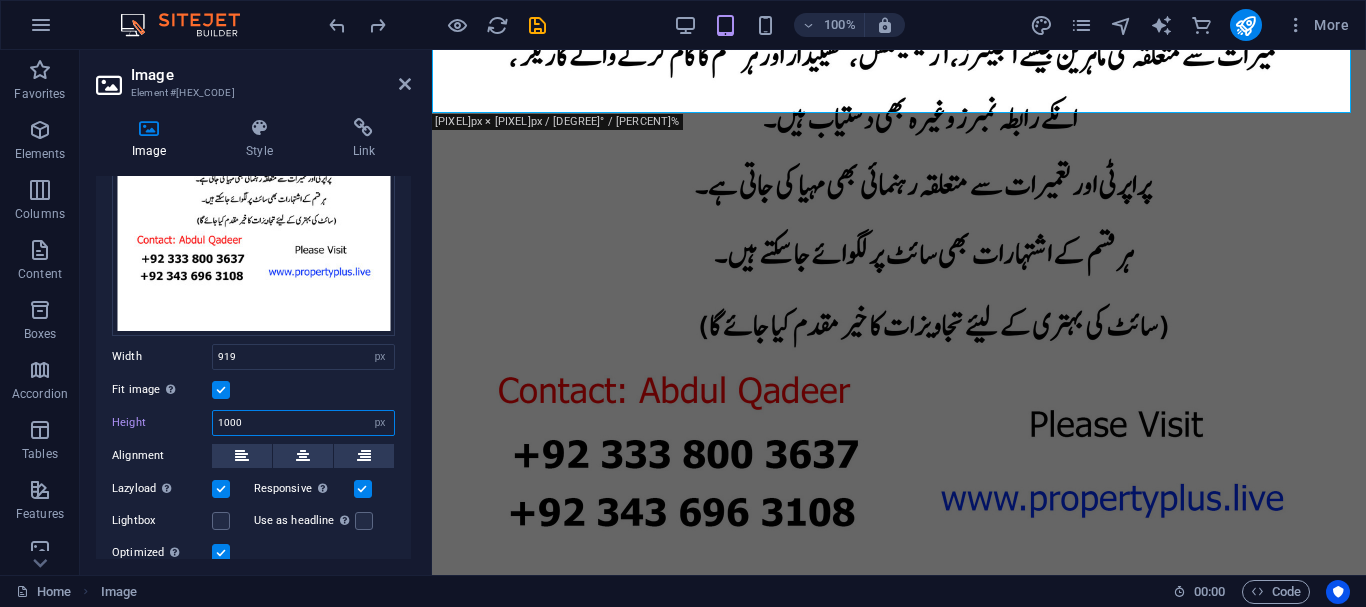 click on "1000" at bounding box center (303, 423) 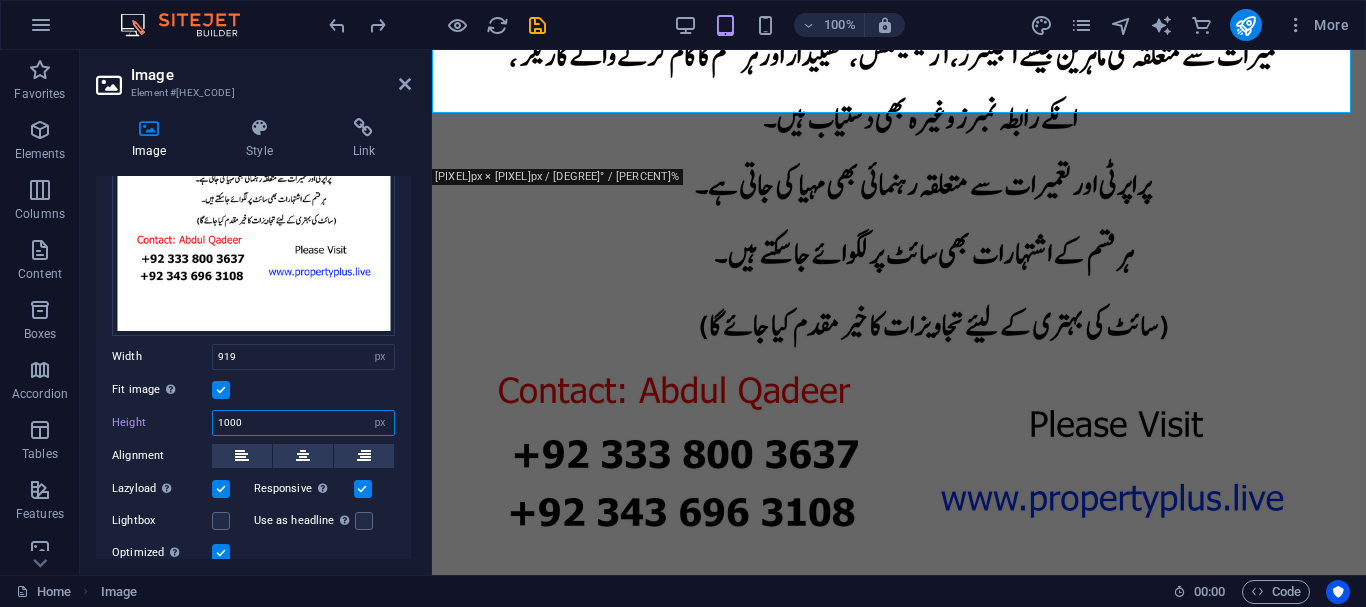 type on "1055" 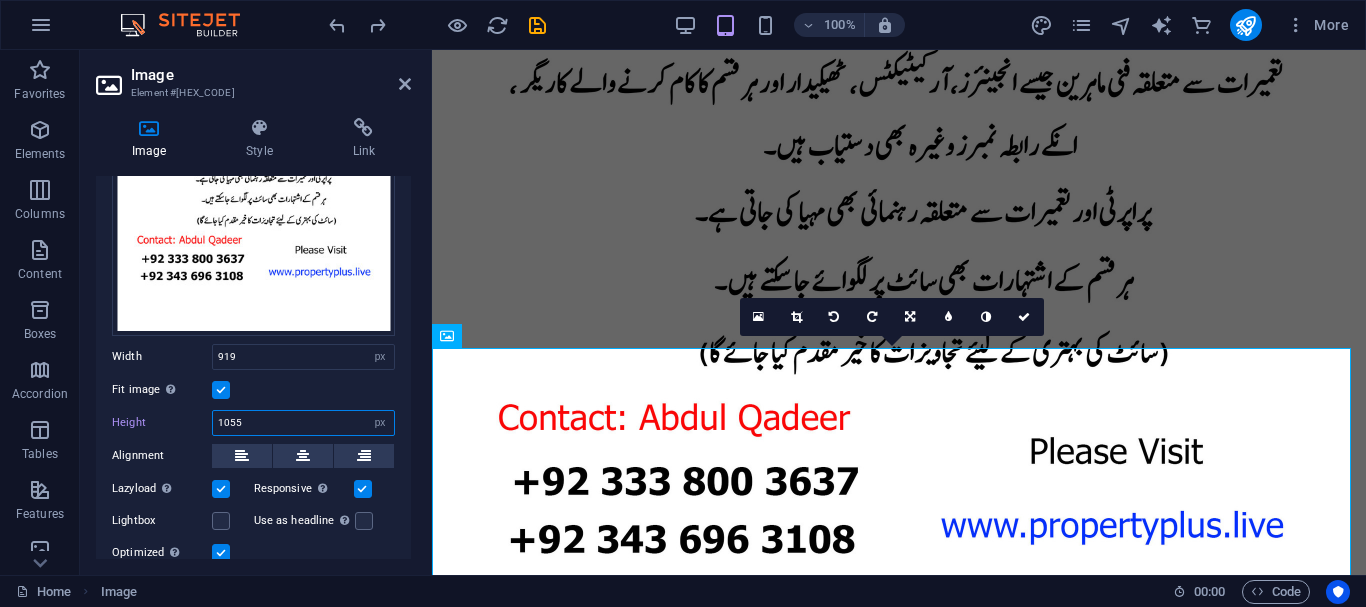 scroll, scrollTop: 128, scrollLeft: 0, axis: vertical 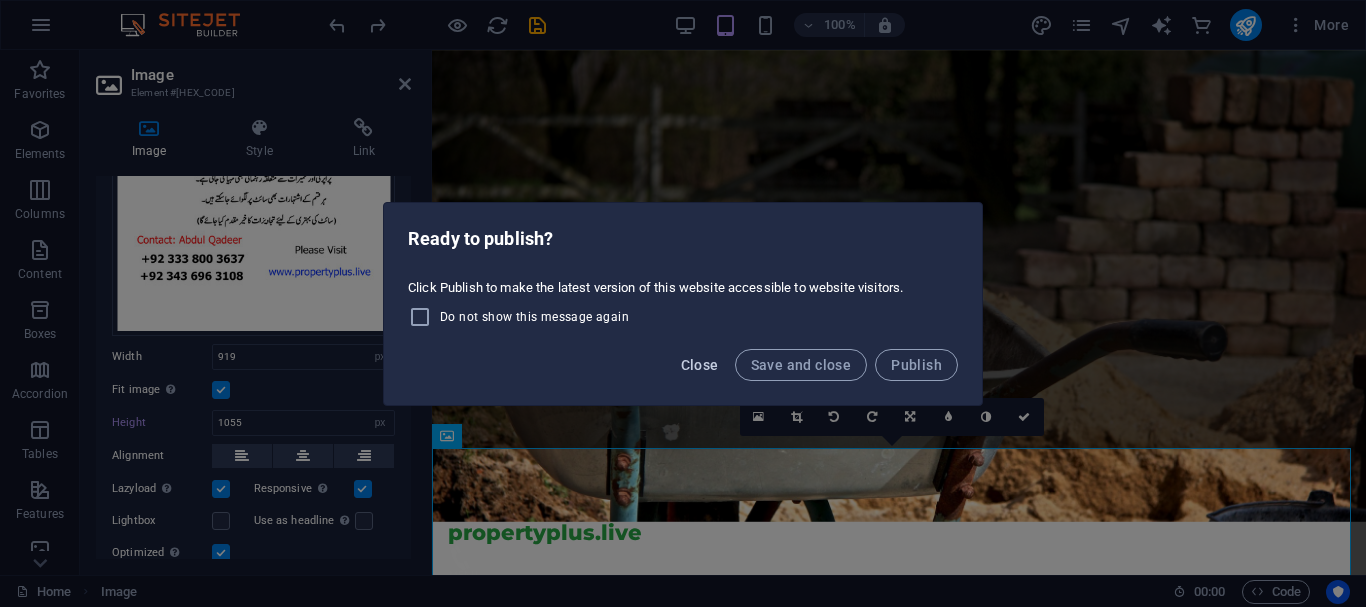 click on "Close" at bounding box center (700, 365) 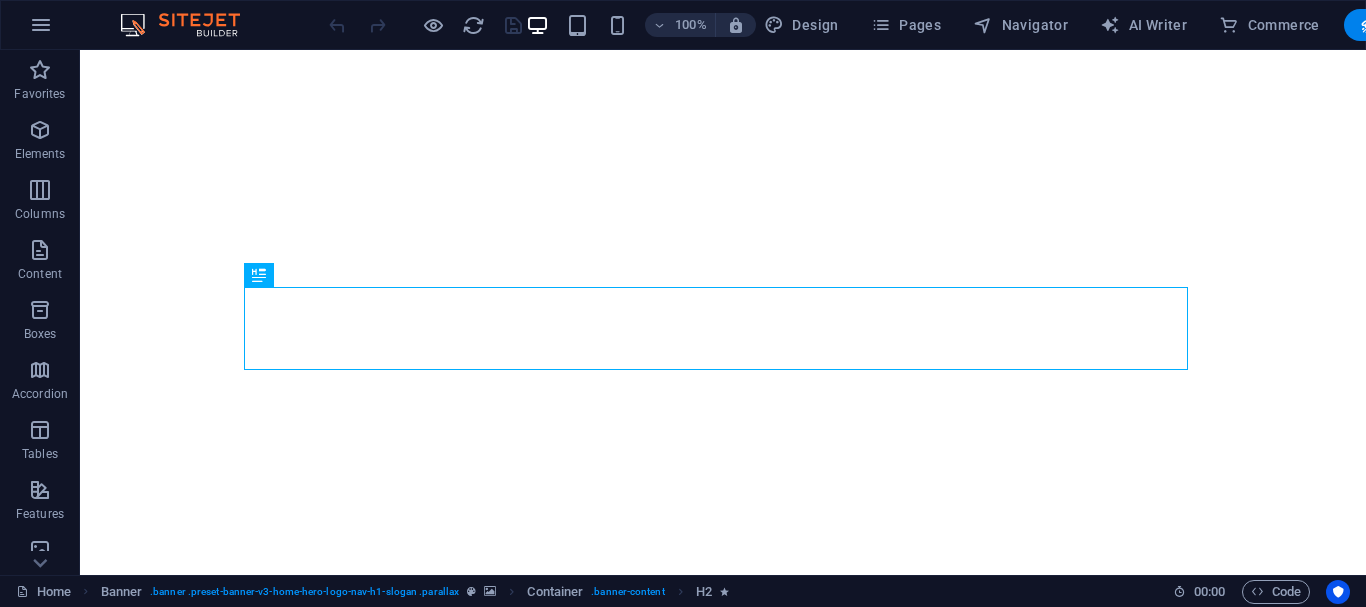 scroll, scrollTop: 0, scrollLeft: 0, axis: both 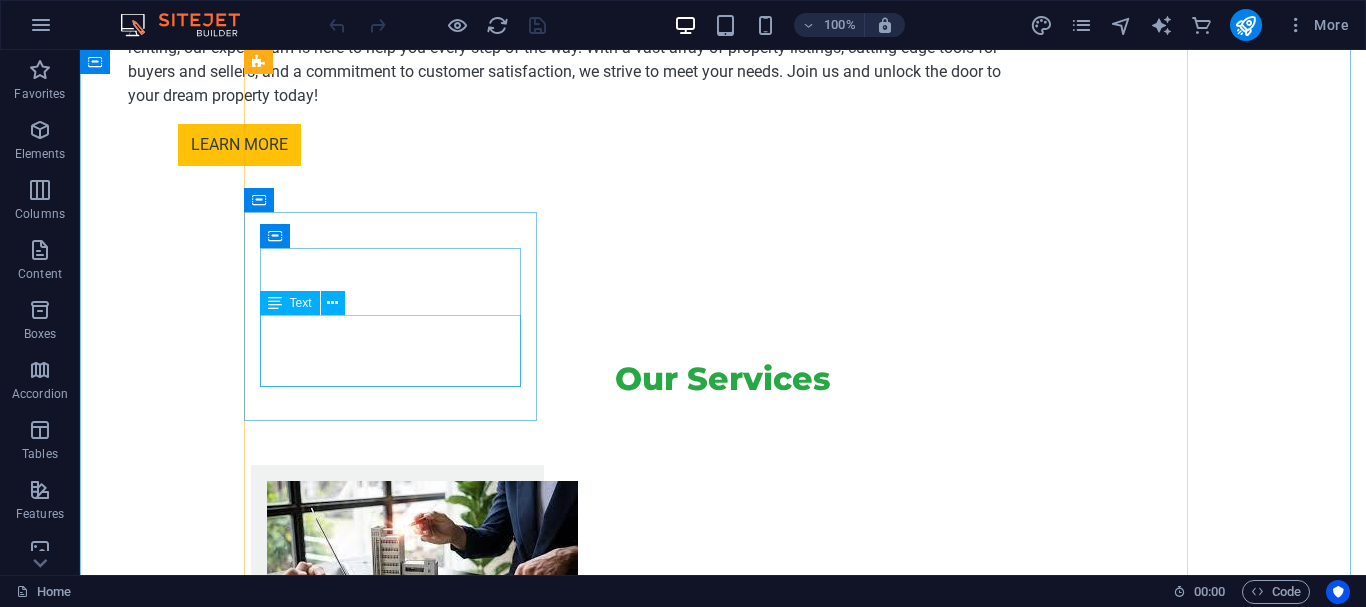 click on "Let us handle the management and maintenance of your rental properties." at bounding box center (397, 1521) 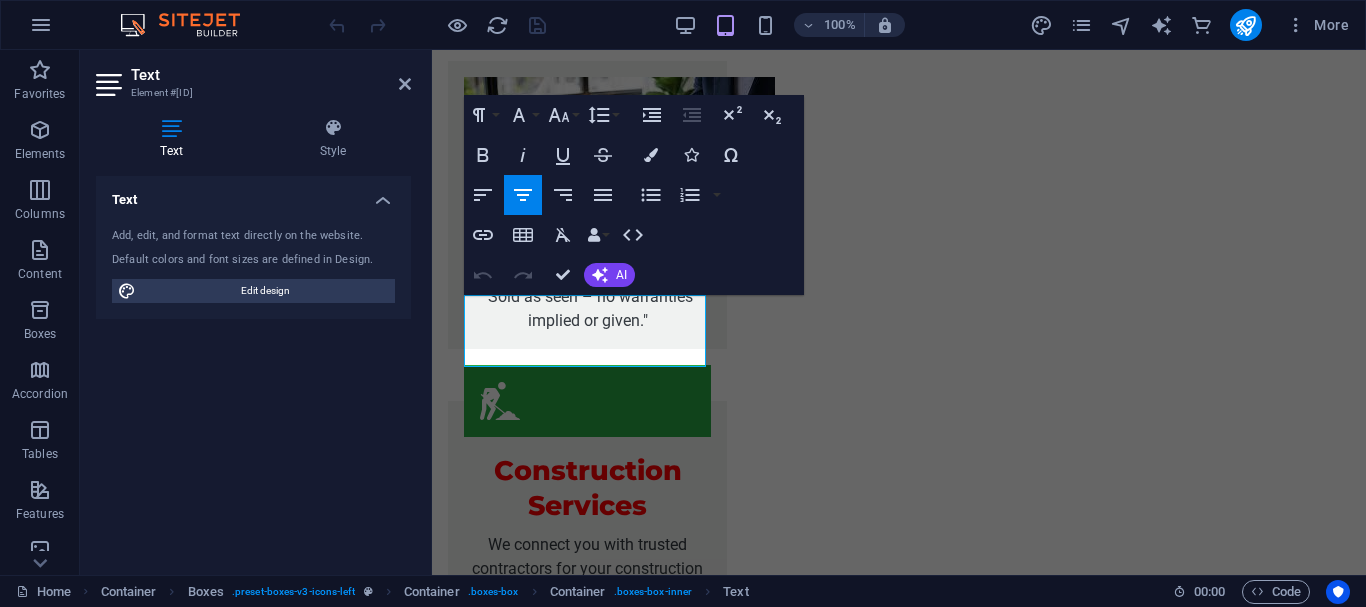 scroll, scrollTop: 2331, scrollLeft: 0, axis: vertical 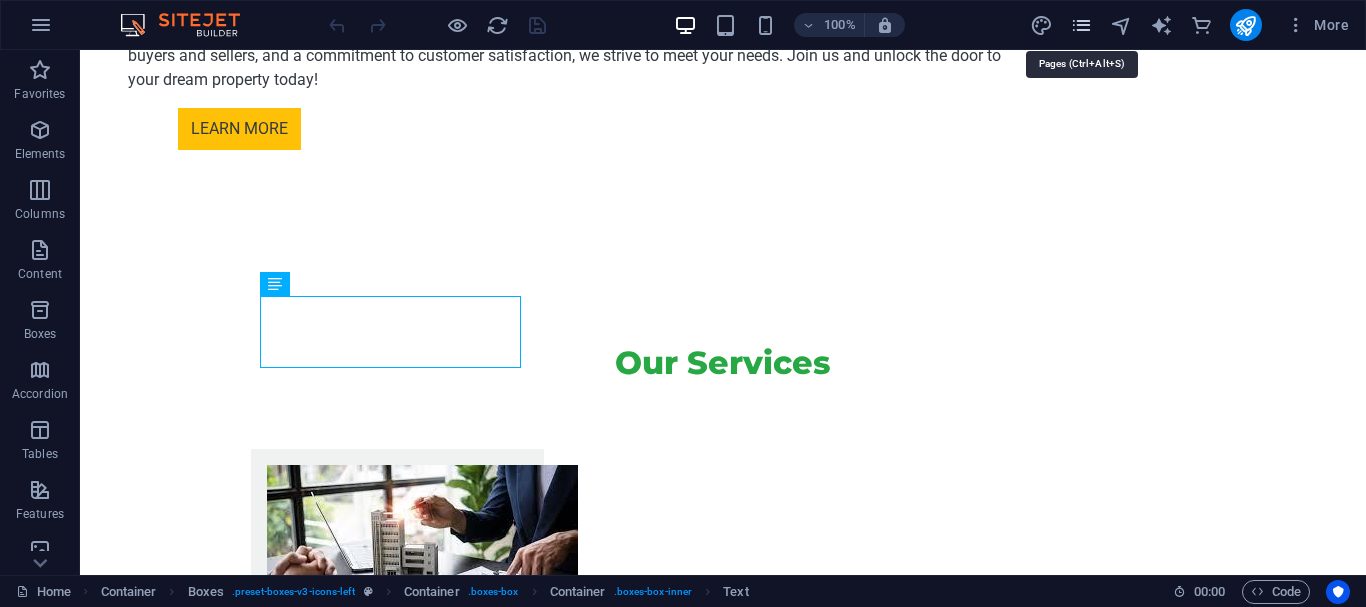 click at bounding box center [1081, 25] 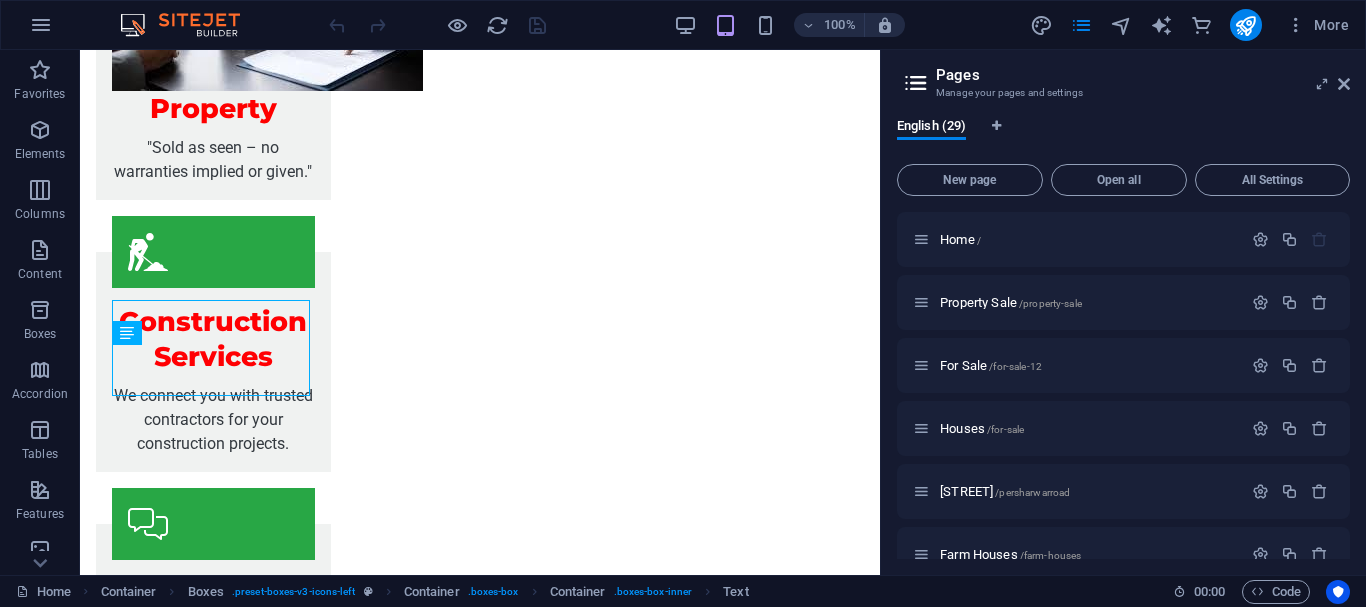 scroll, scrollTop: 2220, scrollLeft: 0, axis: vertical 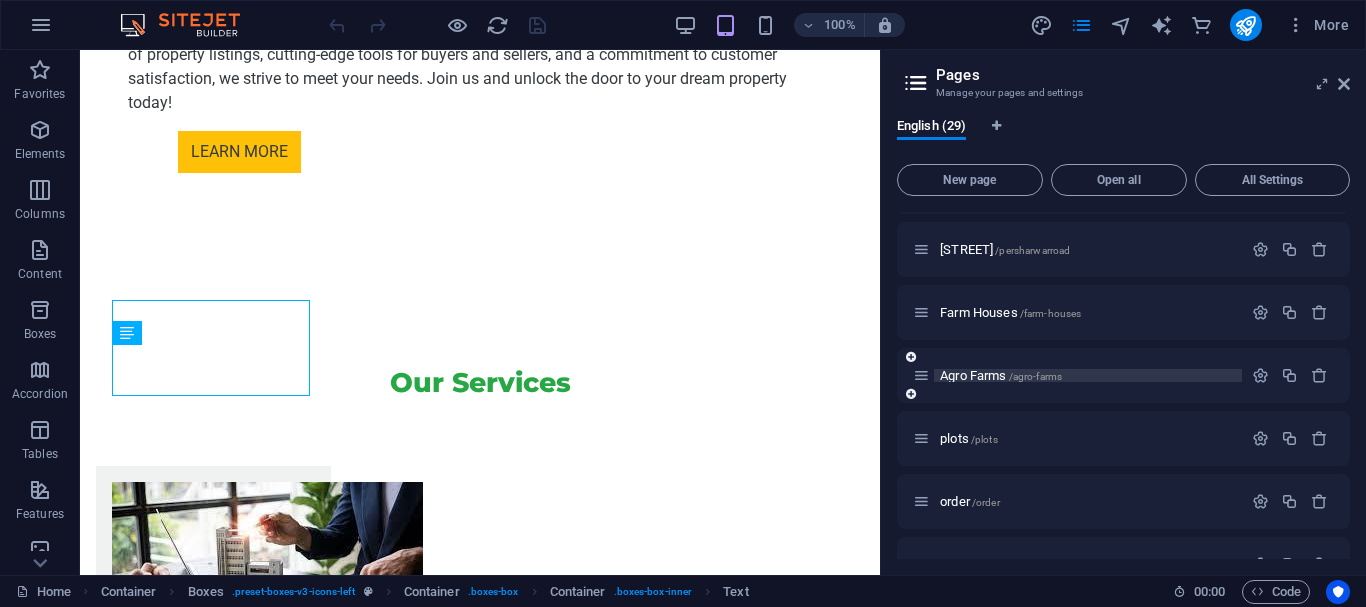 click on "Agro Farms /agro-farms" at bounding box center (1001, 375) 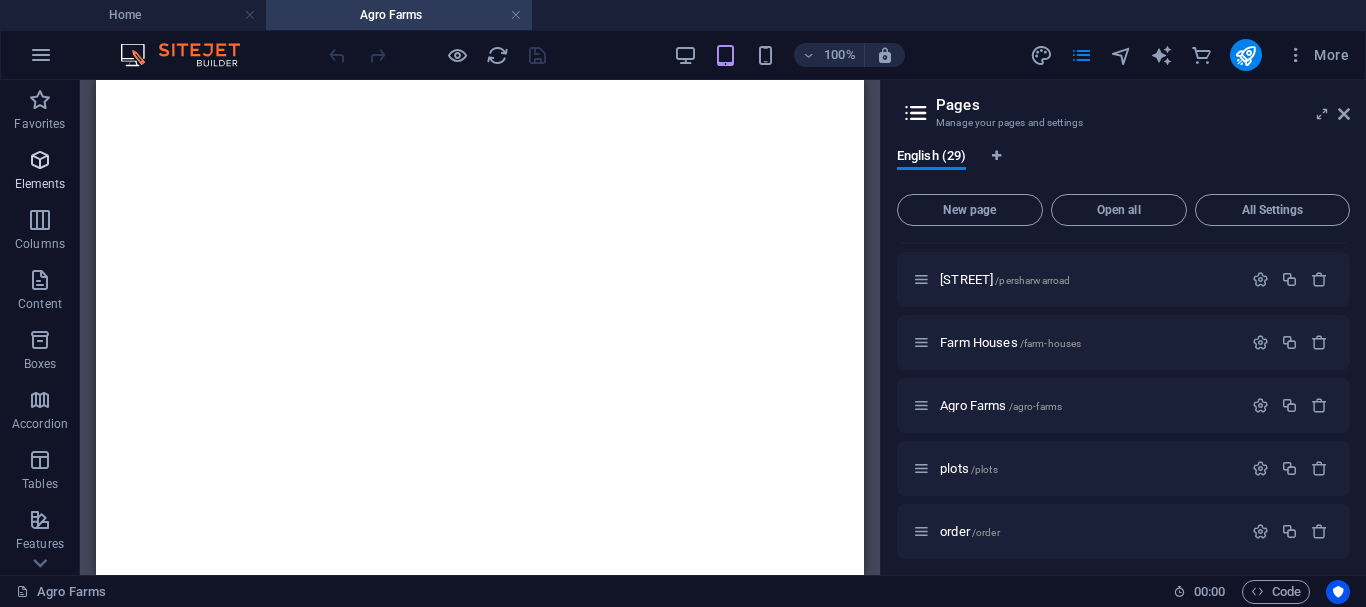 drag, startPoint x: 58, startPoint y: 163, endPoint x: 61, endPoint y: 145, distance: 18.248287 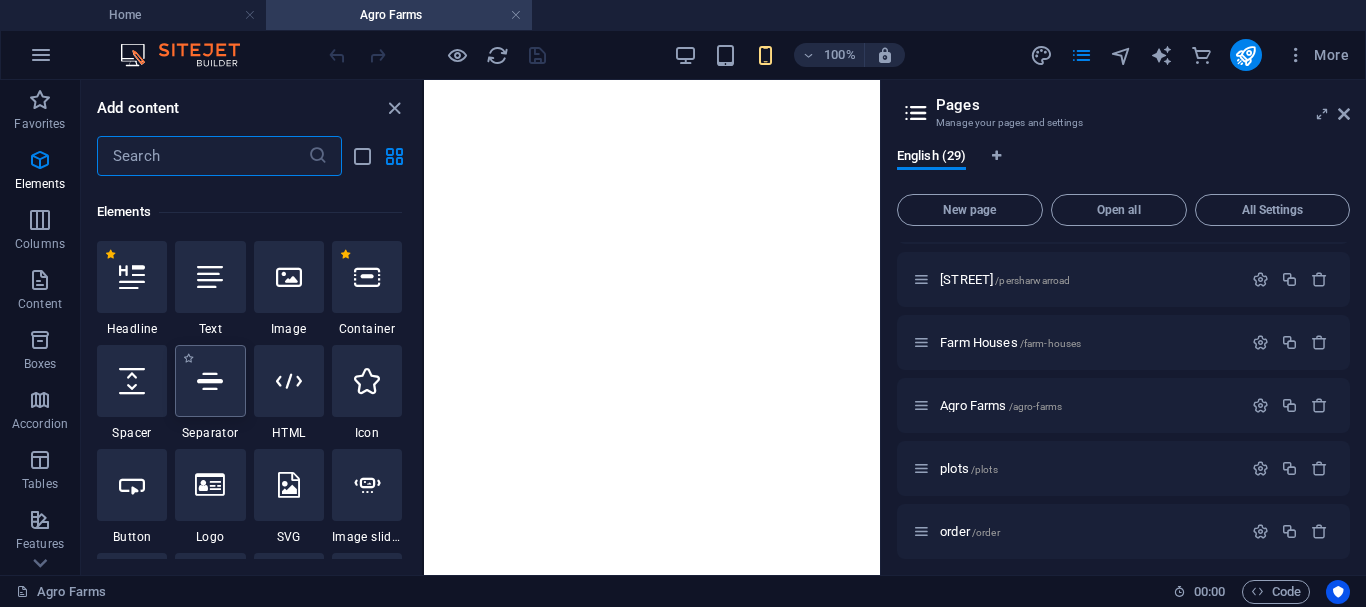 scroll, scrollTop: 213, scrollLeft: 0, axis: vertical 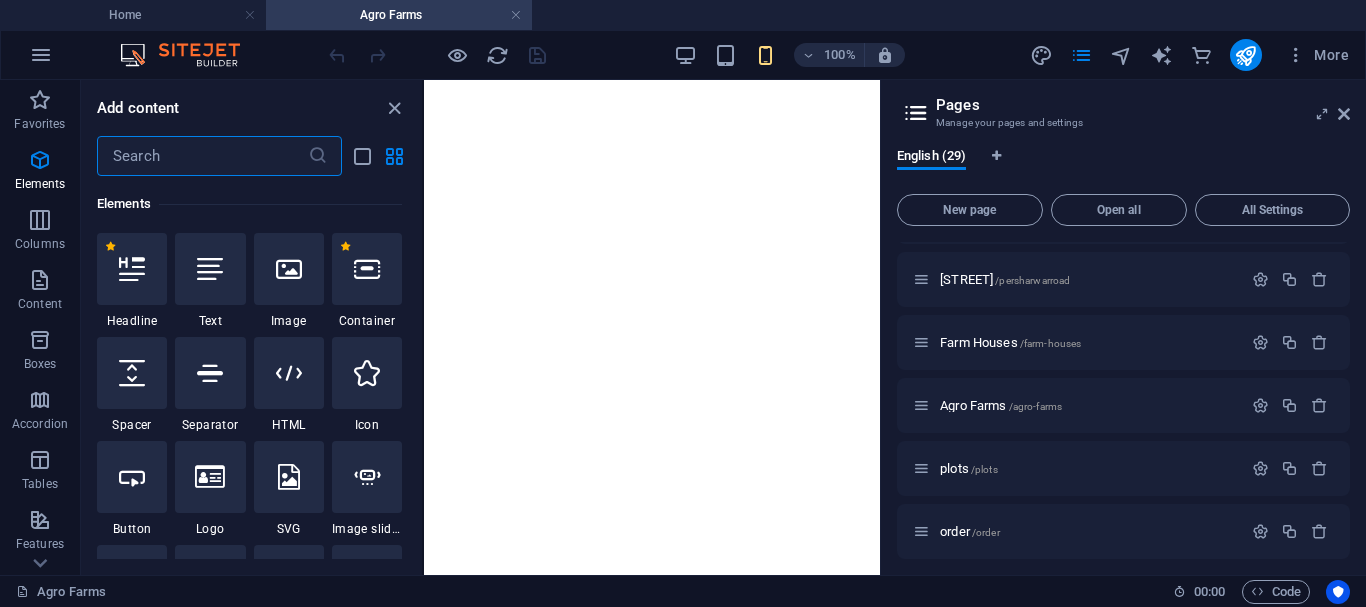 click at bounding box center [202, 156] 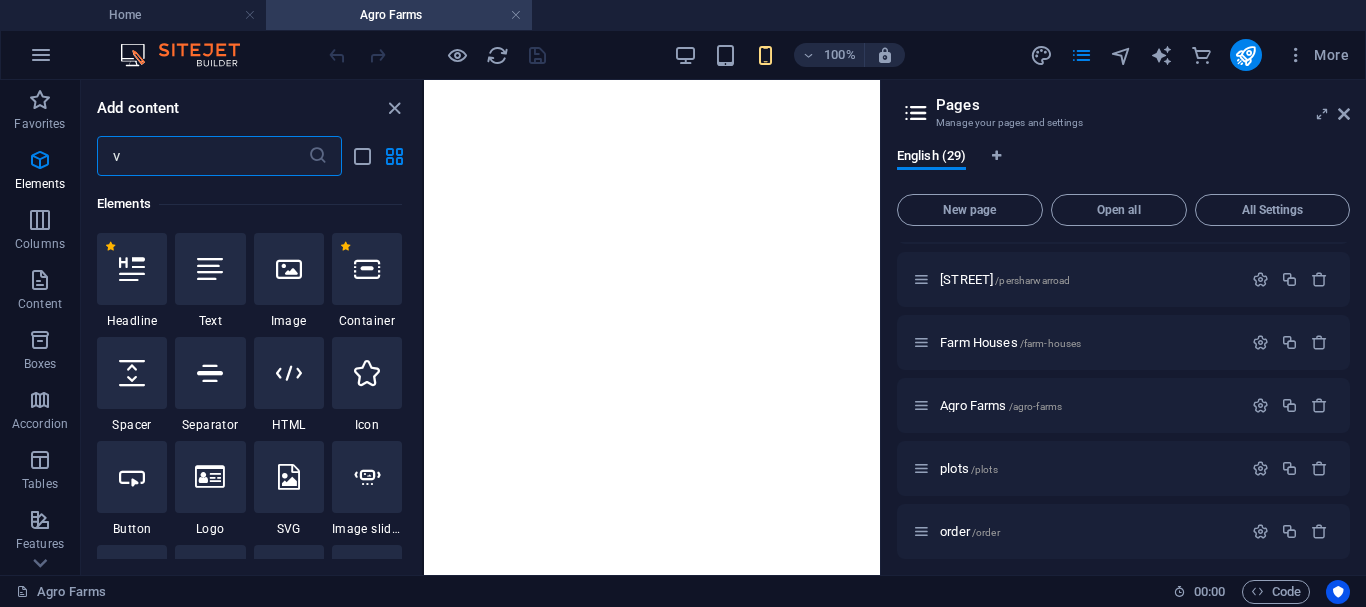 click on "v" at bounding box center (202, 156) 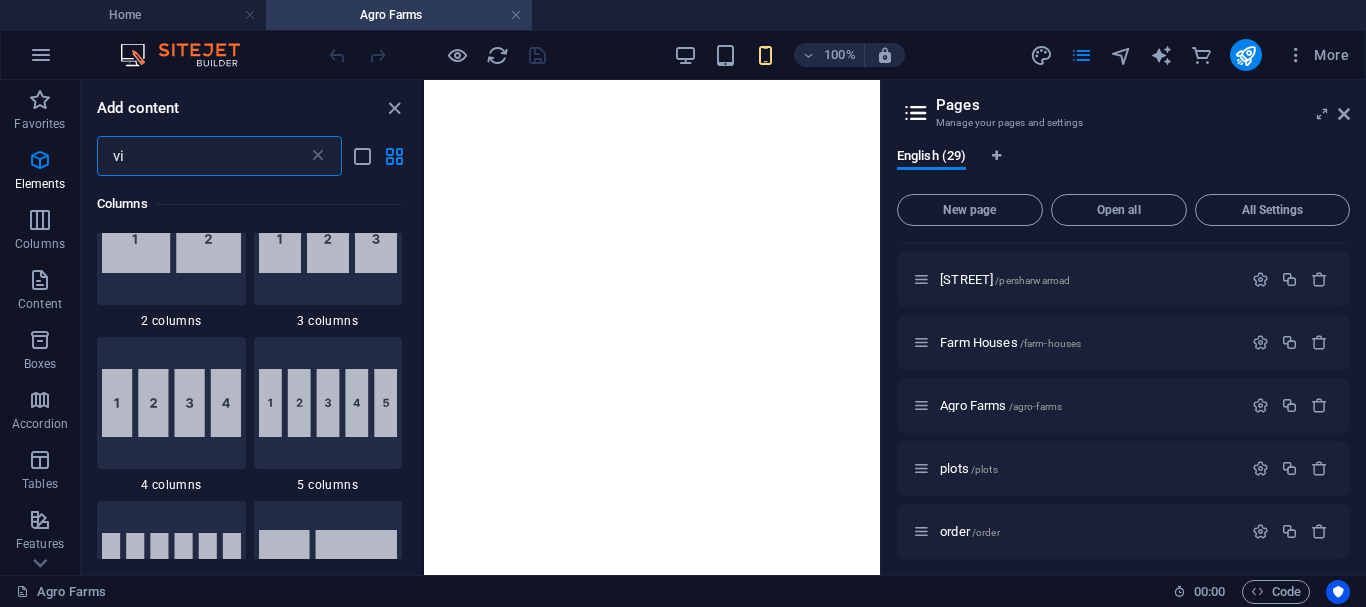 scroll, scrollTop: 0, scrollLeft: 0, axis: both 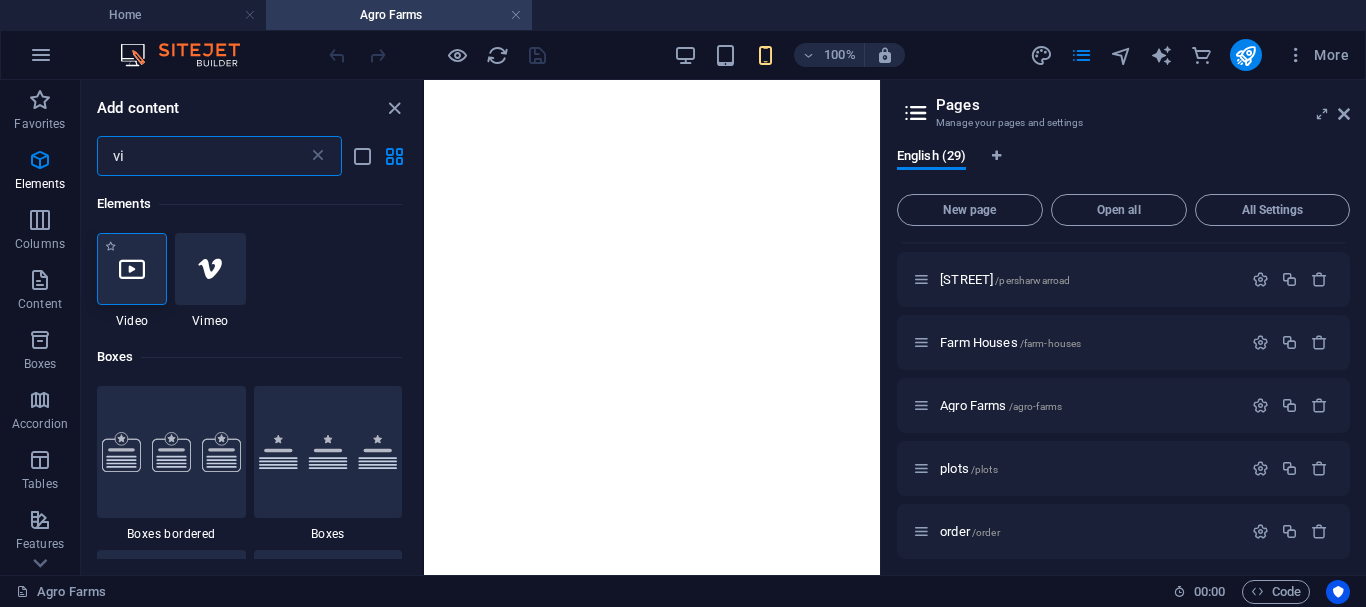 type on "vi" 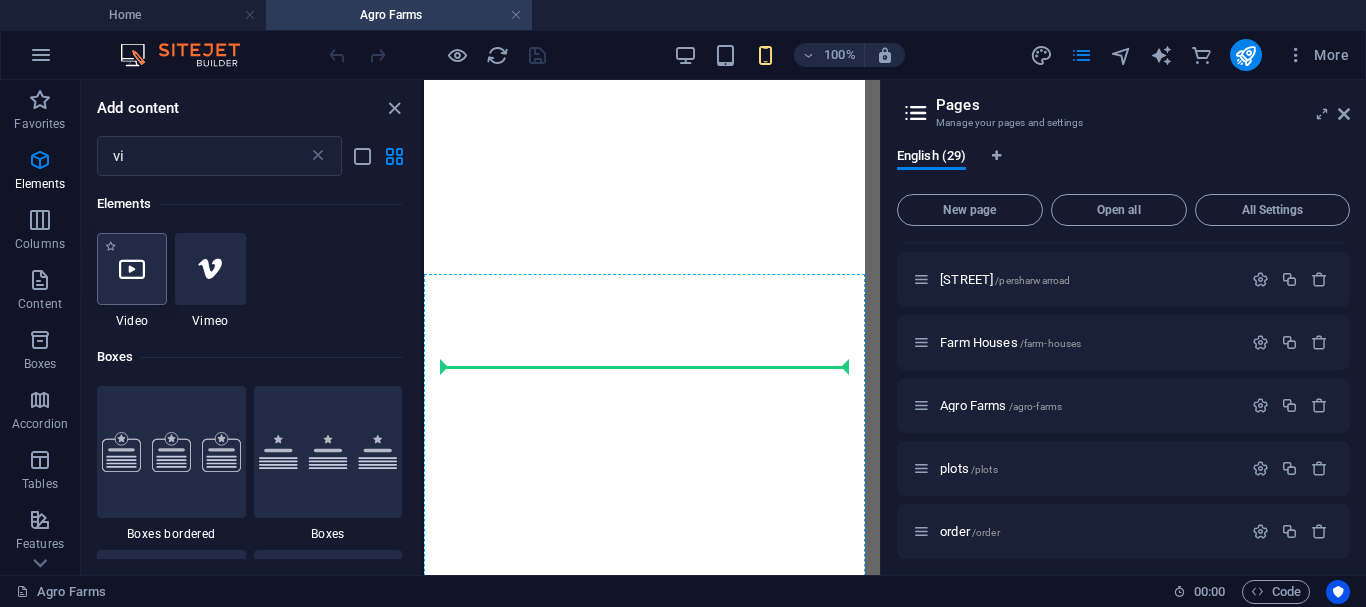 select on "%" 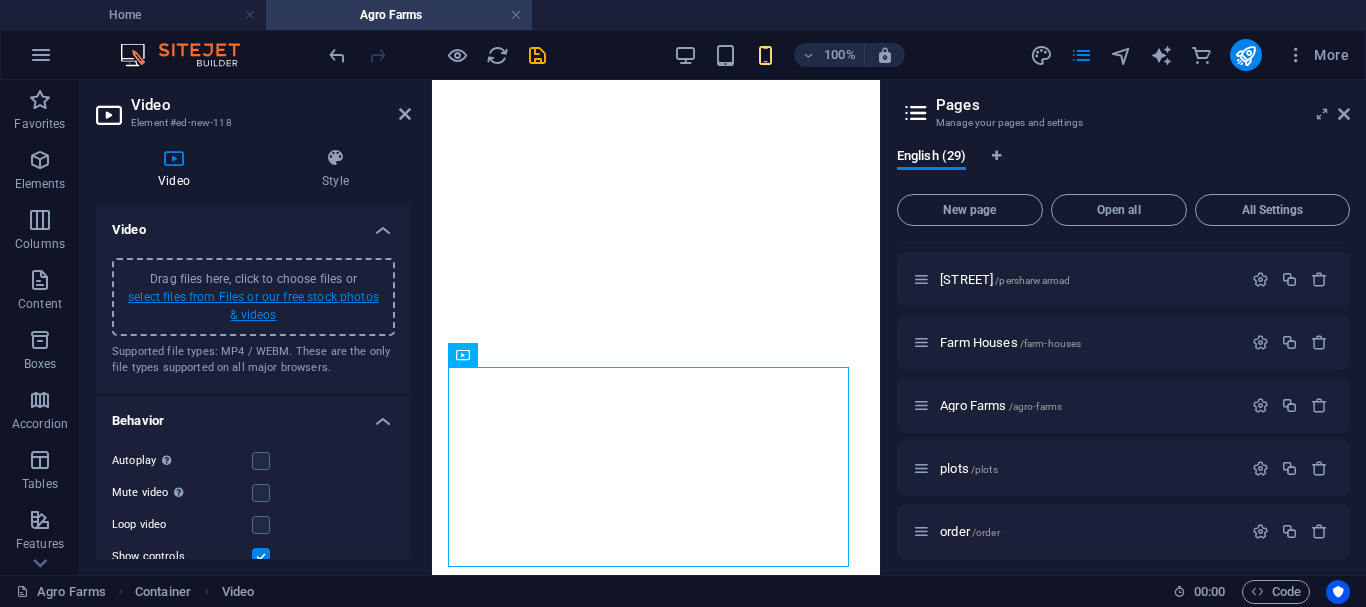 click on "select files from Files or our free stock photos & videos" at bounding box center (253, 306) 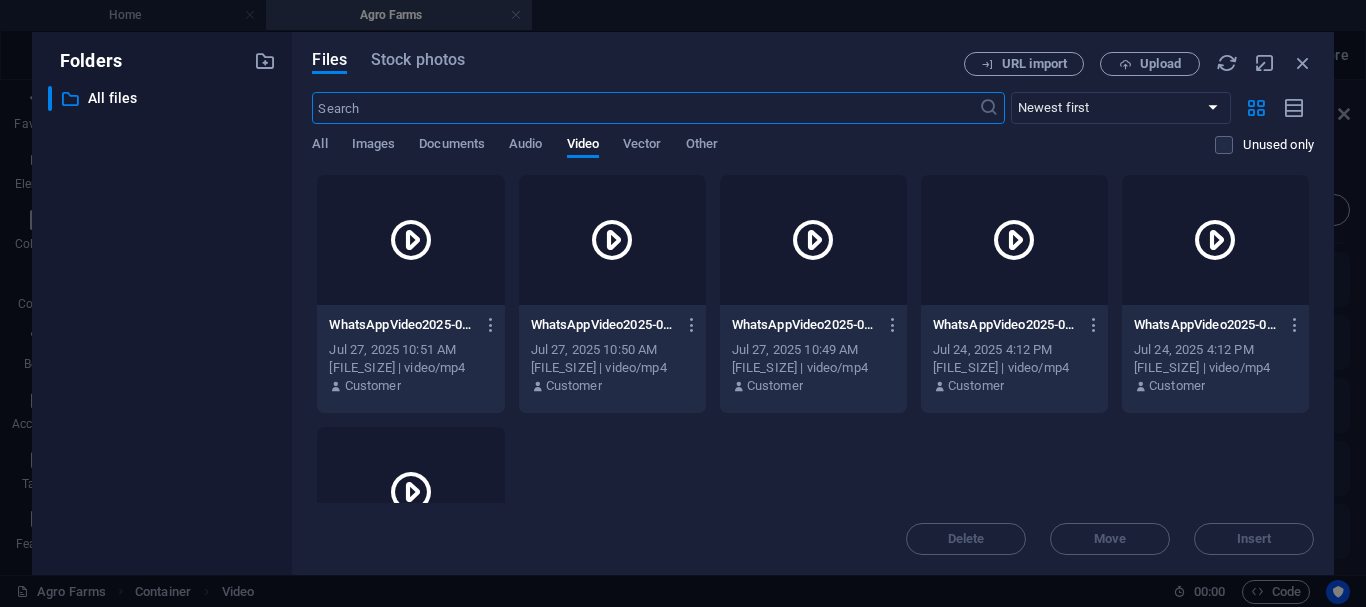 scroll, scrollTop: 497, scrollLeft: 0, axis: vertical 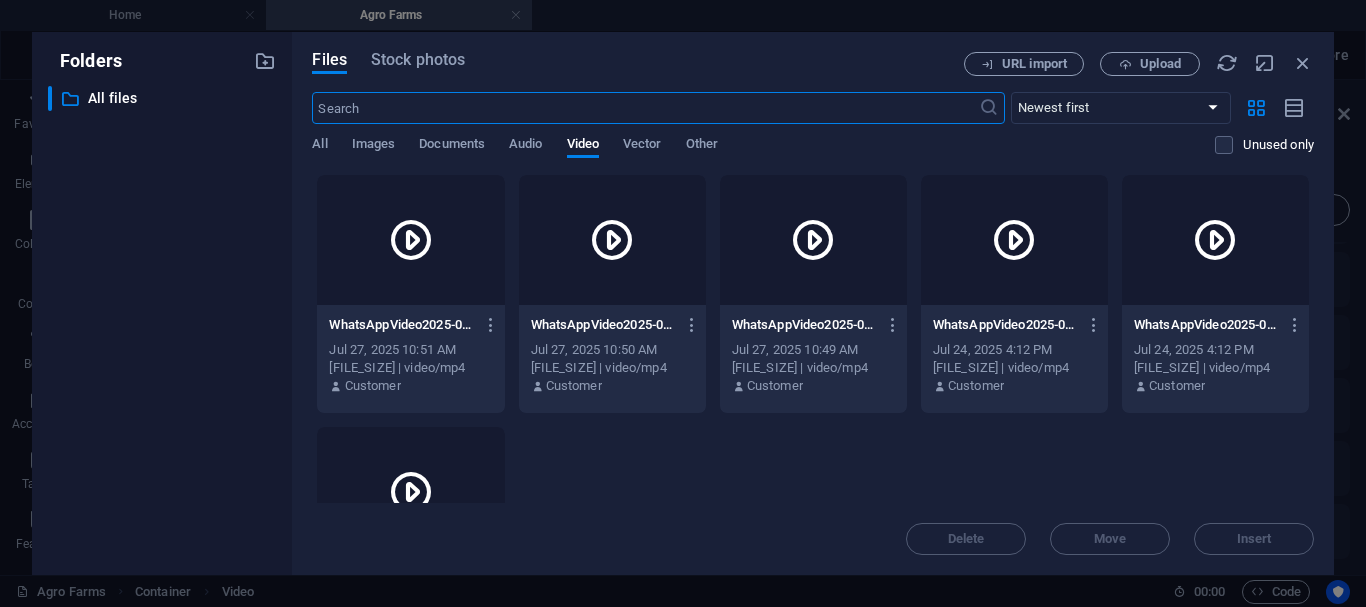 click at bounding box center [1215, 240] 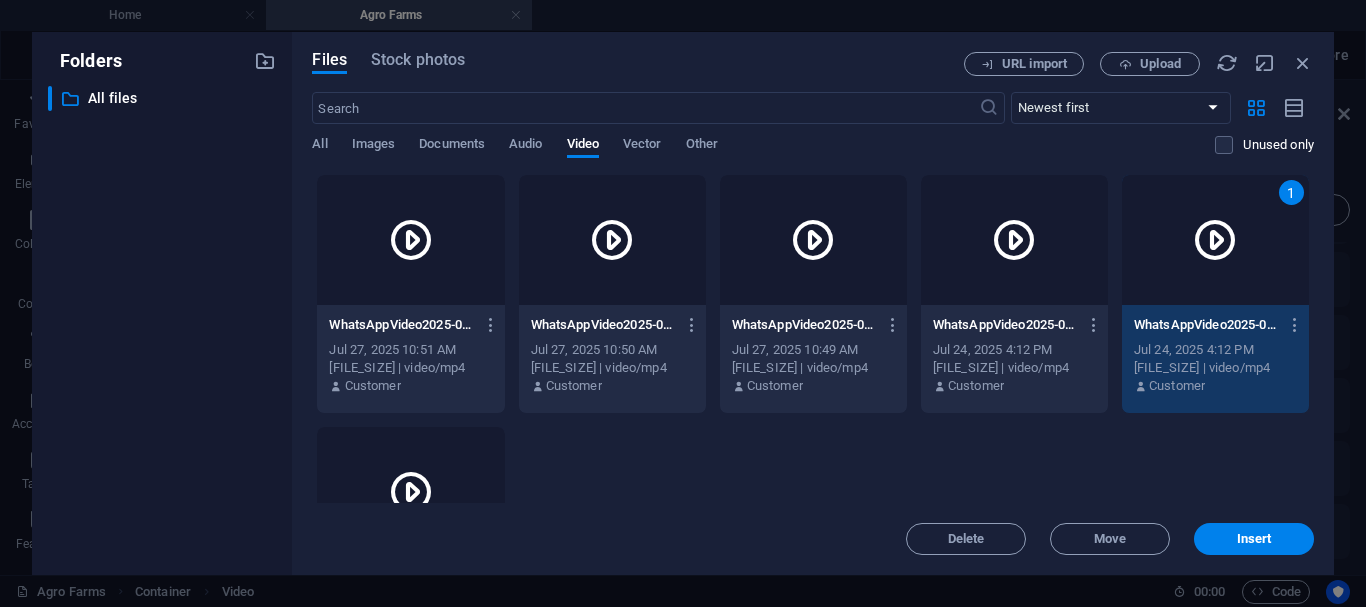 click on "1" at bounding box center [1215, 240] 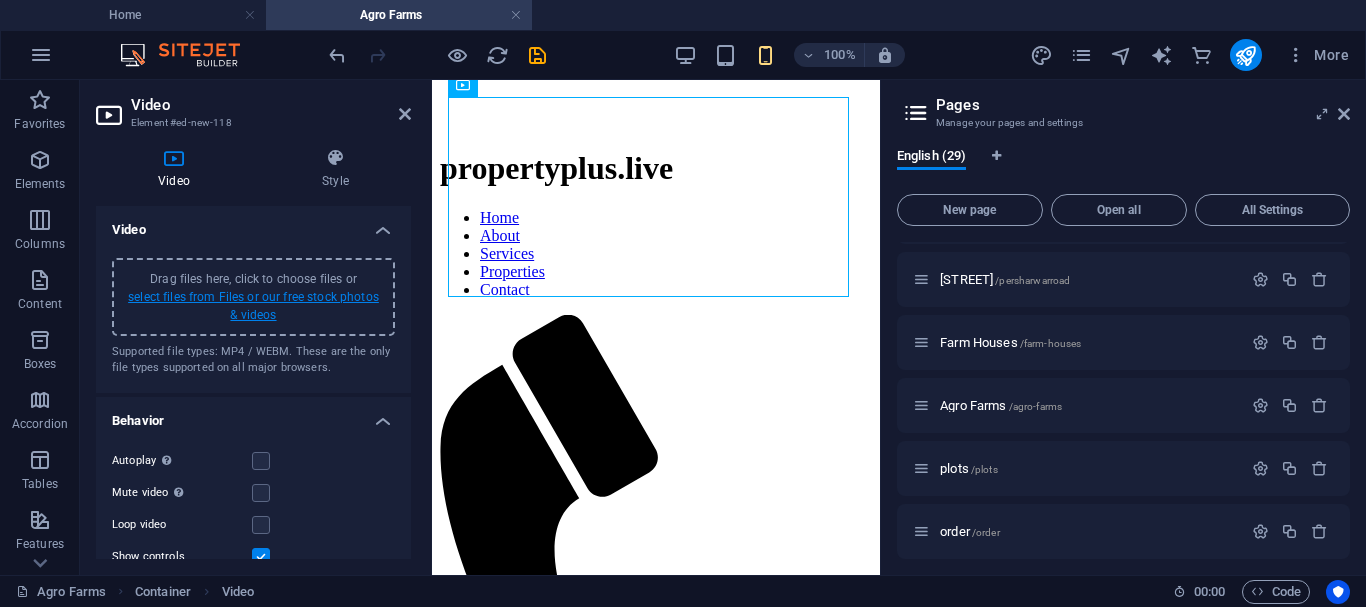click on "select files from Files or our free stock photos & videos" at bounding box center (253, 306) 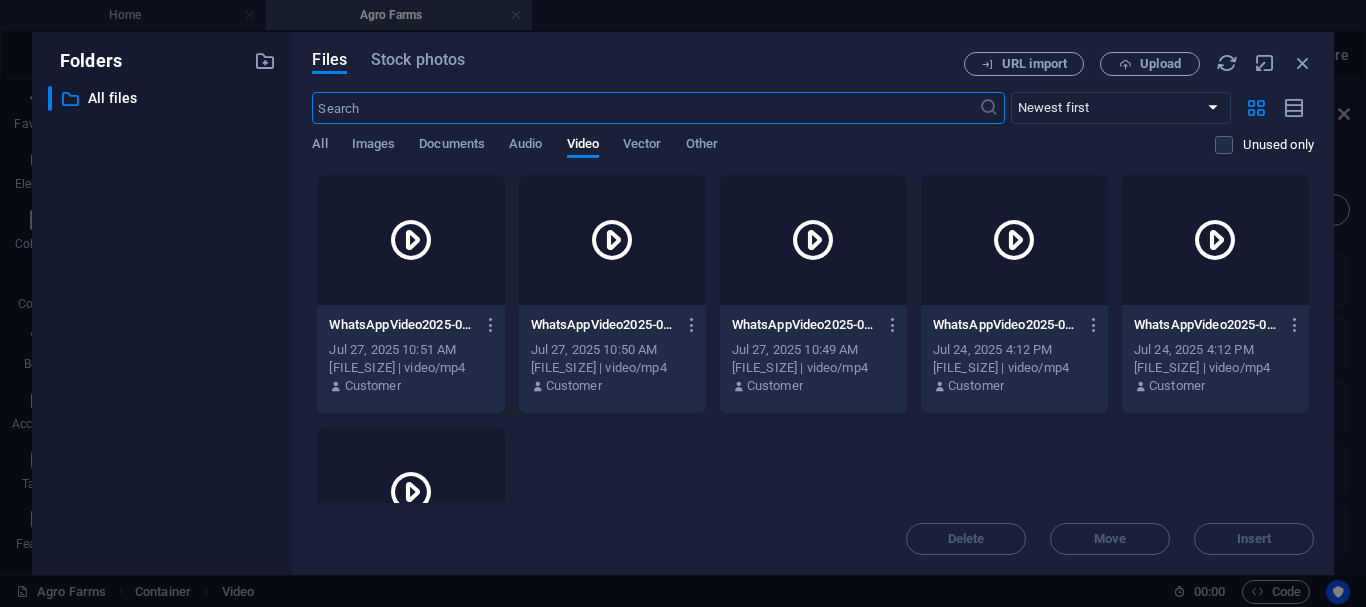 scroll, scrollTop: 713, scrollLeft: 0, axis: vertical 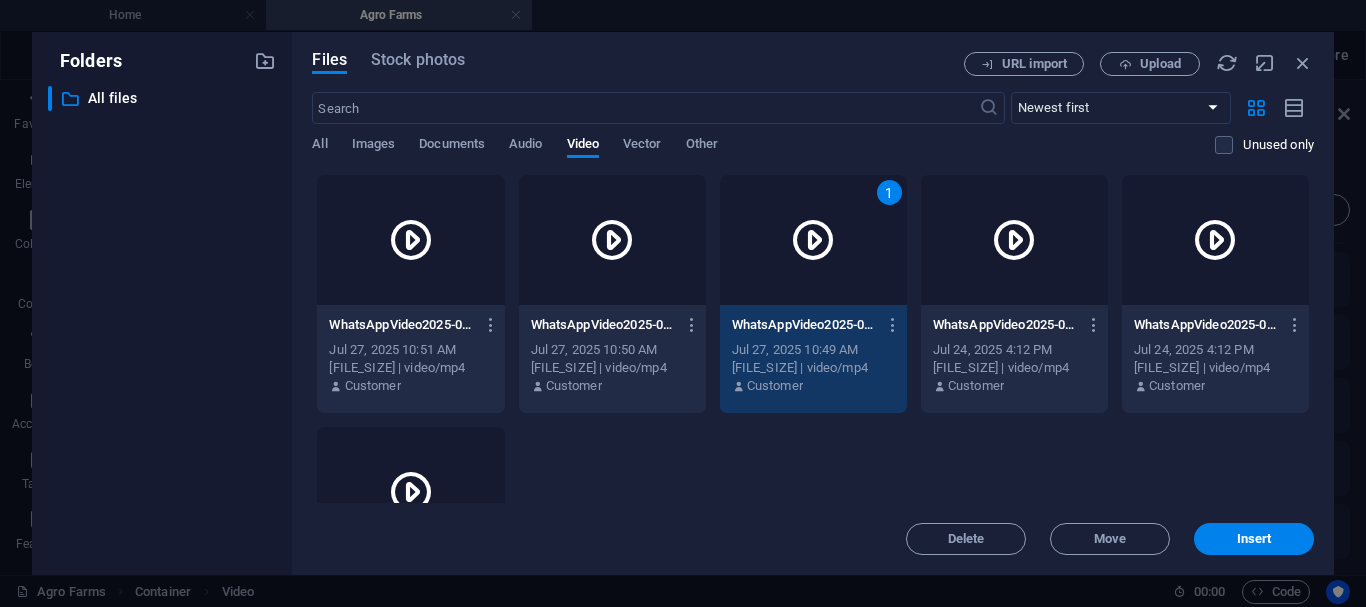 click at bounding box center [1014, 240] 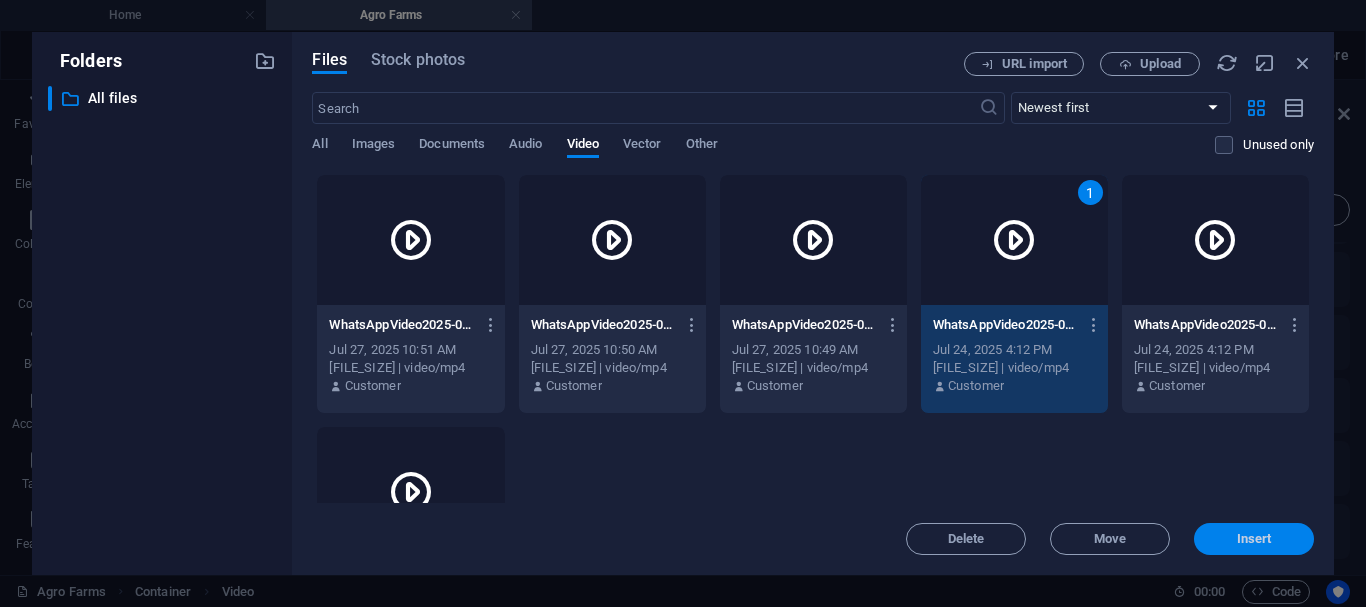 click on "Insert" at bounding box center (1254, 539) 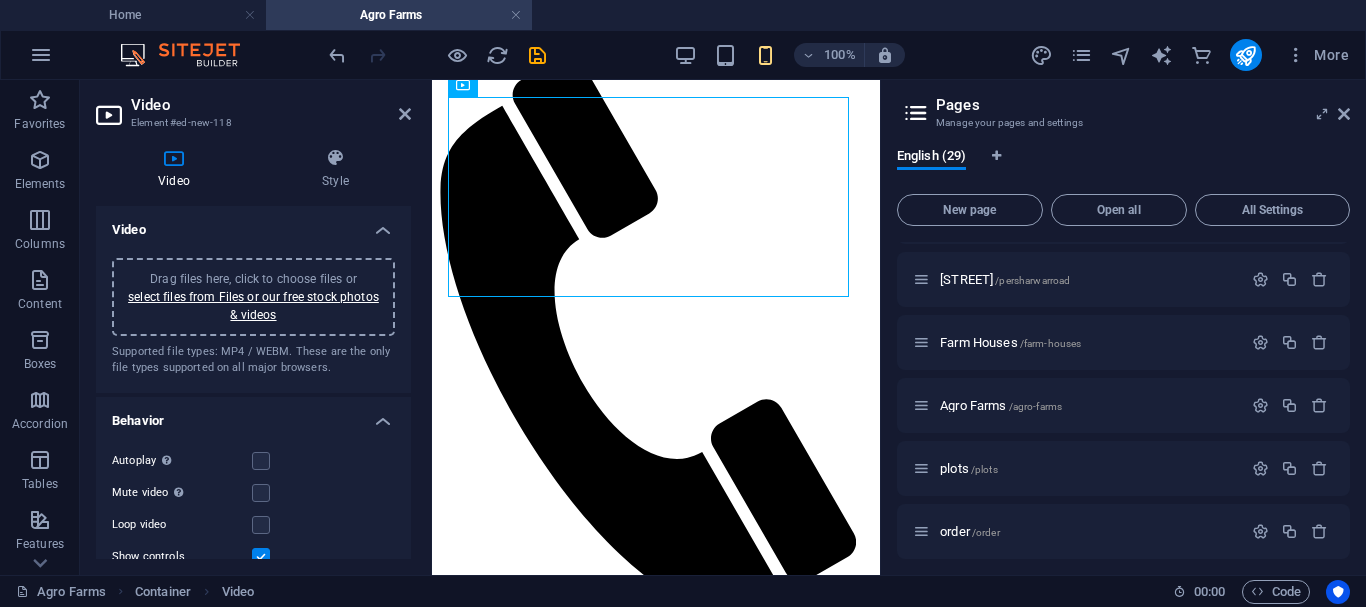 scroll, scrollTop: 497, scrollLeft: 0, axis: vertical 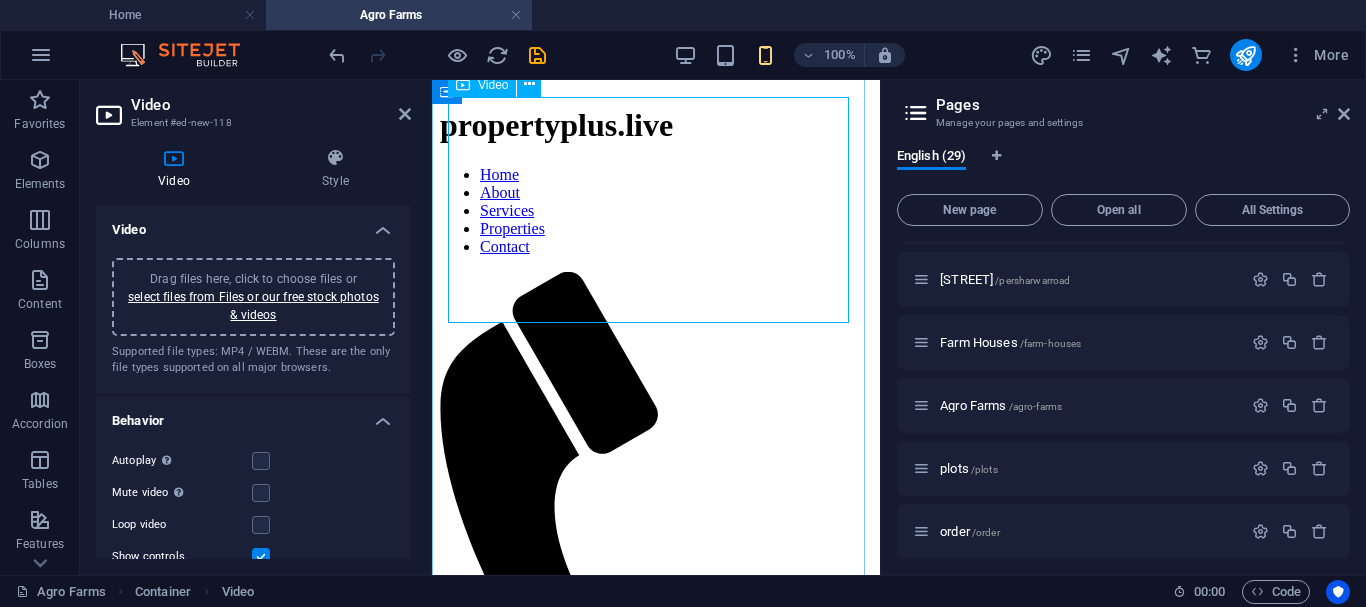 click at bounding box center (656, 1224) 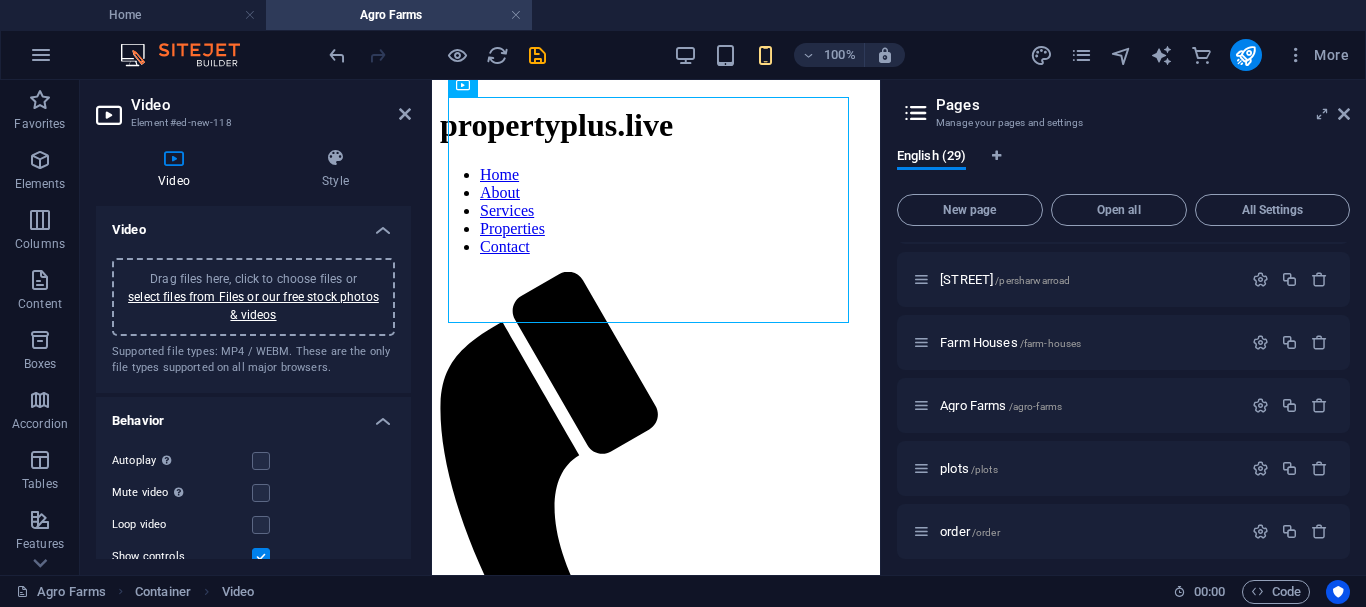 click at bounding box center [1344, 114] 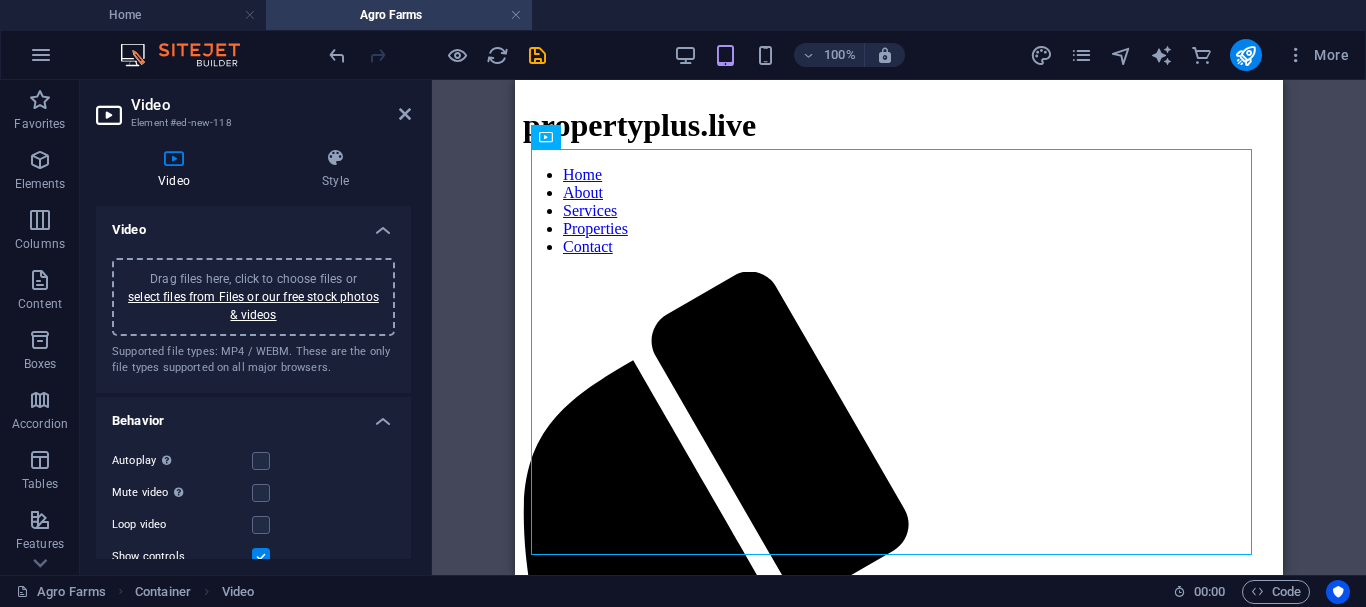 click on "Video Element #ed-new-118" at bounding box center (253, 106) 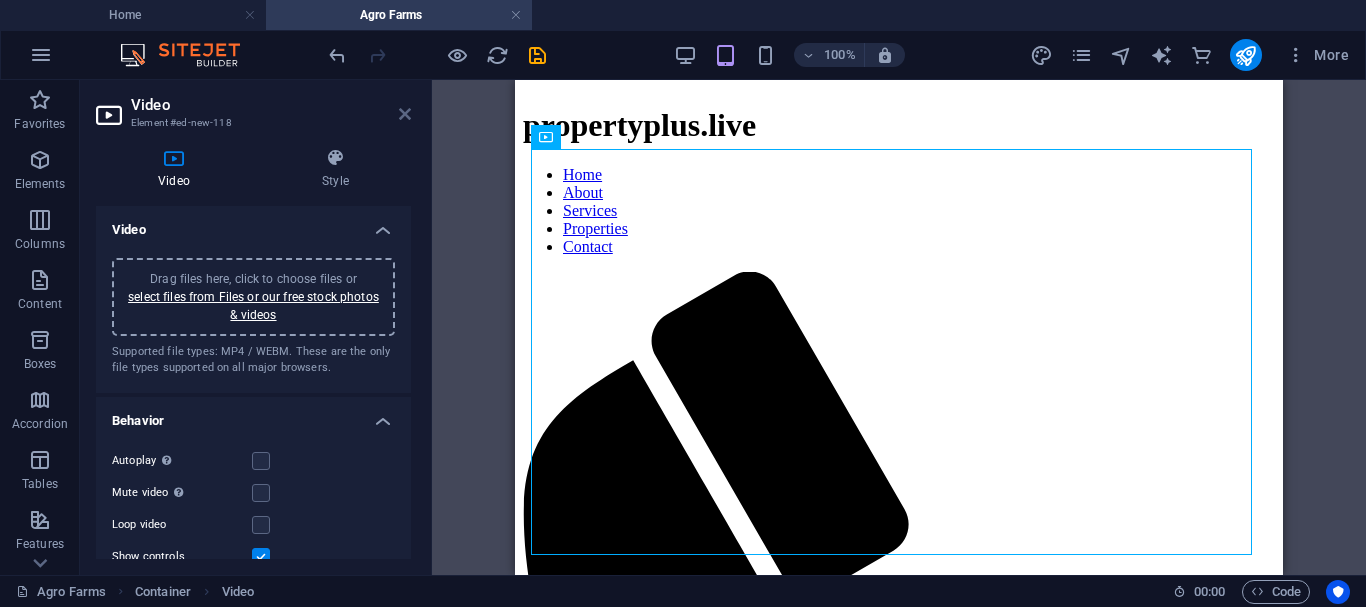 drag, startPoint x: 403, startPoint y: 117, endPoint x: 115, endPoint y: 48, distance: 296.1503 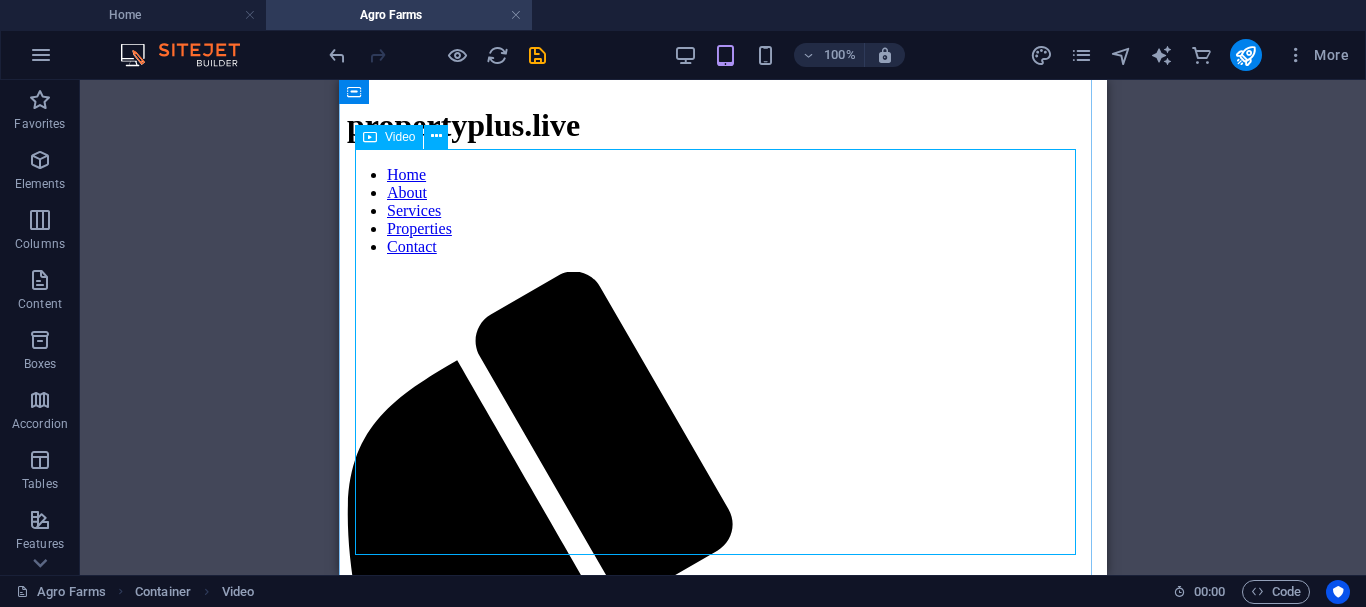 click at bounding box center (723, 1732) 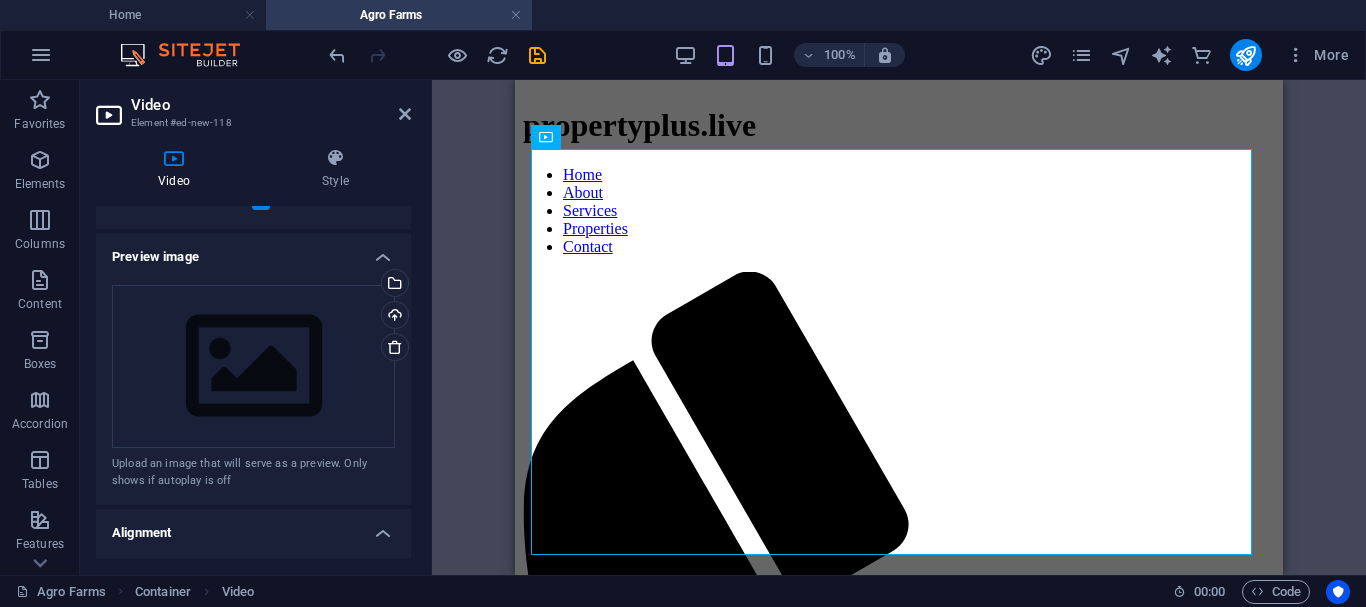 scroll, scrollTop: 343, scrollLeft: 0, axis: vertical 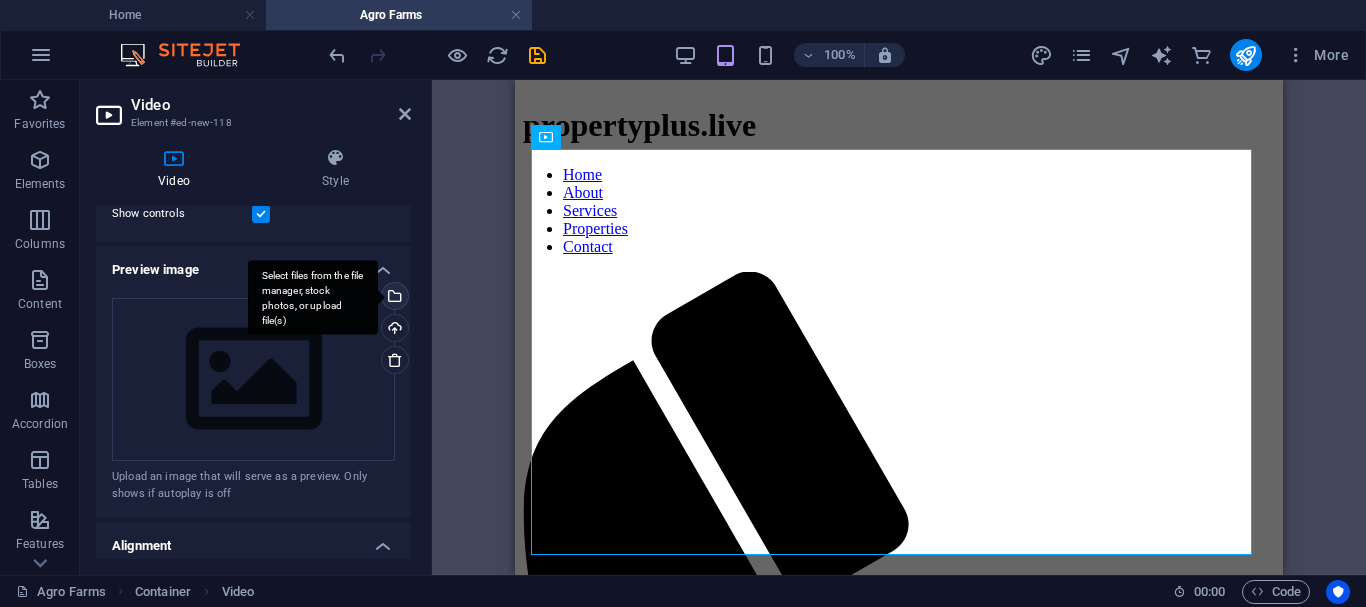 click on "Select files from the file manager, stock photos, or upload file(s)" at bounding box center [393, 298] 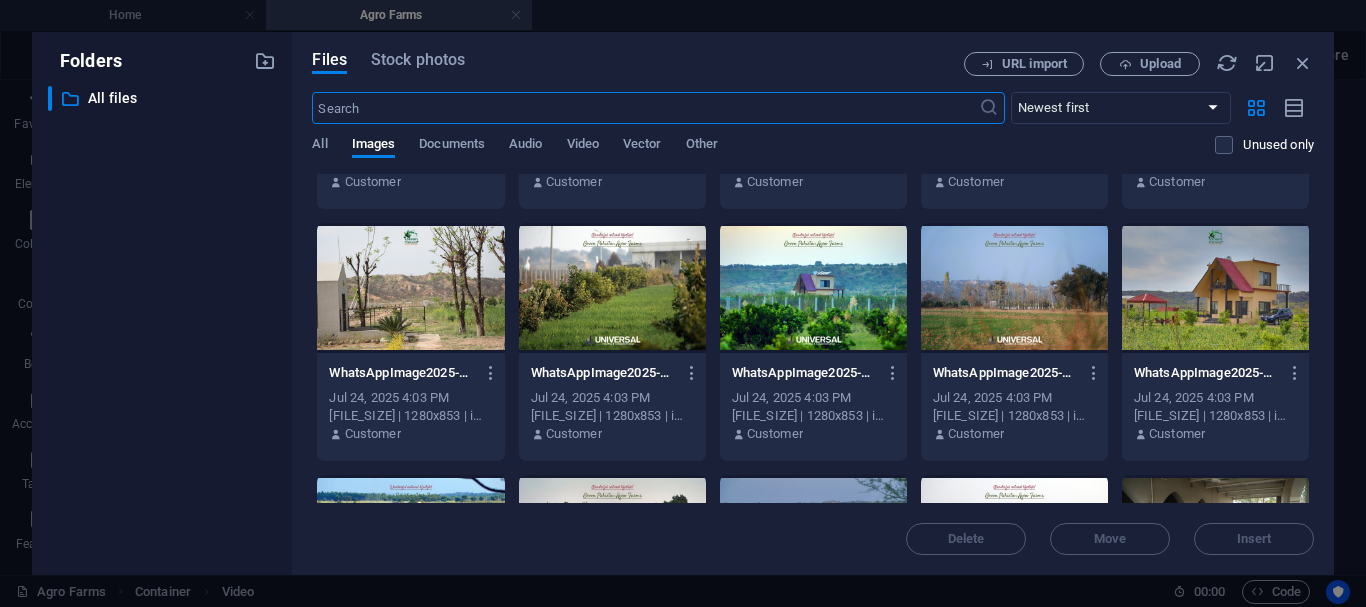 scroll, scrollTop: 1015, scrollLeft: 0, axis: vertical 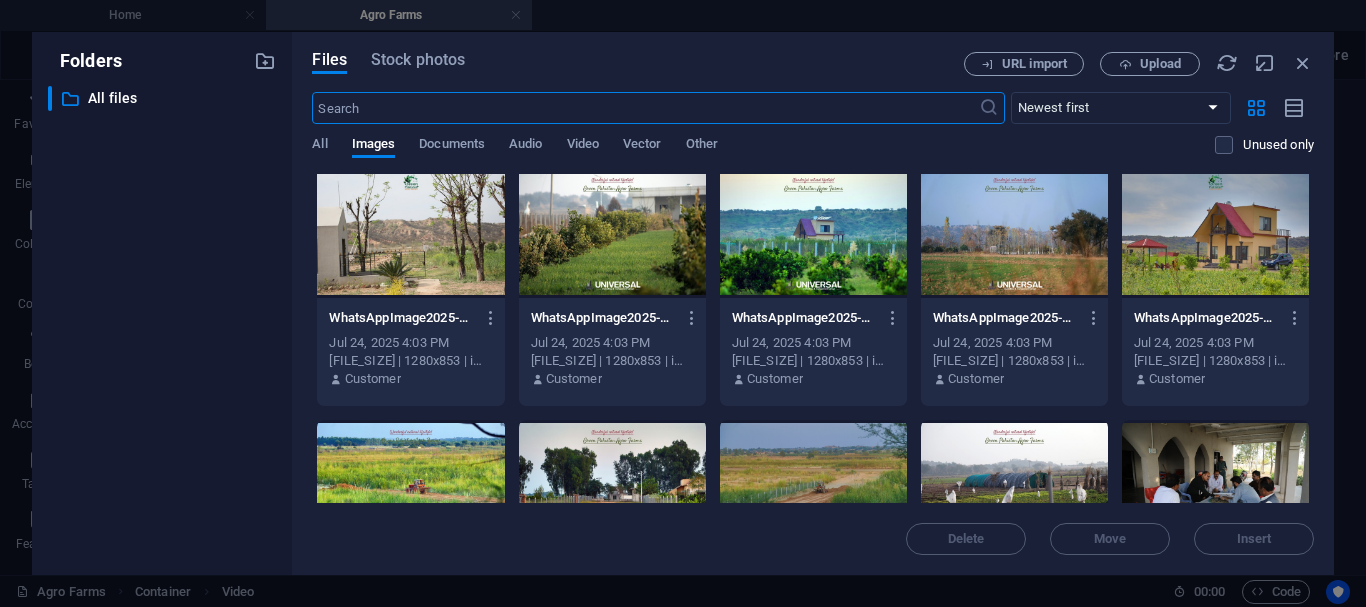 click at bounding box center (1215, 233) 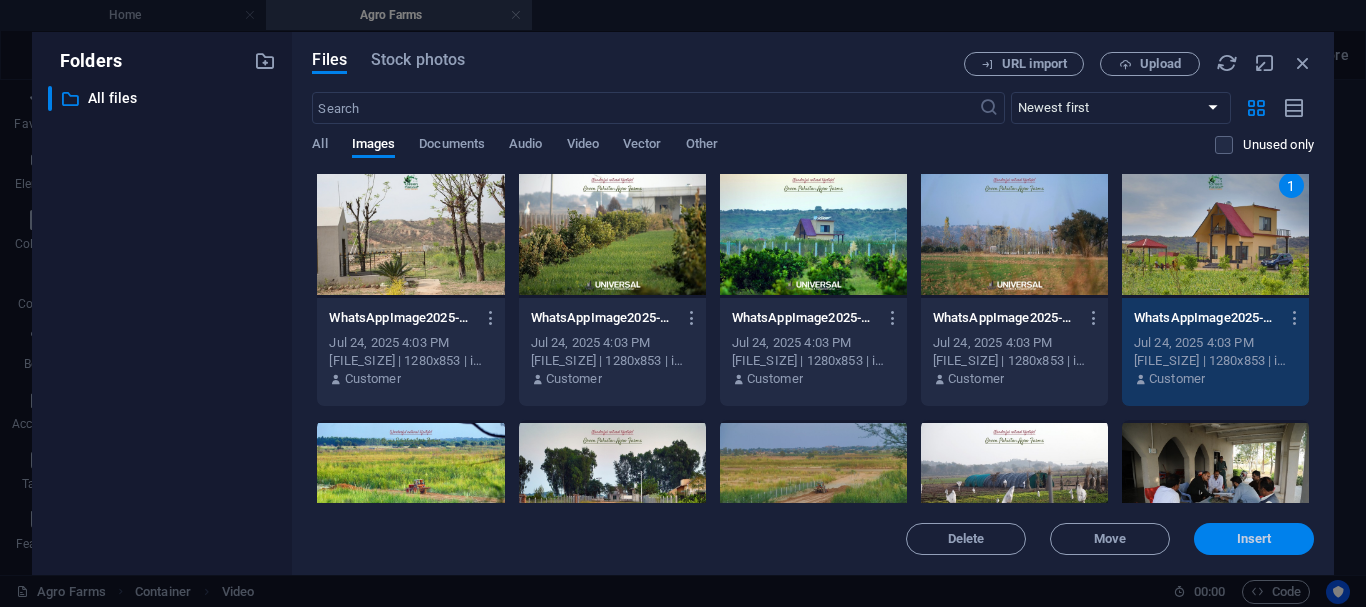 click on "Insert" at bounding box center (1254, 539) 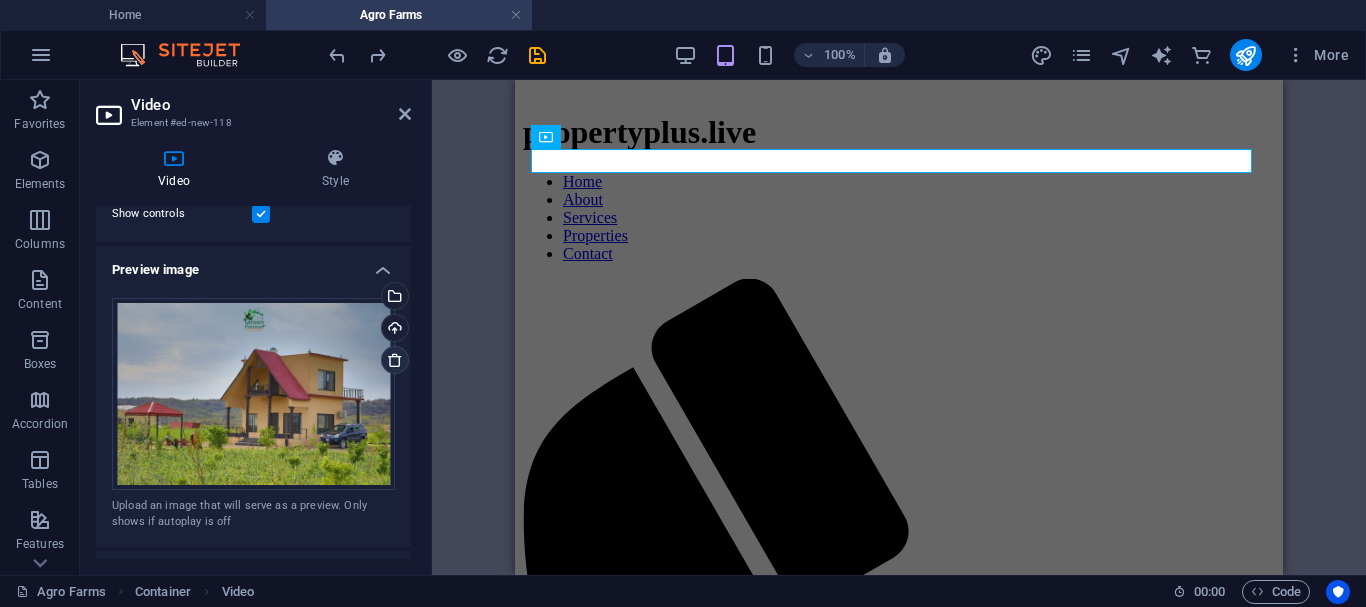 click at bounding box center [395, 360] 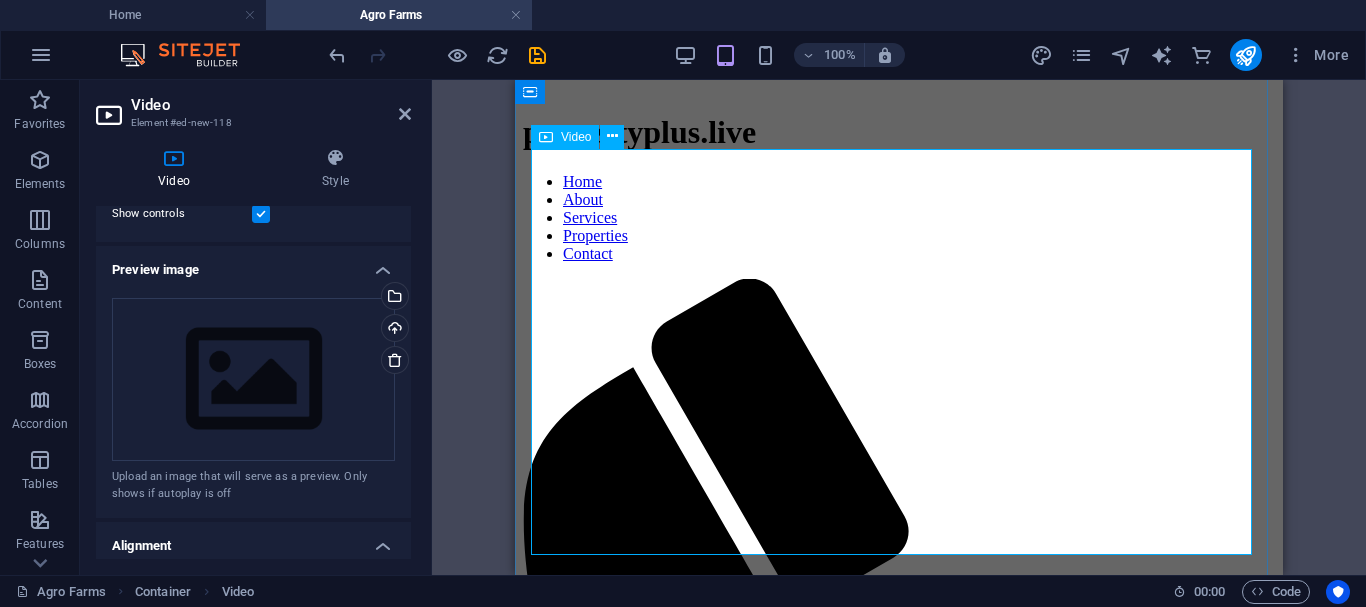 click at bounding box center [899, 1739] 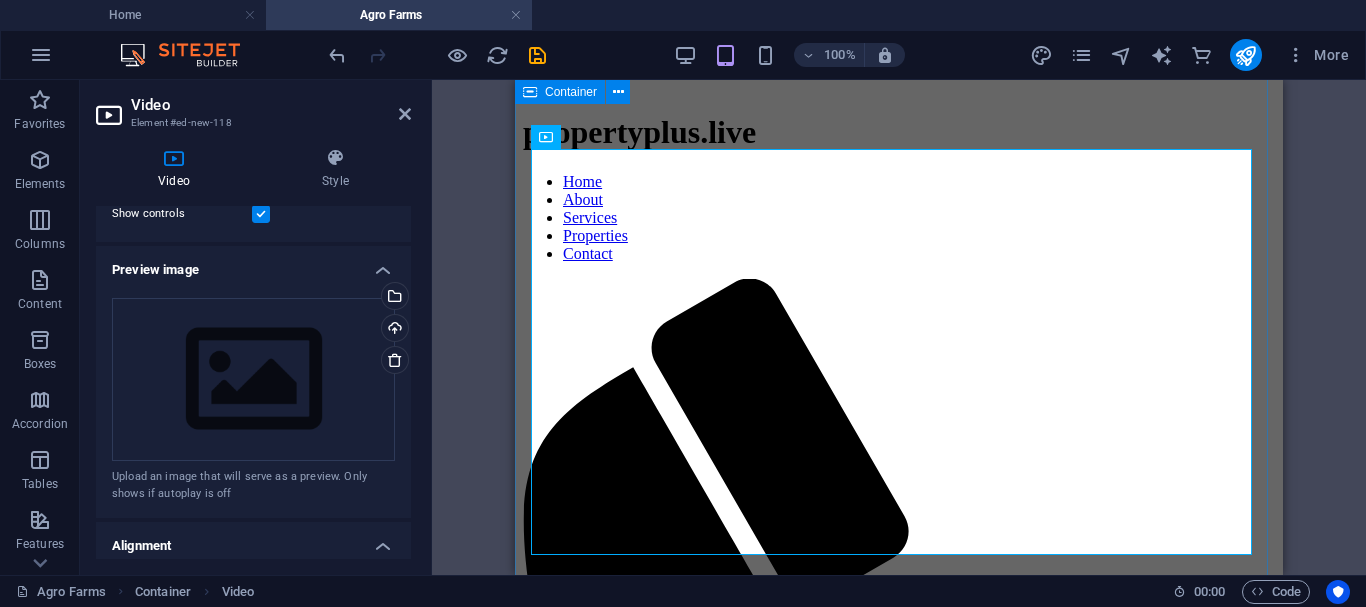 click on "Sale" at bounding box center [899, 3133] 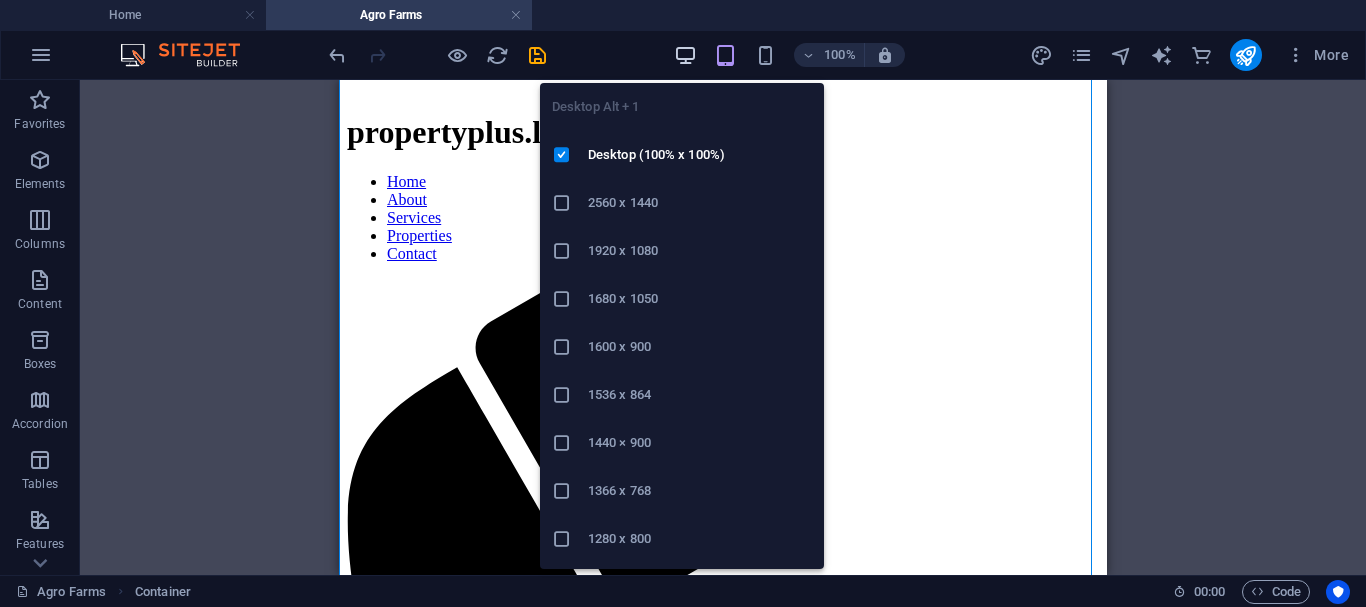 click at bounding box center [685, 55] 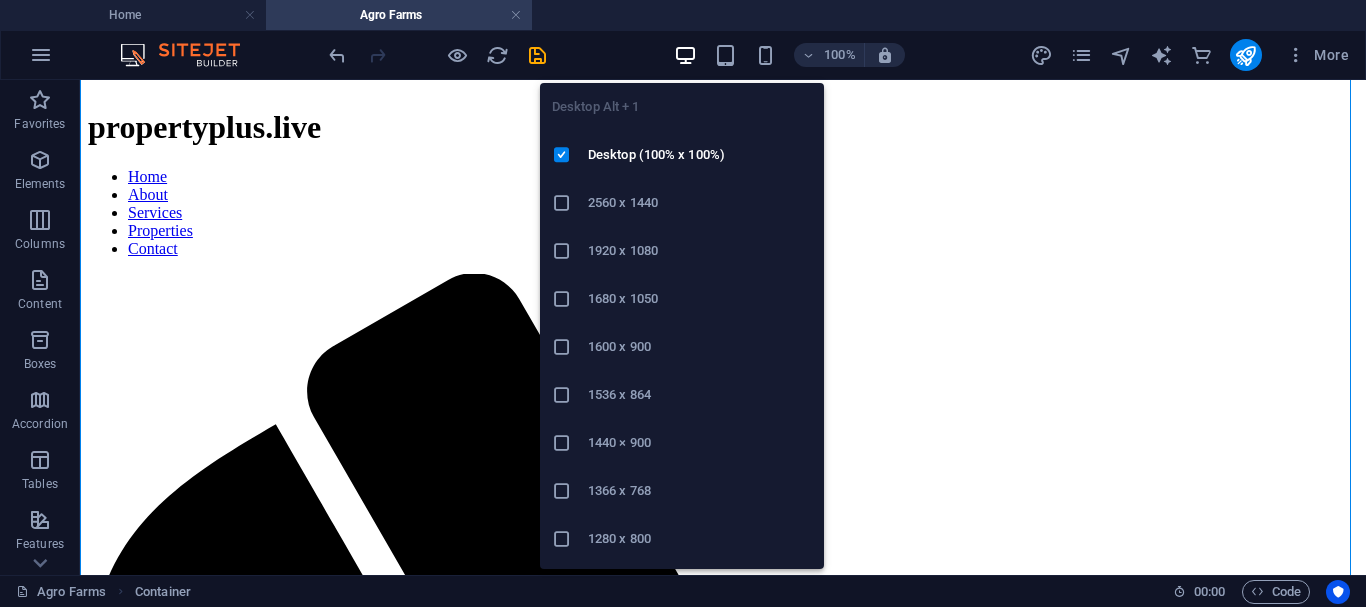 scroll, scrollTop: 503, scrollLeft: 0, axis: vertical 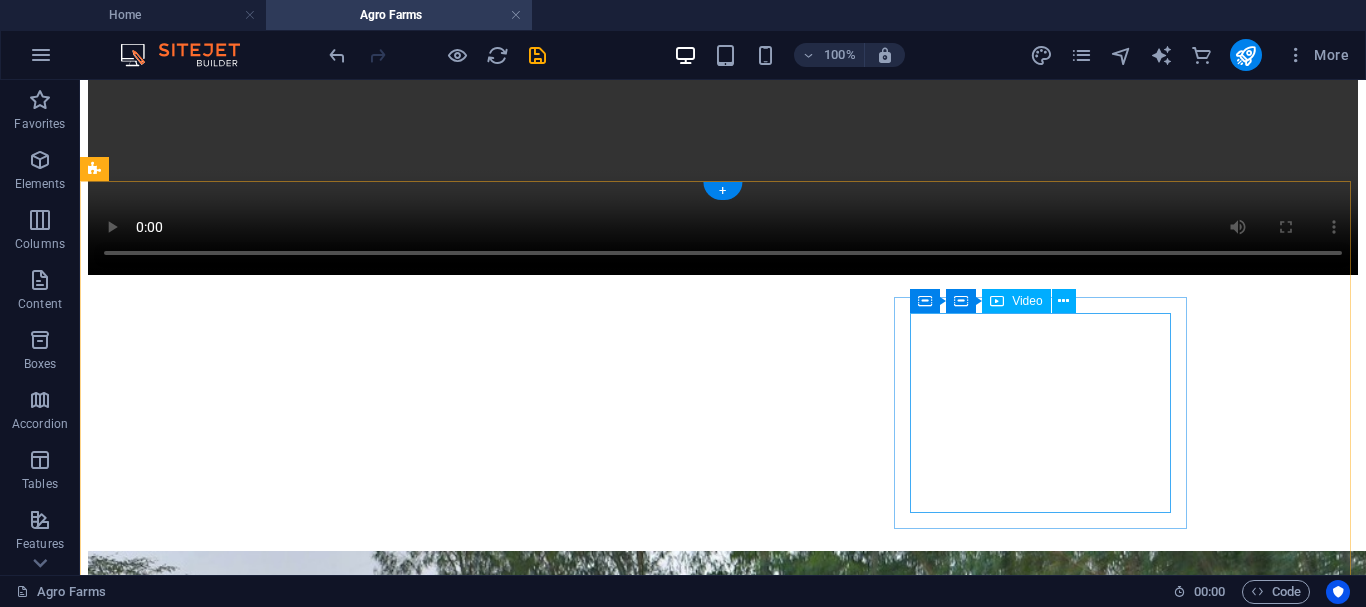 click at bounding box center (723, 15255) 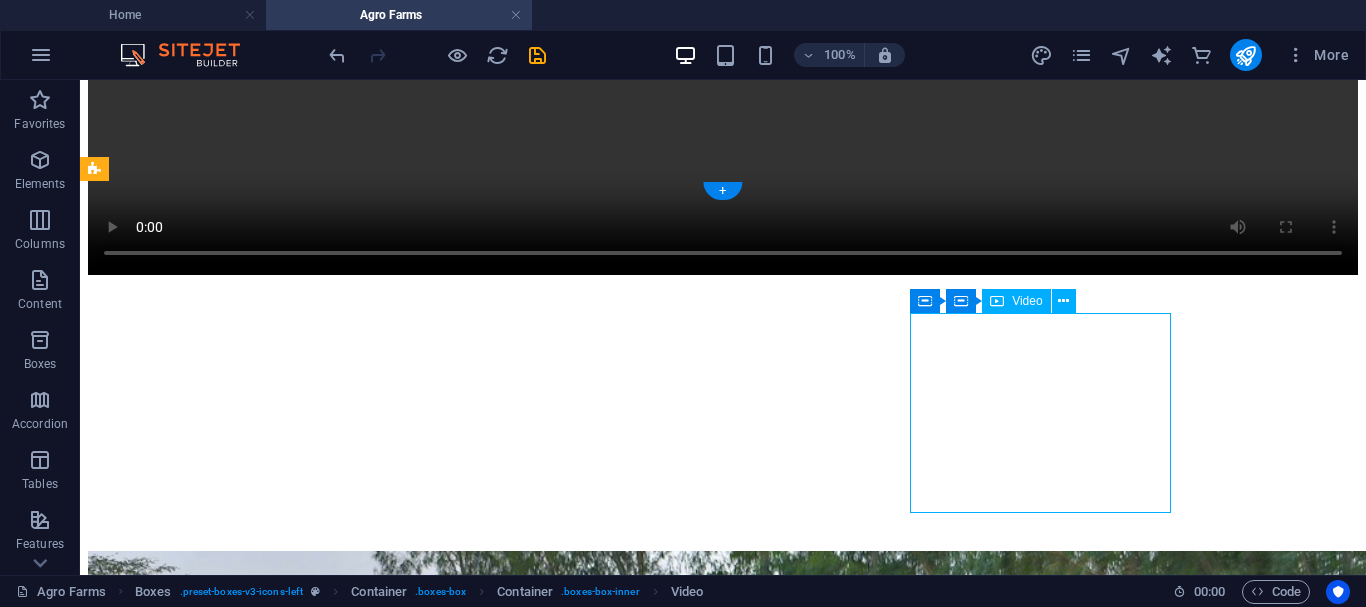 click at bounding box center [723, 15255] 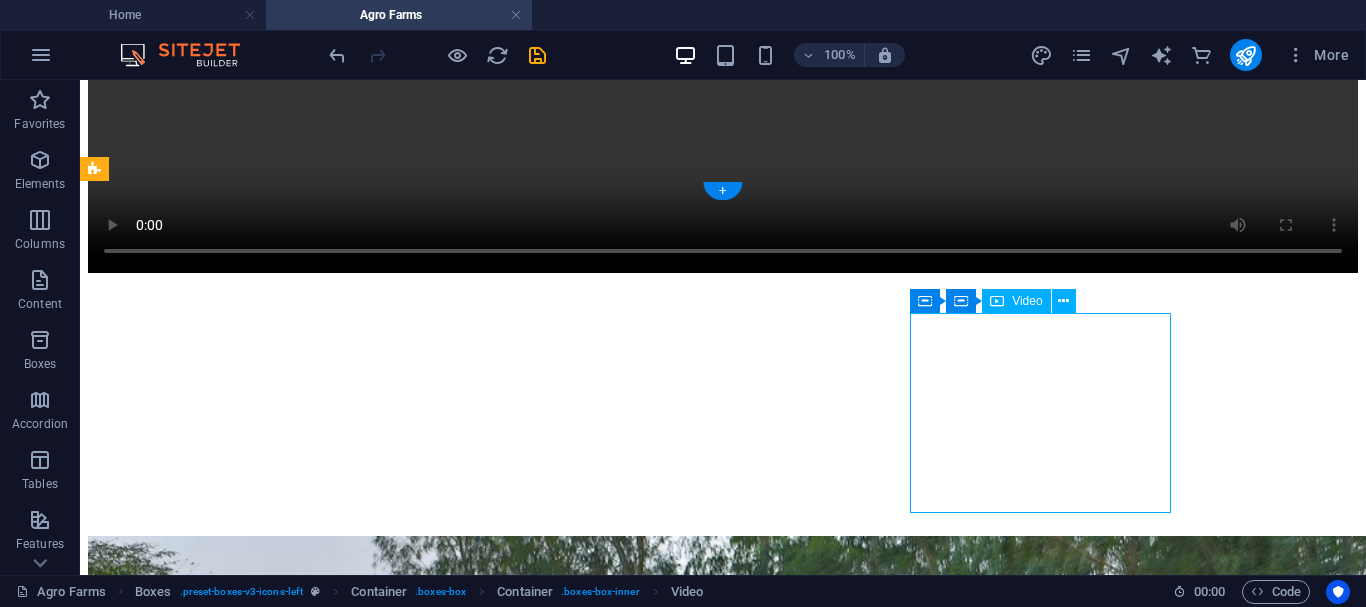 select on "%" 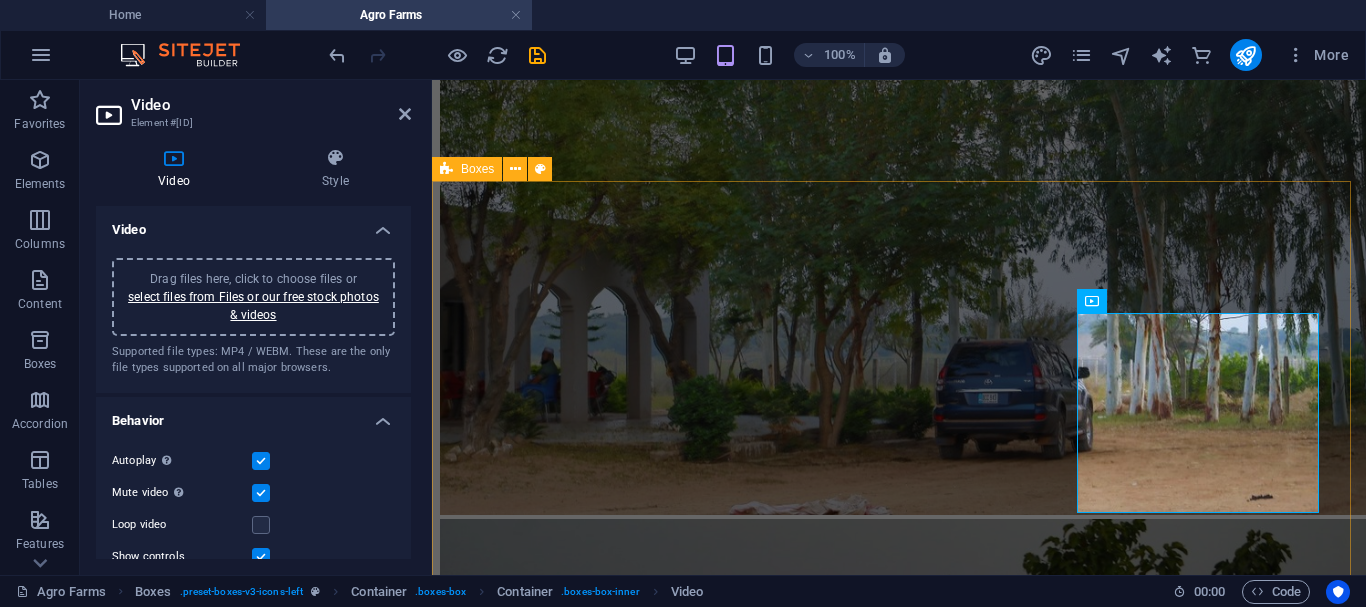 scroll, scrollTop: 2975, scrollLeft: 0, axis: vertical 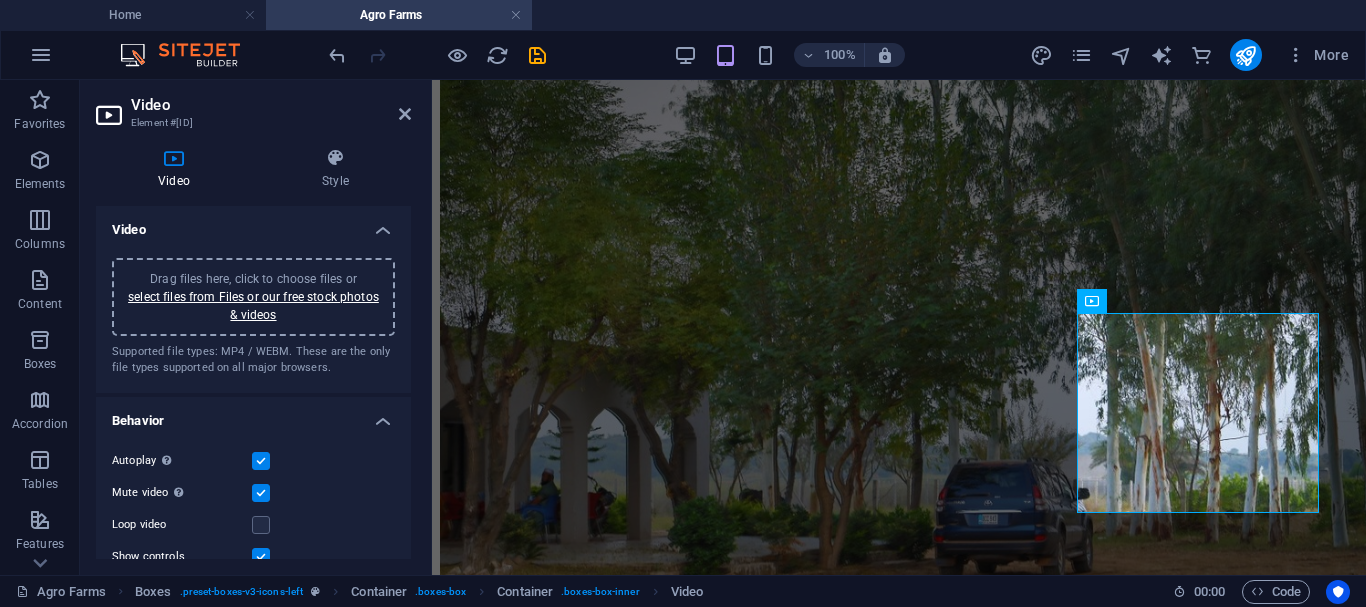 click at bounding box center (261, 461) 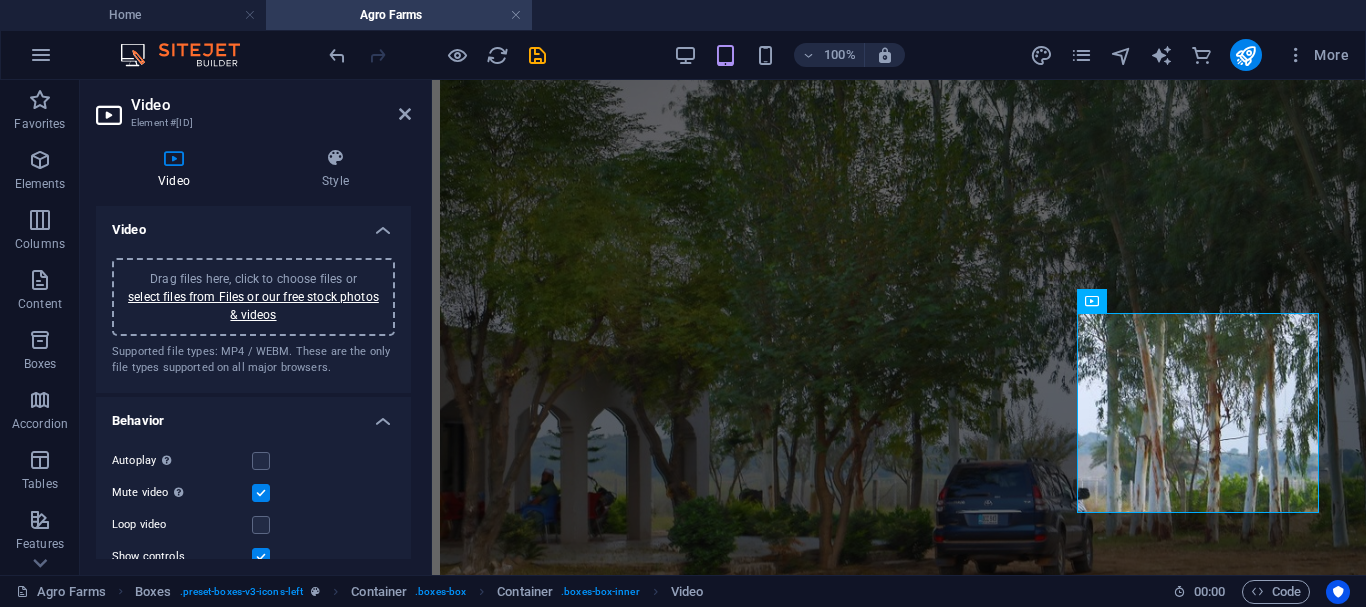 click at bounding box center (261, 493) 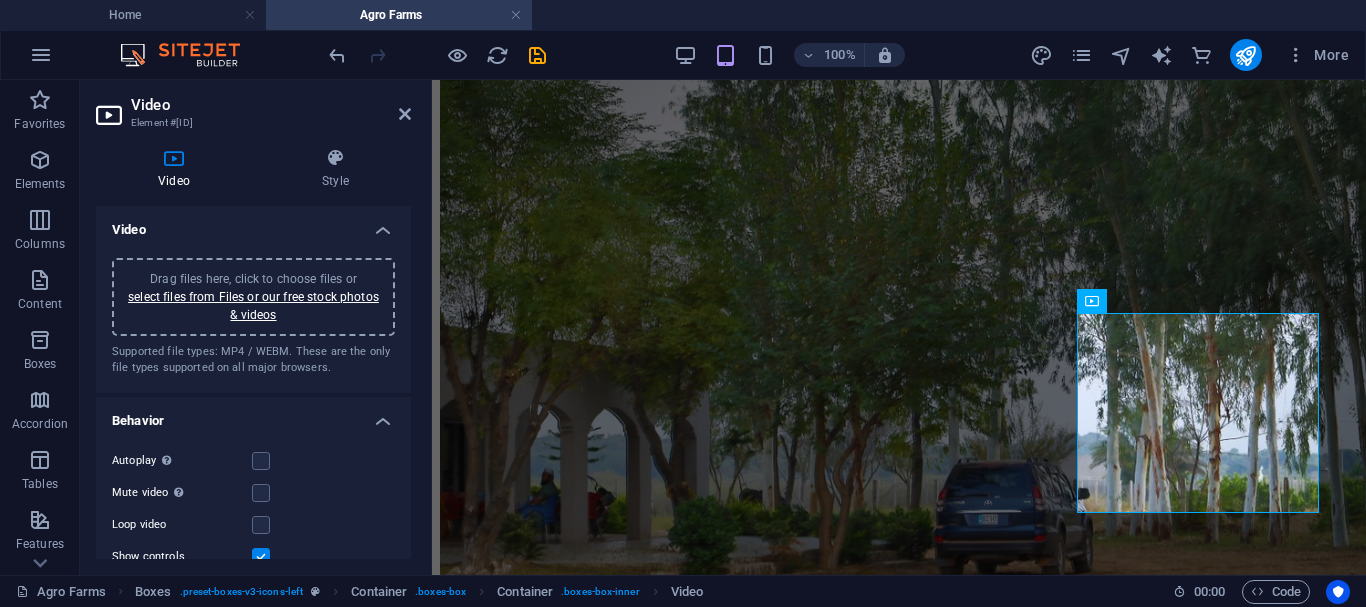 drag, startPoint x: 406, startPoint y: 309, endPoint x: 420, endPoint y: 429, distance: 120.8139 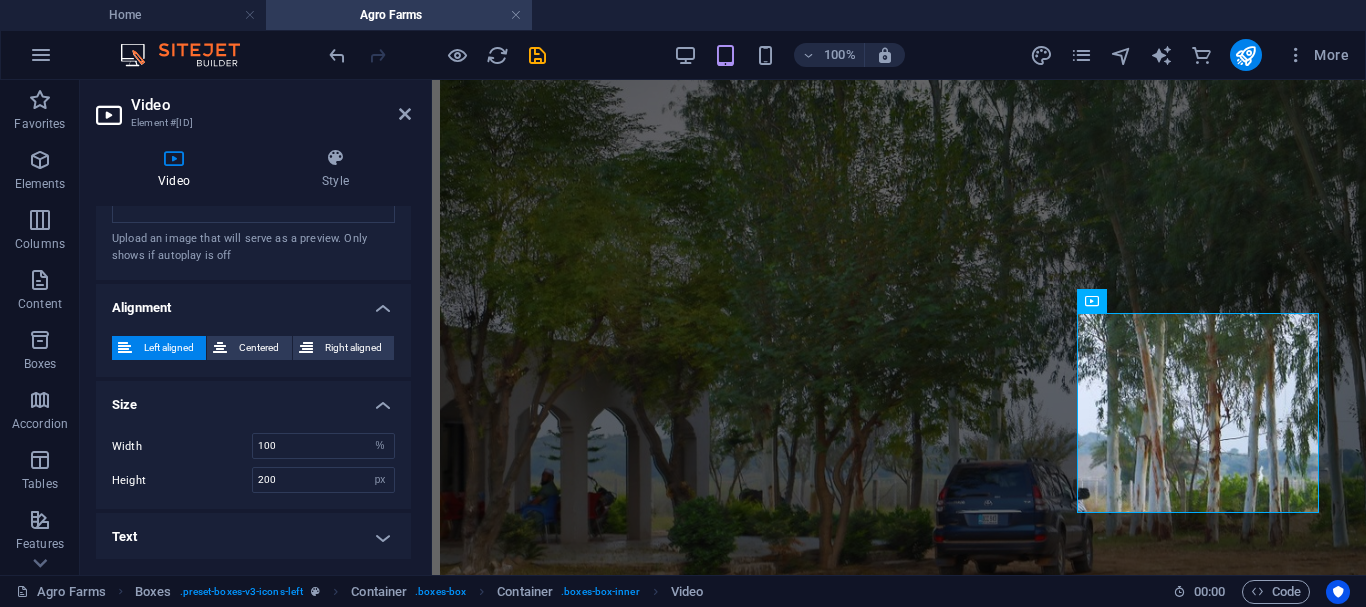 scroll, scrollTop: 0, scrollLeft: 0, axis: both 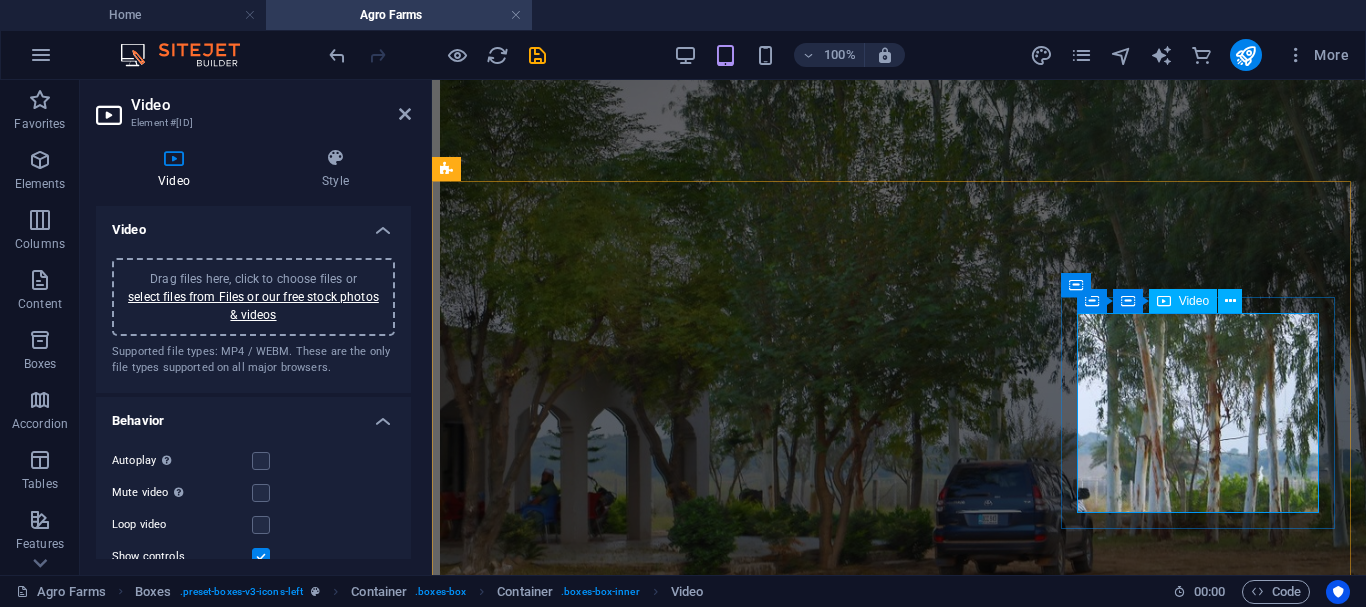 click at bounding box center (899, 10941) 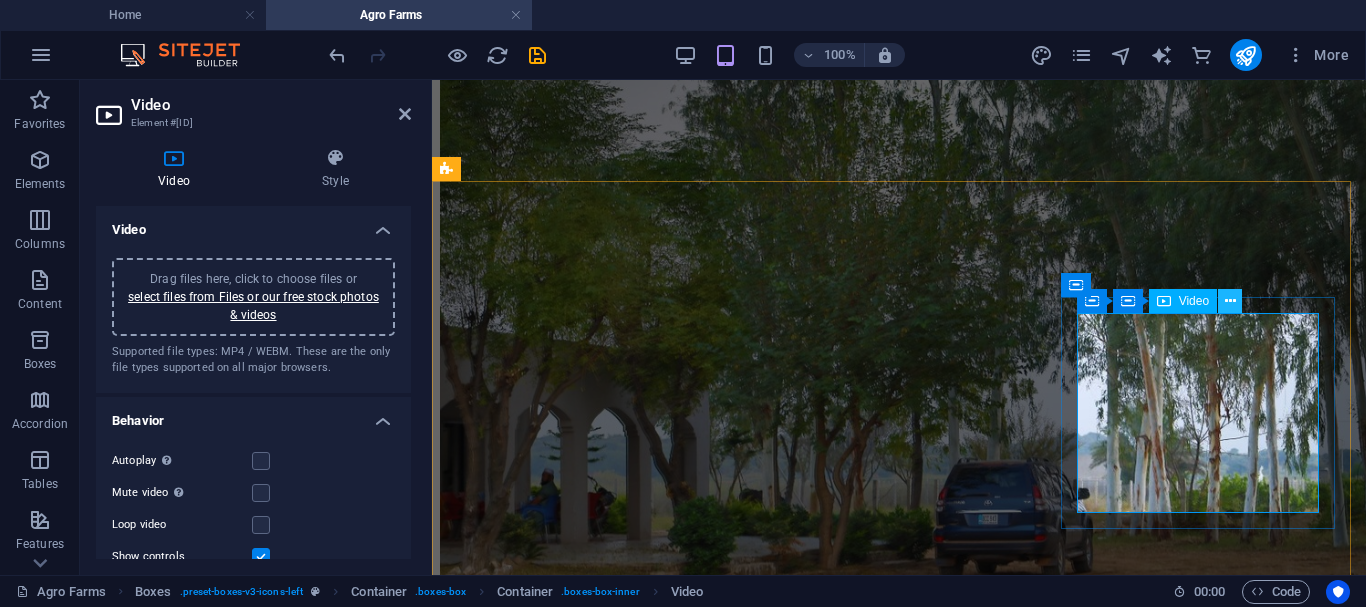 click at bounding box center [1230, 301] 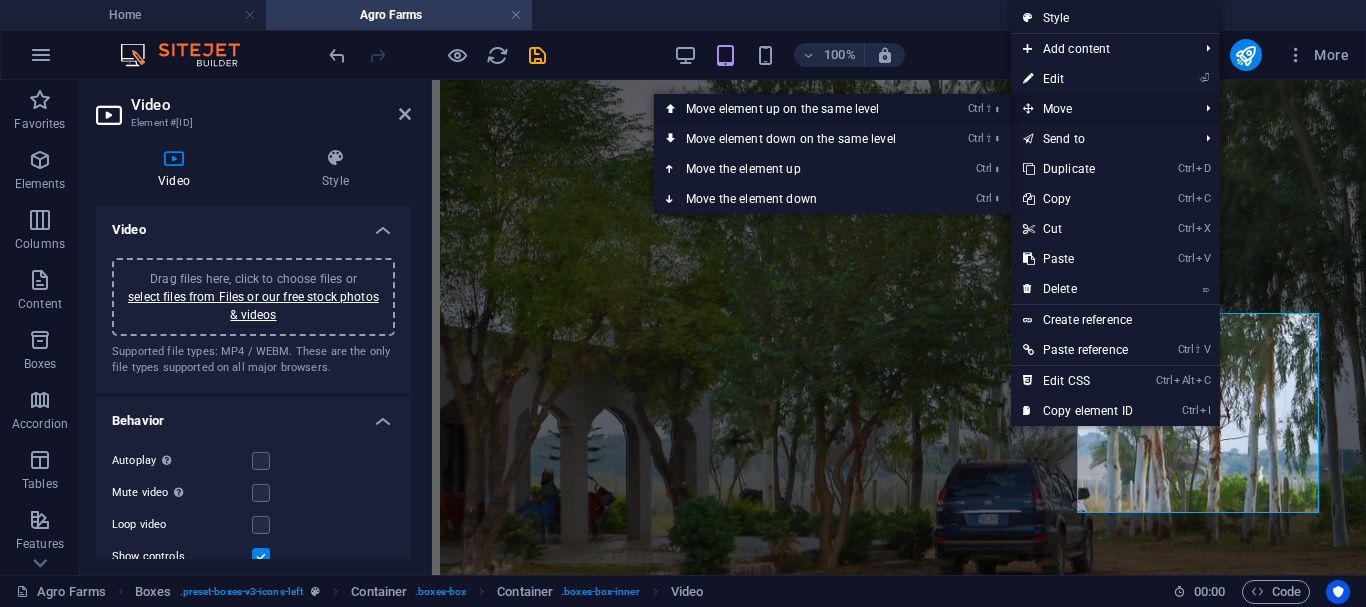 click on "Ctrl ⇧ ⬆  Move element up on the same level" at bounding box center (795, 109) 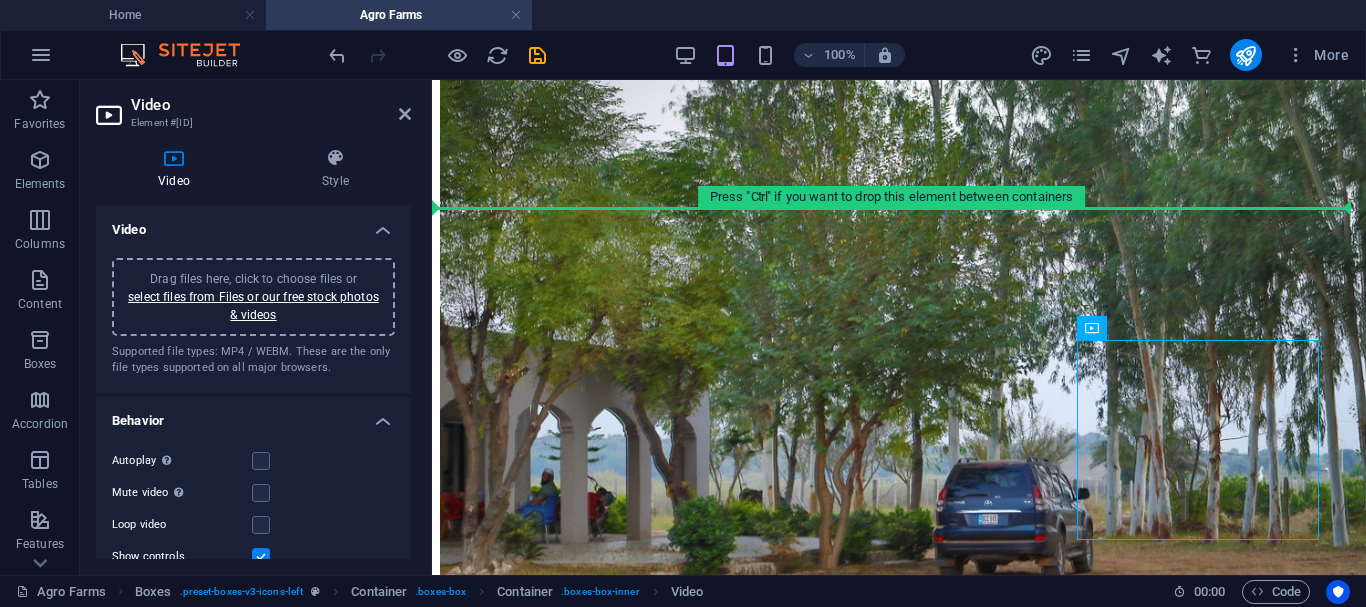 scroll, scrollTop: 2948, scrollLeft: 0, axis: vertical 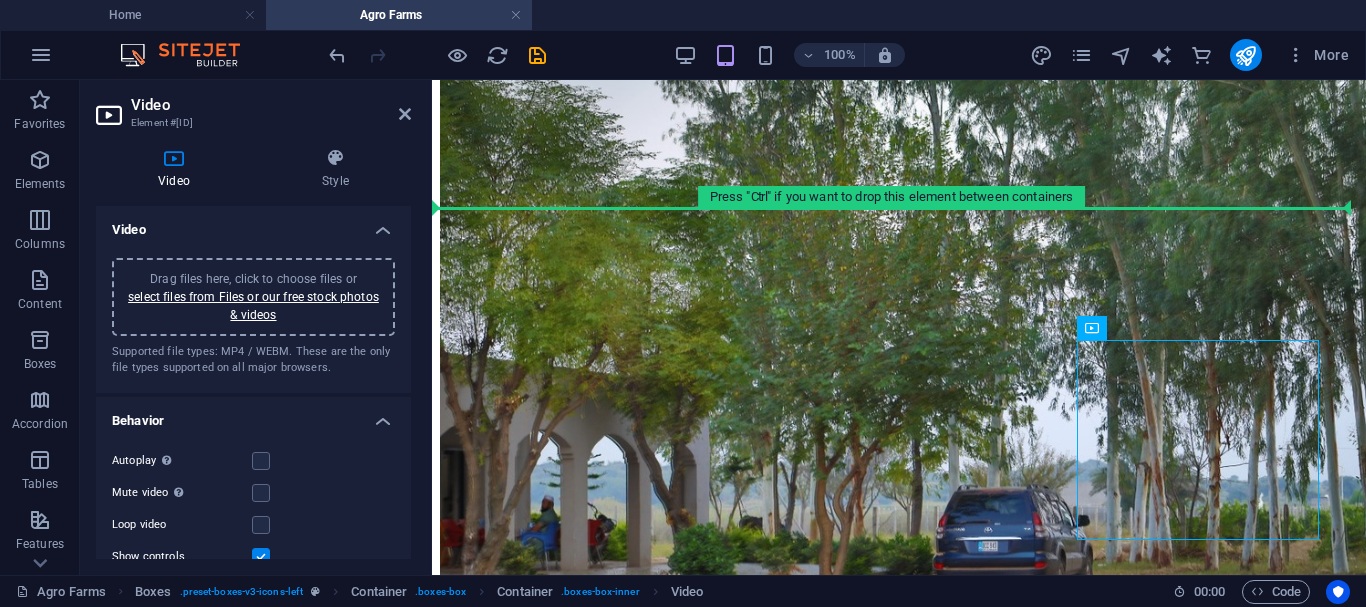 drag, startPoint x: 1315, startPoint y: 379, endPoint x: 1236, endPoint y: 221, distance: 176.64937 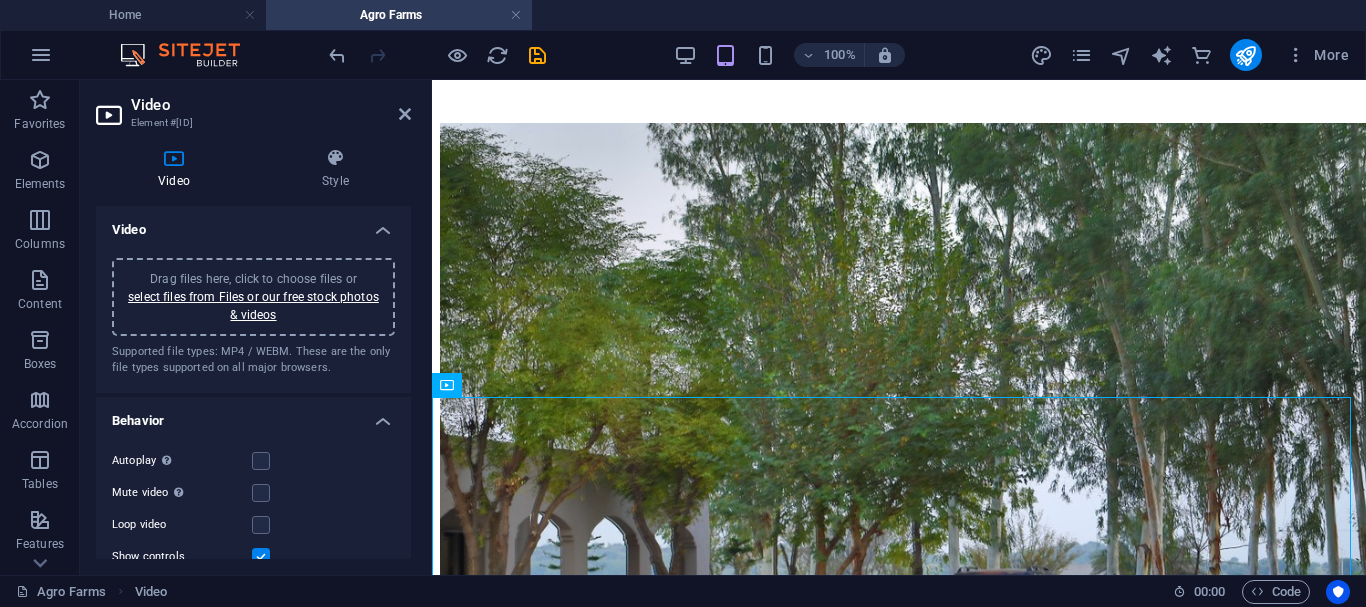 scroll, scrollTop: 2736, scrollLeft: 0, axis: vertical 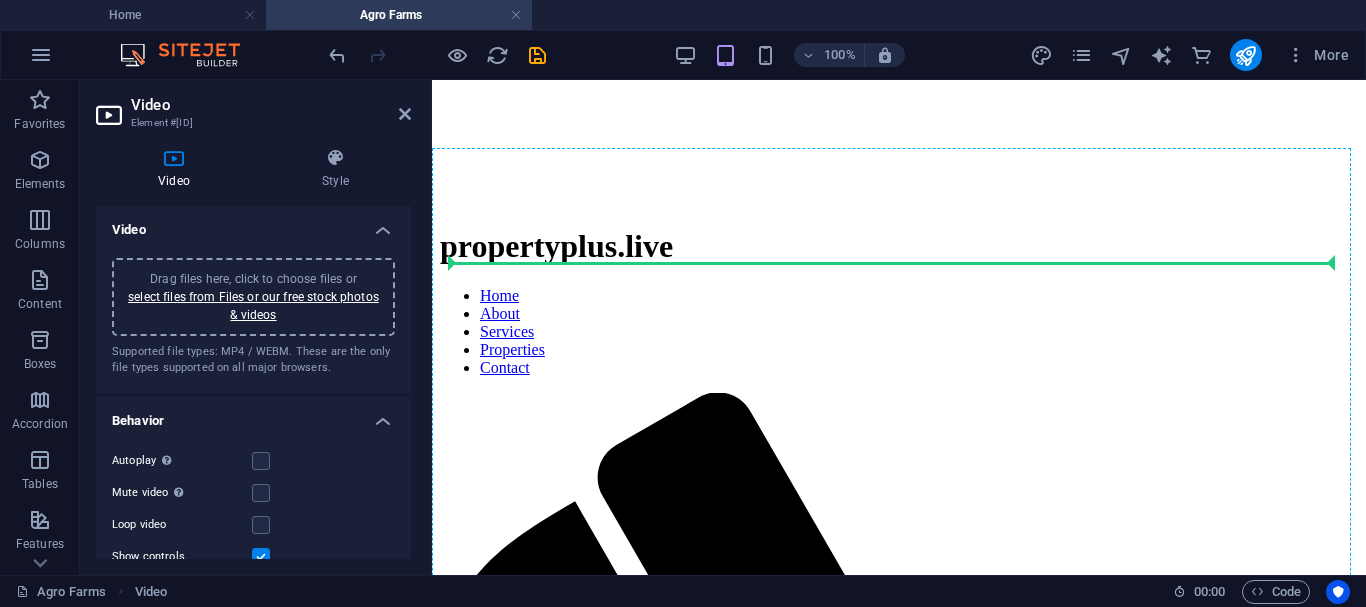 drag, startPoint x: 1031, startPoint y: 515, endPoint x: 928, endPoint y: 259, distance: 275.94385 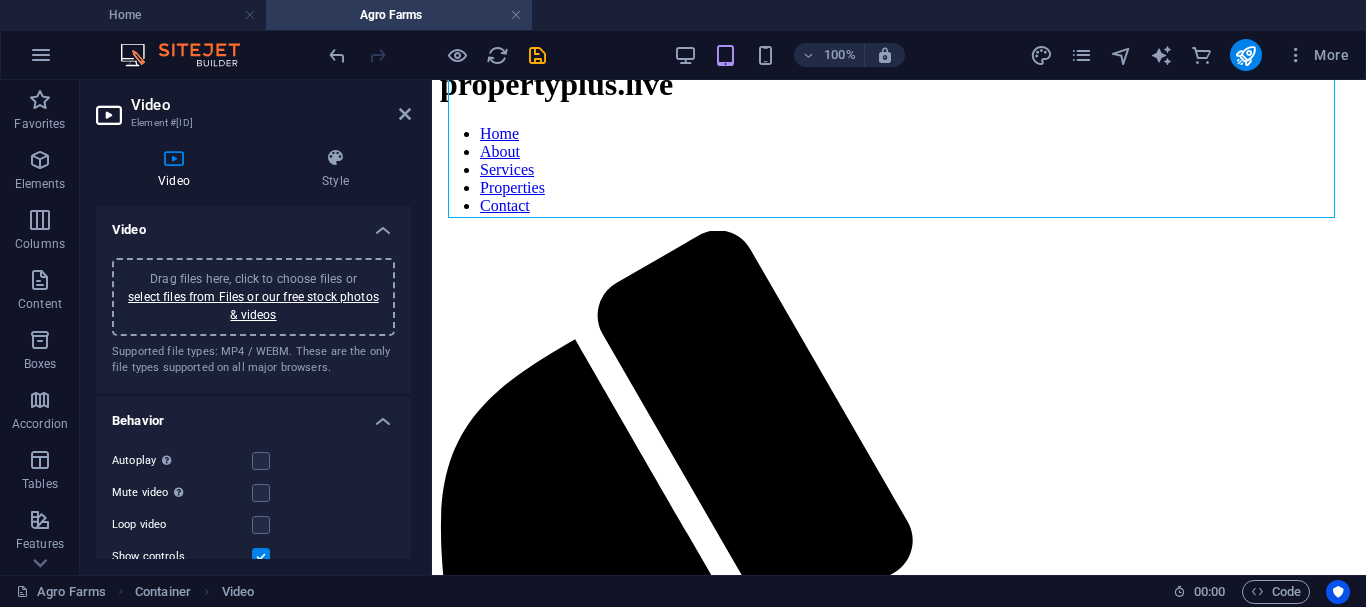 scroll, scrollTop: 664, scrollLeft: 0, axis: vertical 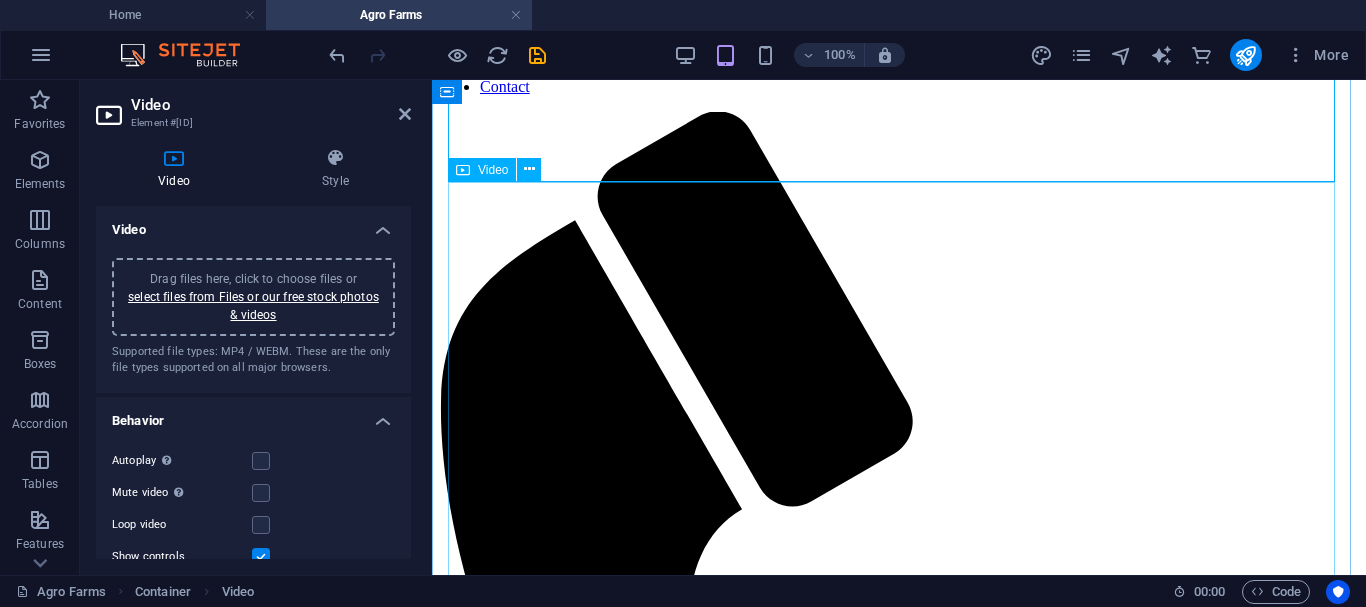 click at bounding box center (899, 2038) 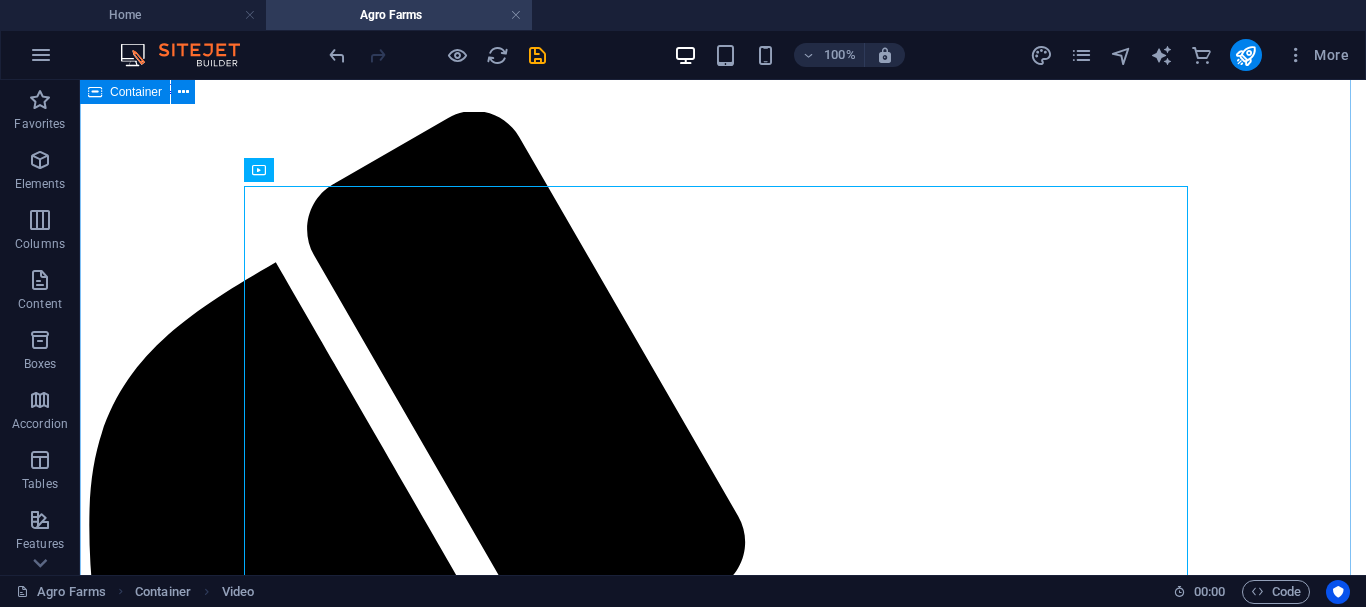 scroll, scrollTop: 677, scrollLeft: 0, axis: vertical 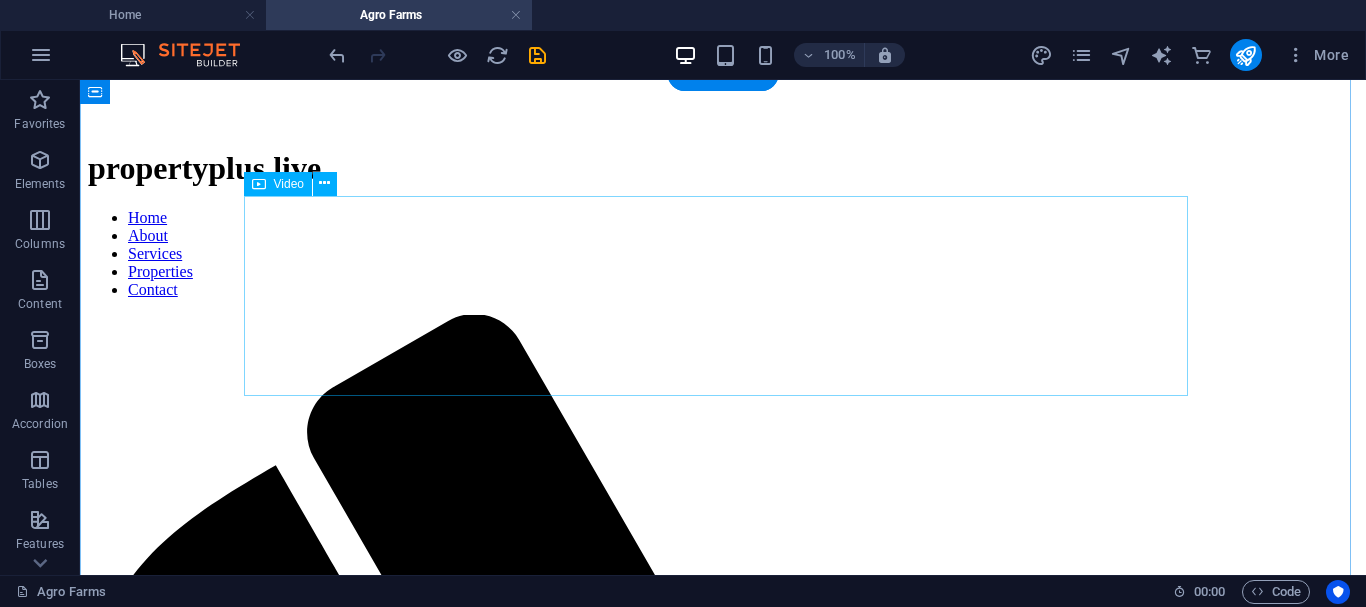 click at bounding box center [723, 2375] 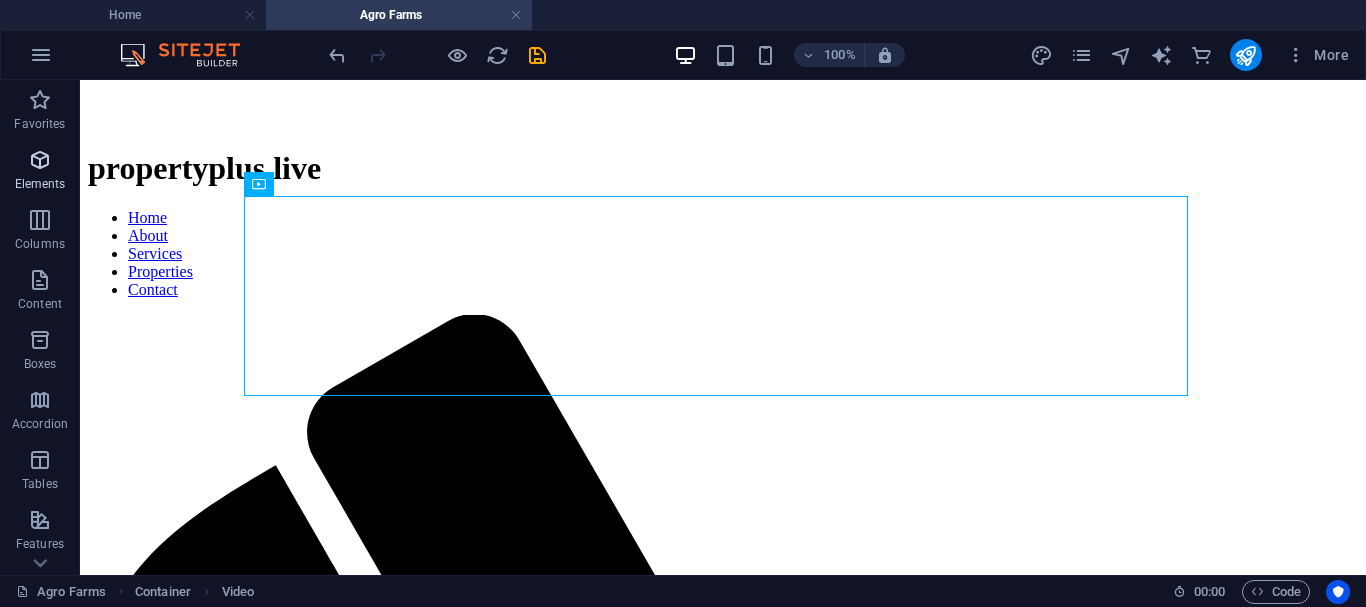 click on "Elements" at bounding box center [40, 184] 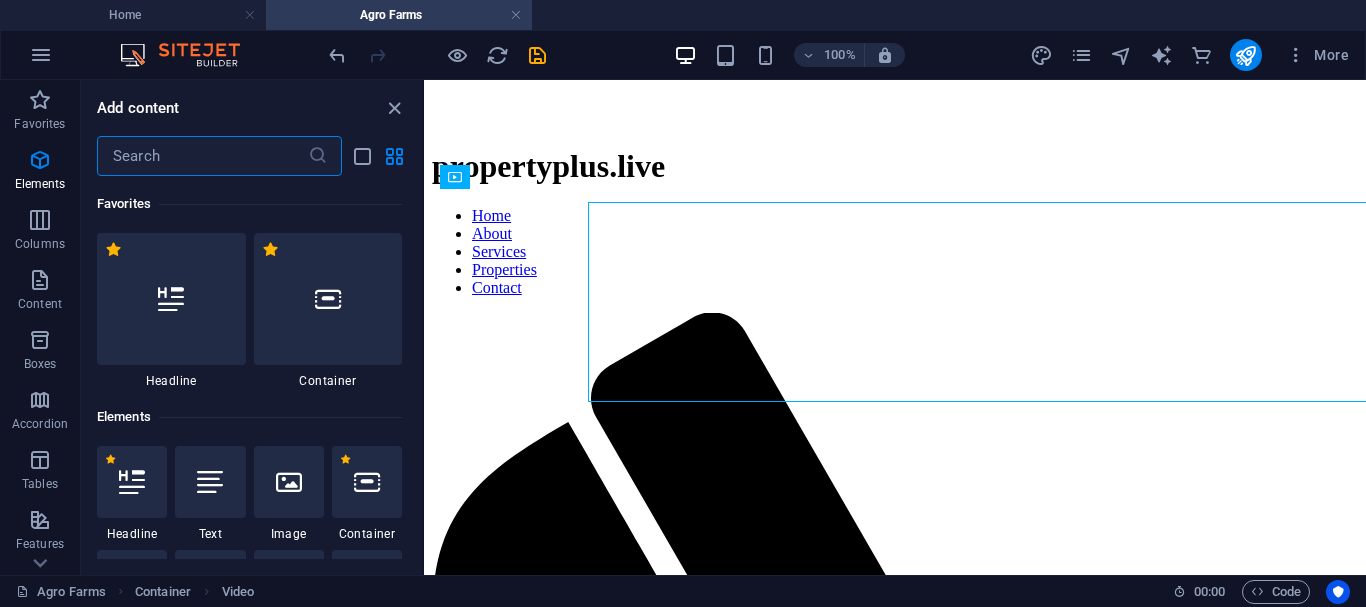 scroll, scrollTop: 457, scrollLeft: 0, axis: vertical 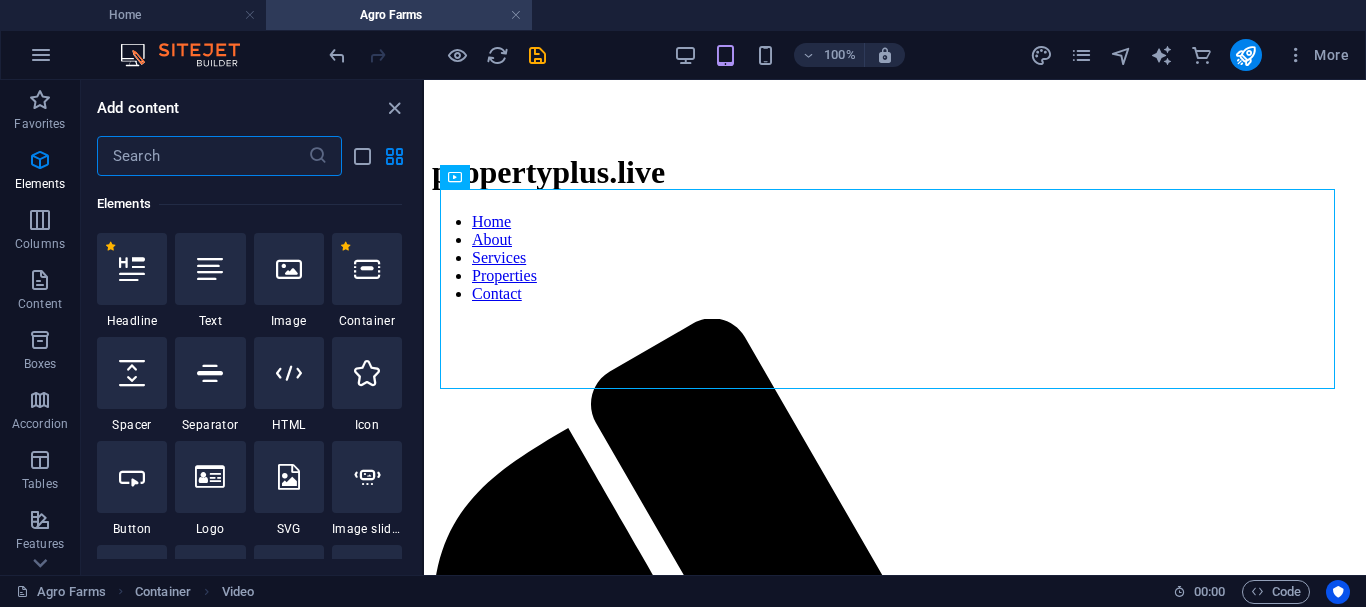 click at bounding box center [202, 156] 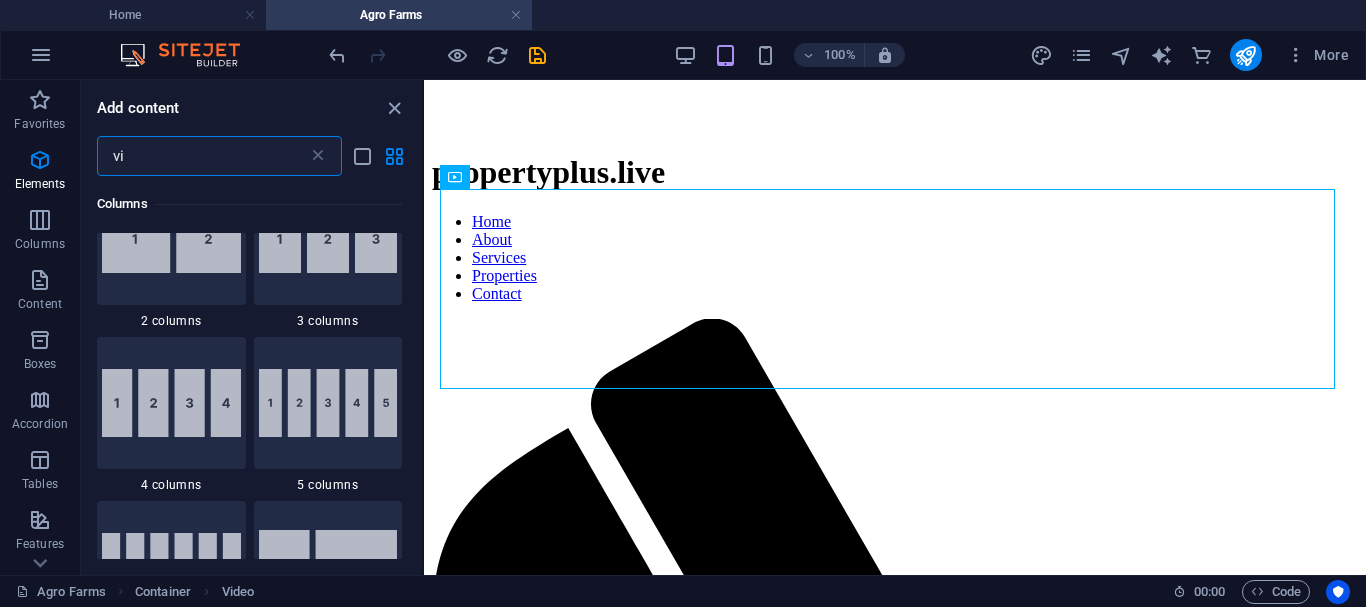 scroll, scrollTop: 0, scrollLeft: 0, axis: both 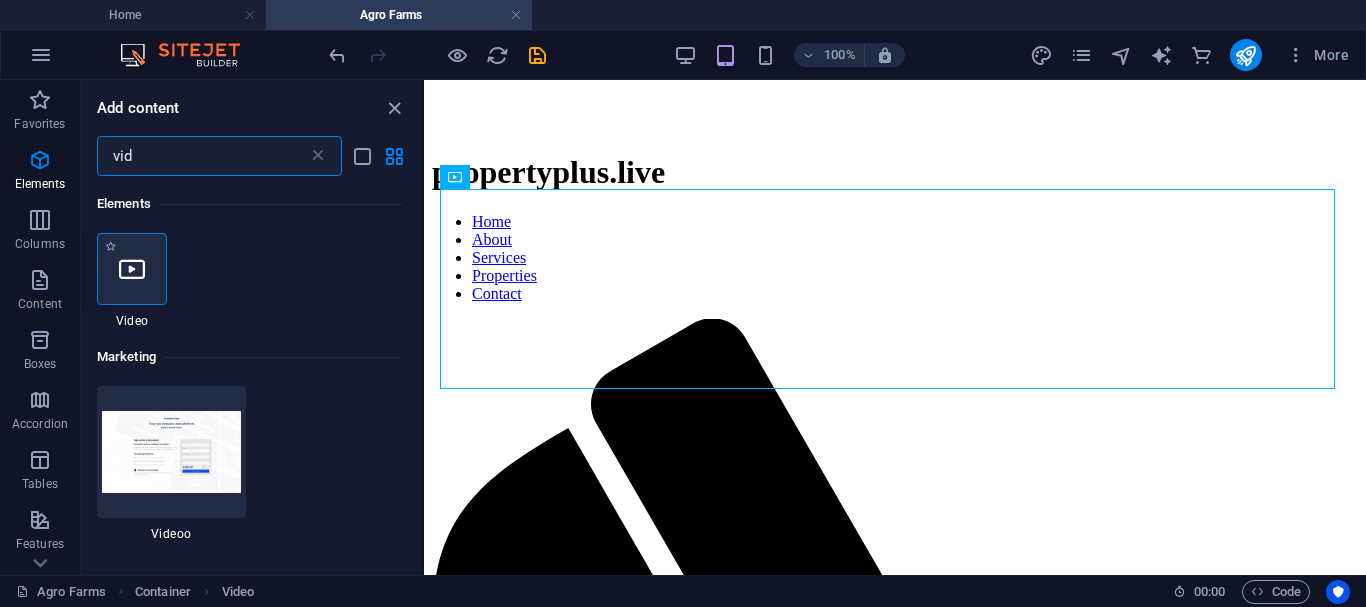 type on "vid" 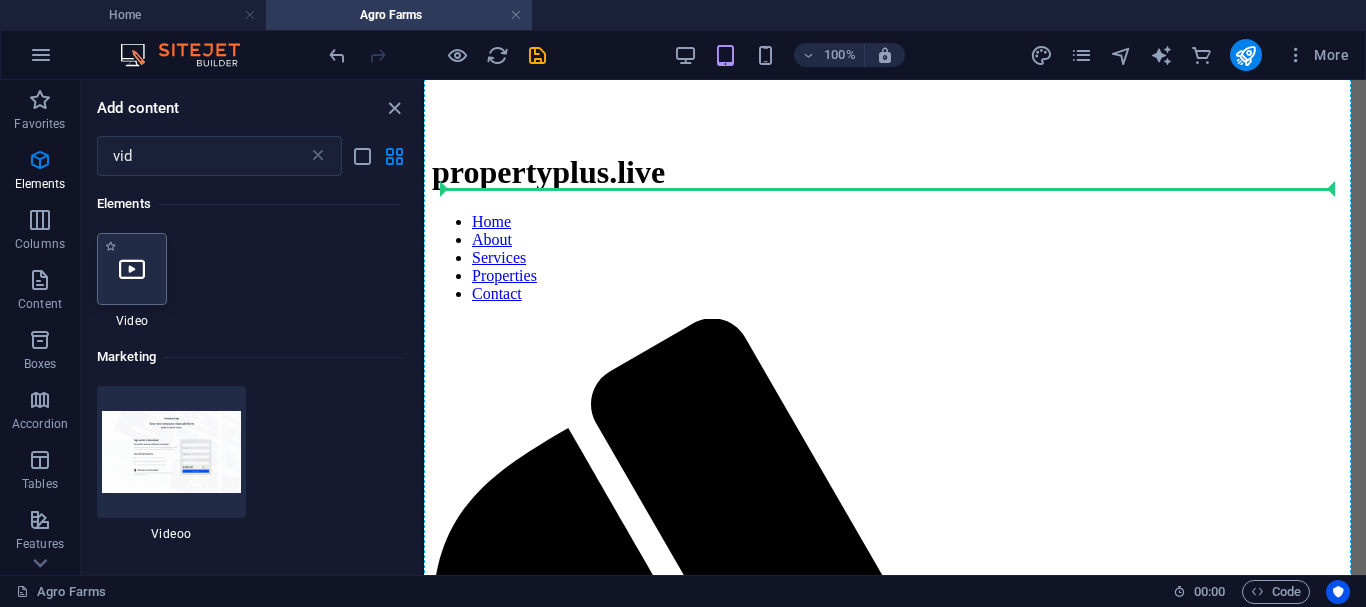 select on "%" 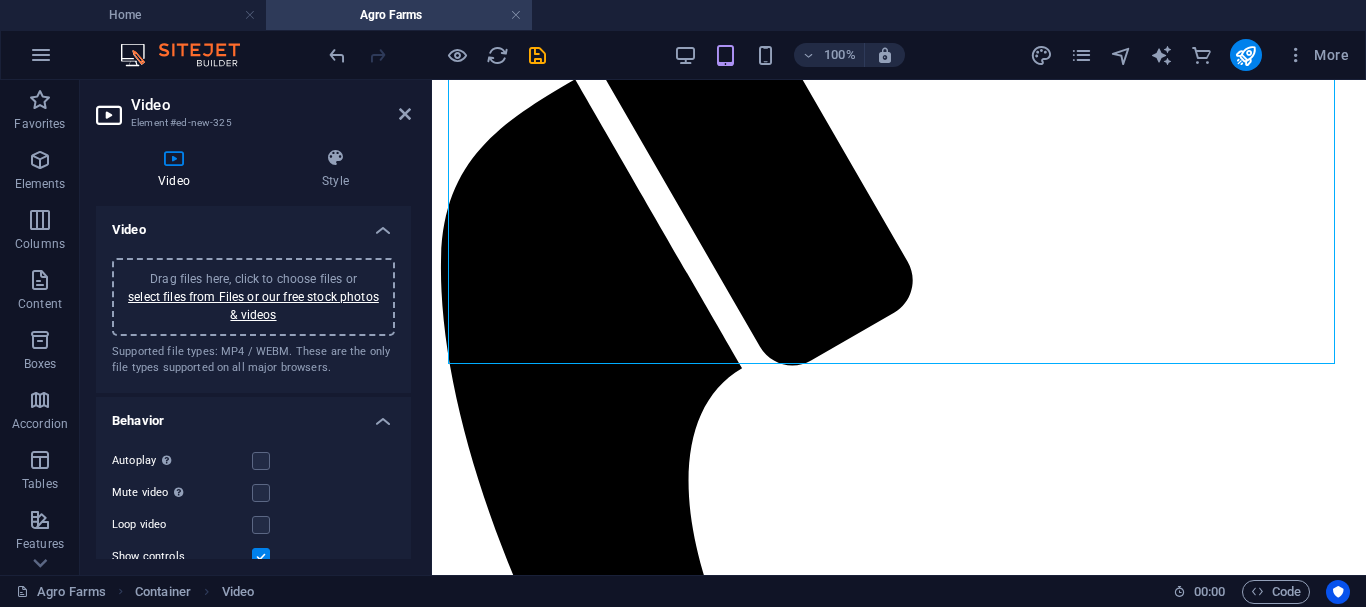 scroll, scrollTop: 781, scrollLeft: 0, axis: vertical 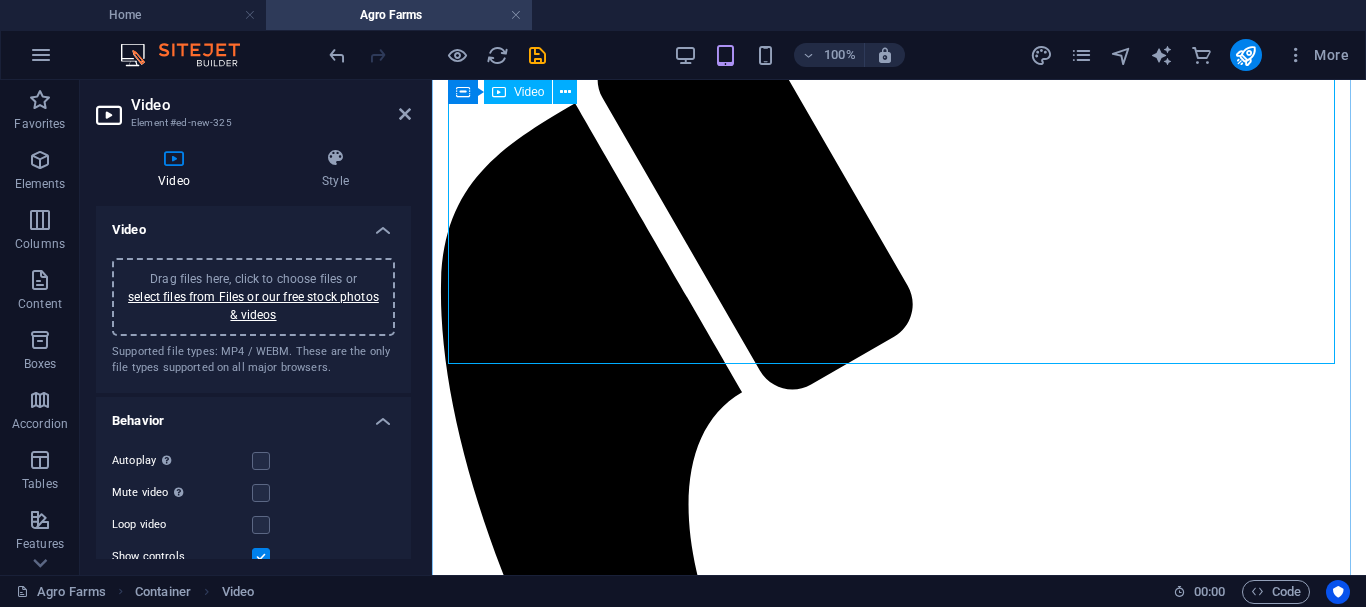 click at bounding box center (899, 1717) 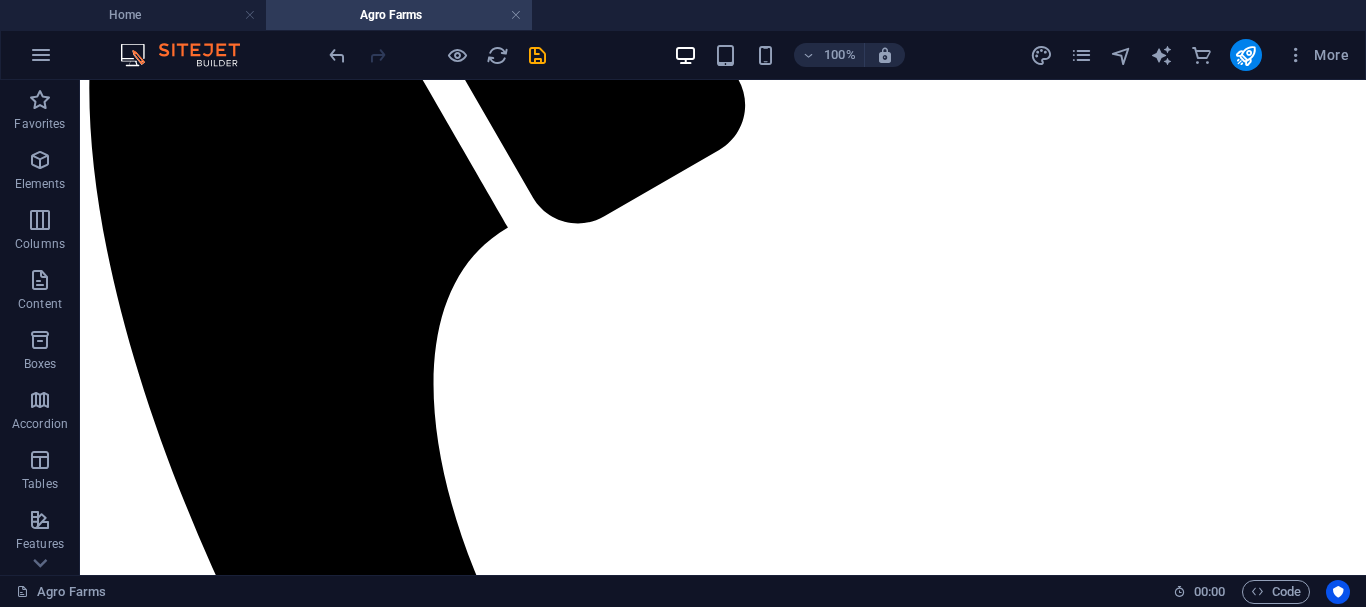 drag, startPoint x: 612, startPoint y: 360, endPoint x: 897, endPoint y: 207, distance: 323.4718 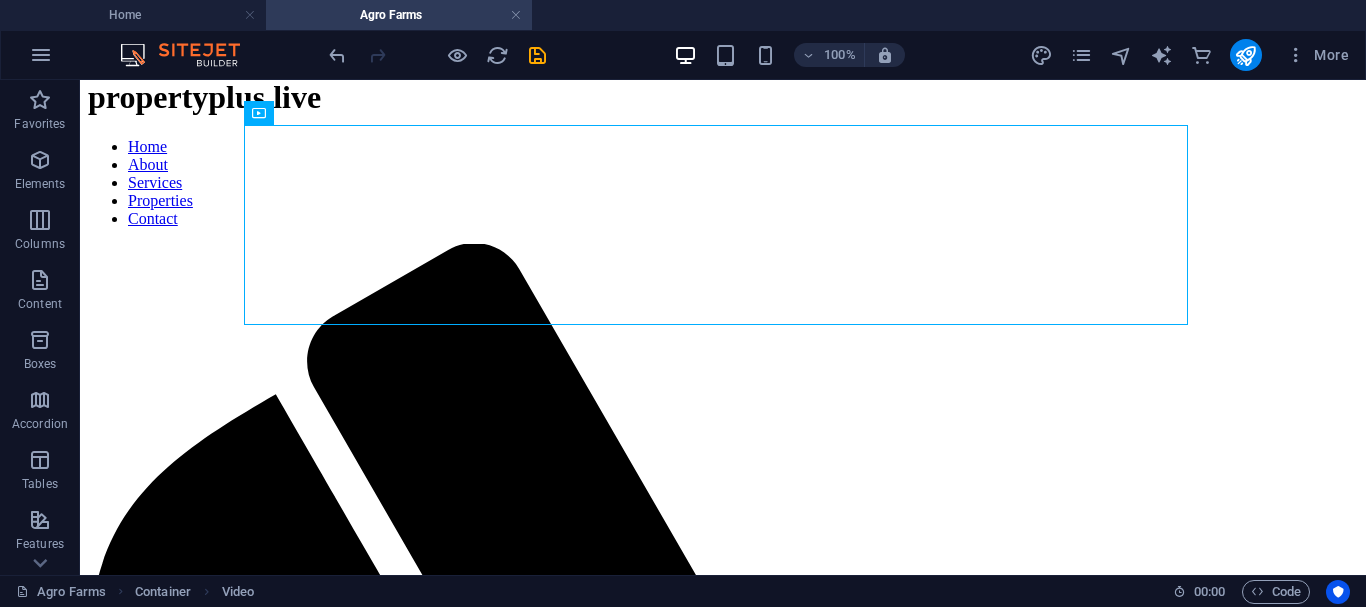 scroll, scrollTop: 510, scrollLeft: 0, axis: vertical 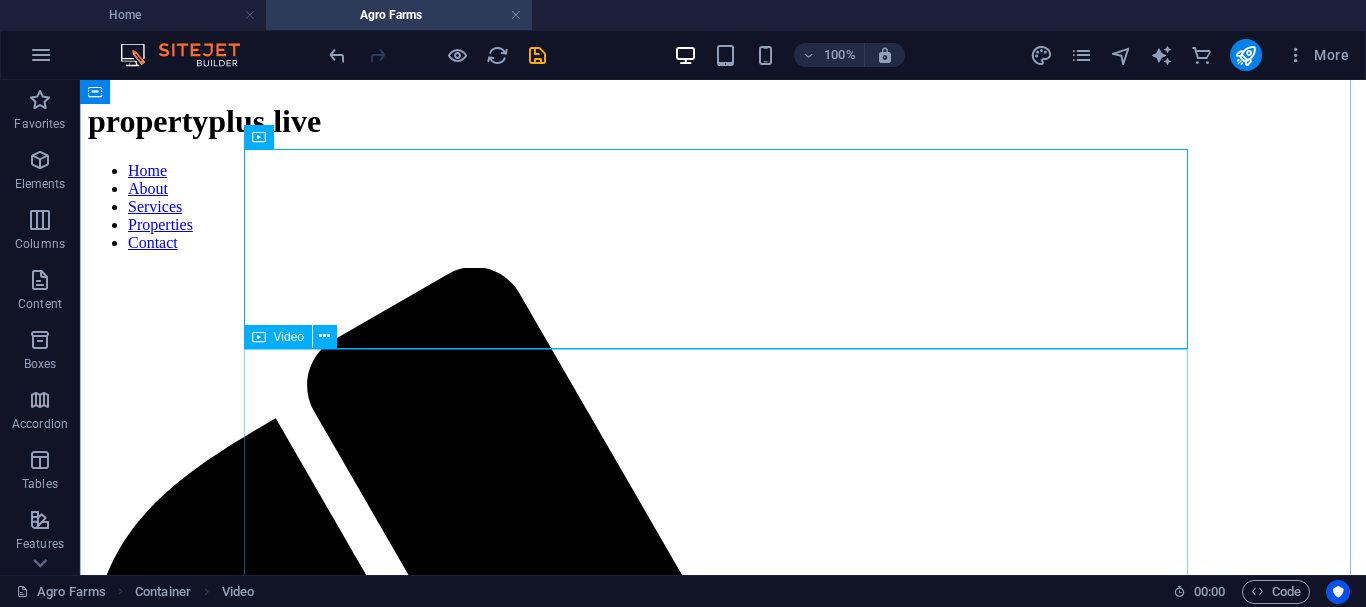 click at bounding box center [723, 2749] 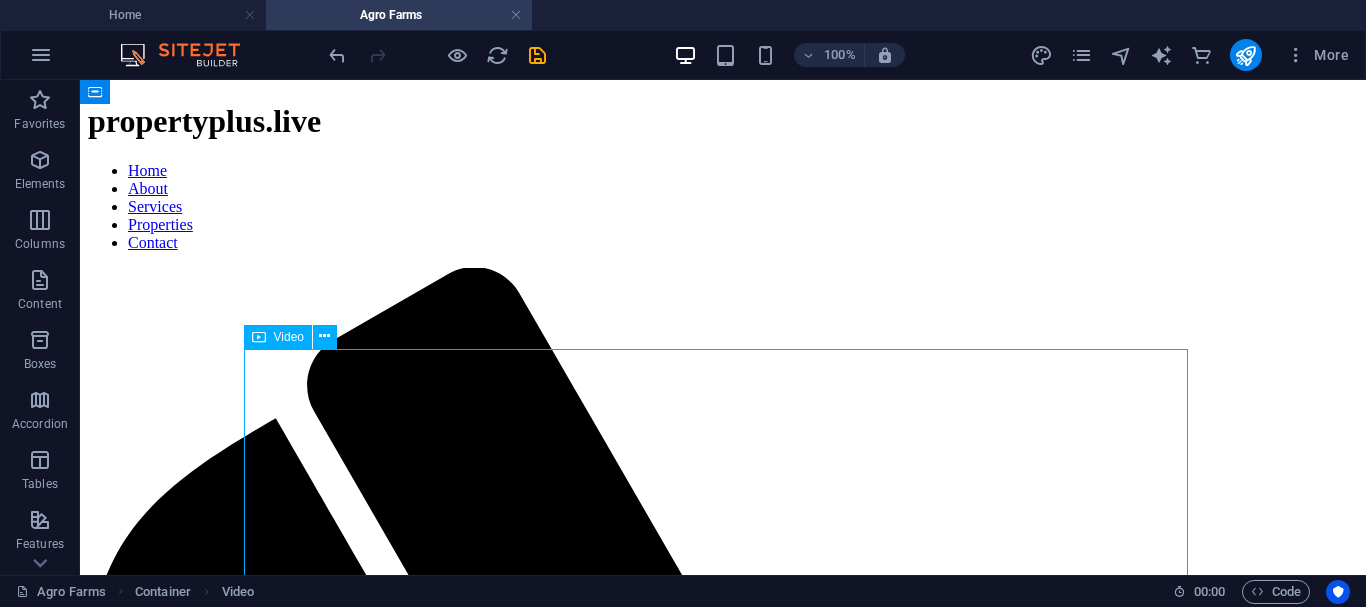 click at bounding box center [723, 2749] 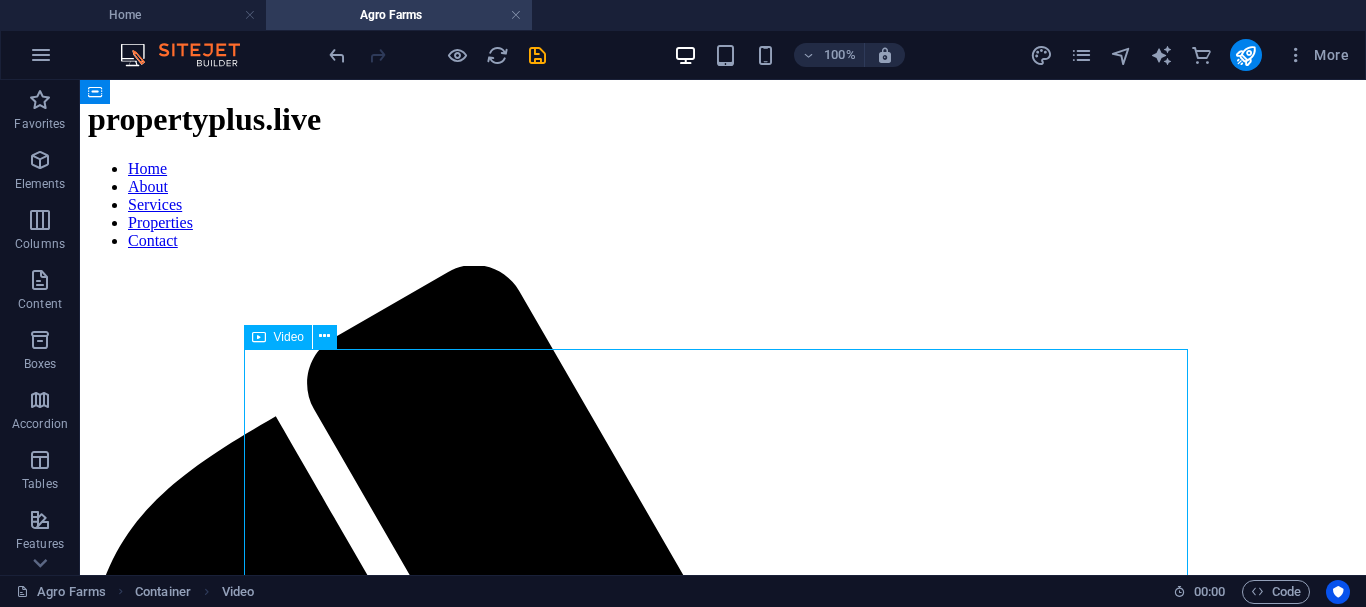 scroll, scrollTop: 504, scrollLeft: 0, axis: vertical 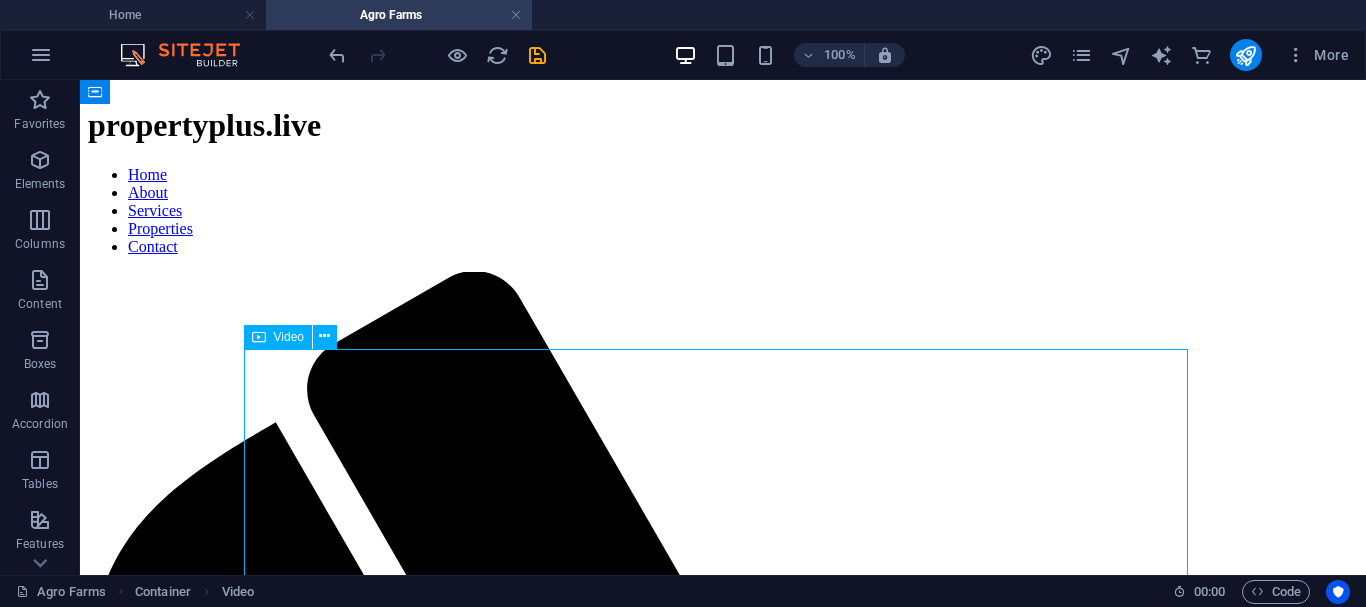 select on "%" 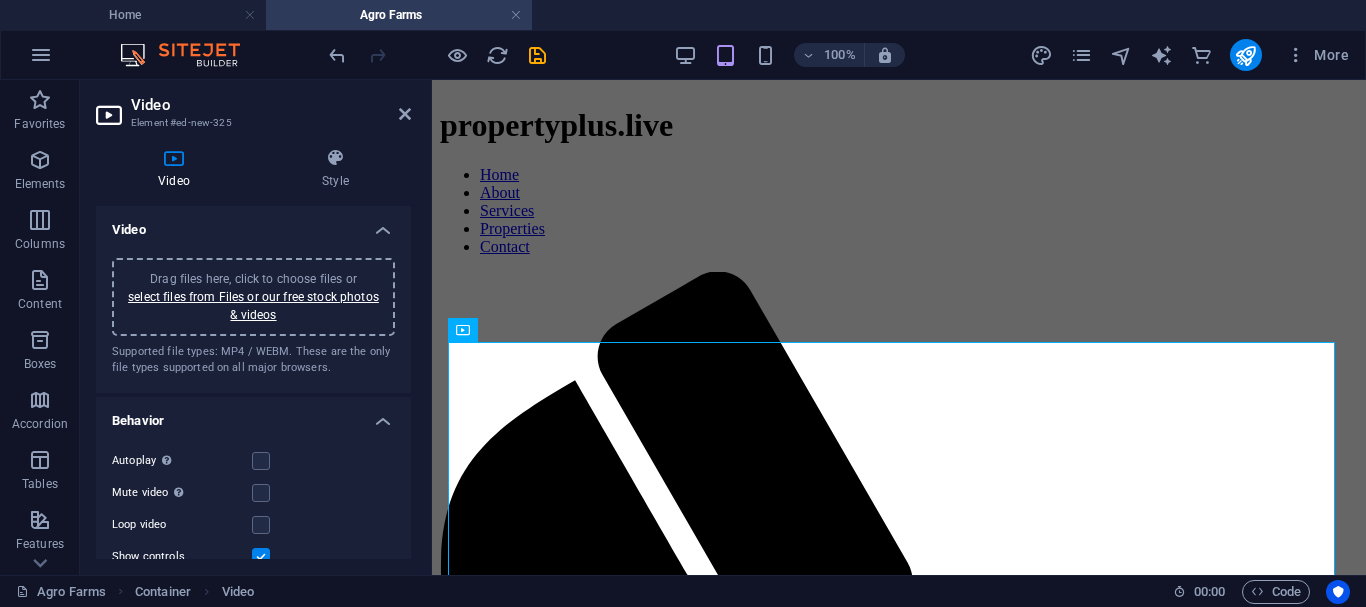 click on "Drag files here, click to choose files or select files from Files or our free stock photos & videos" at bounding box center [253, 297] 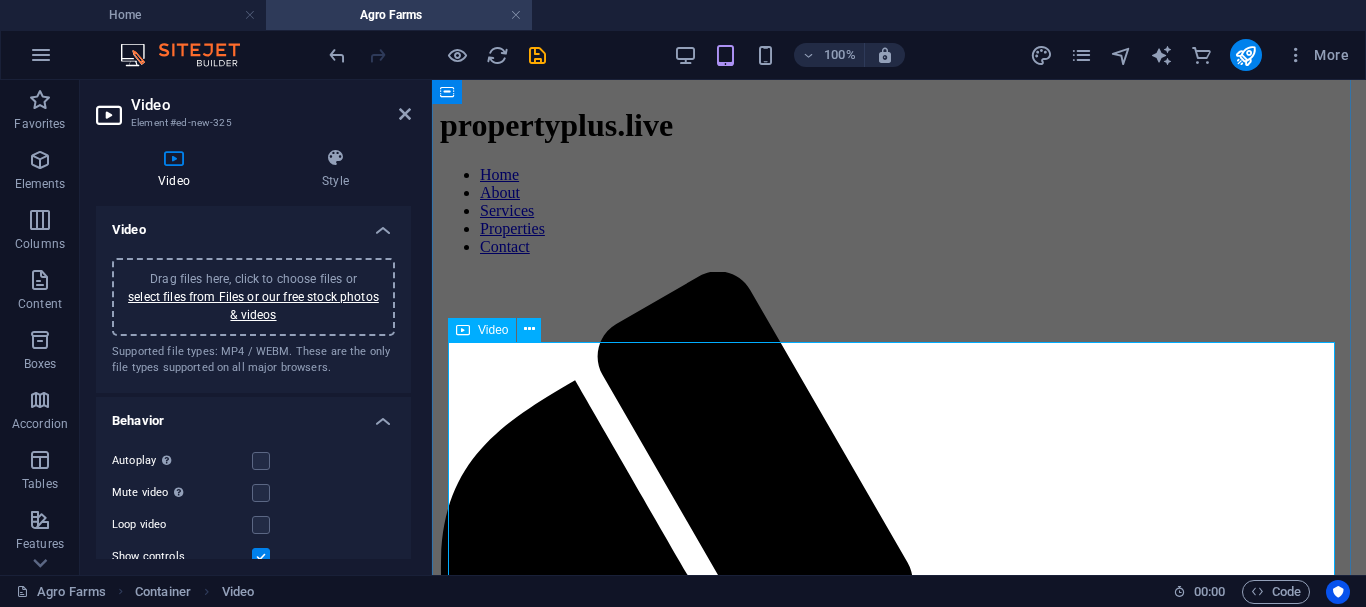 click at bounding box center [899, 2198] 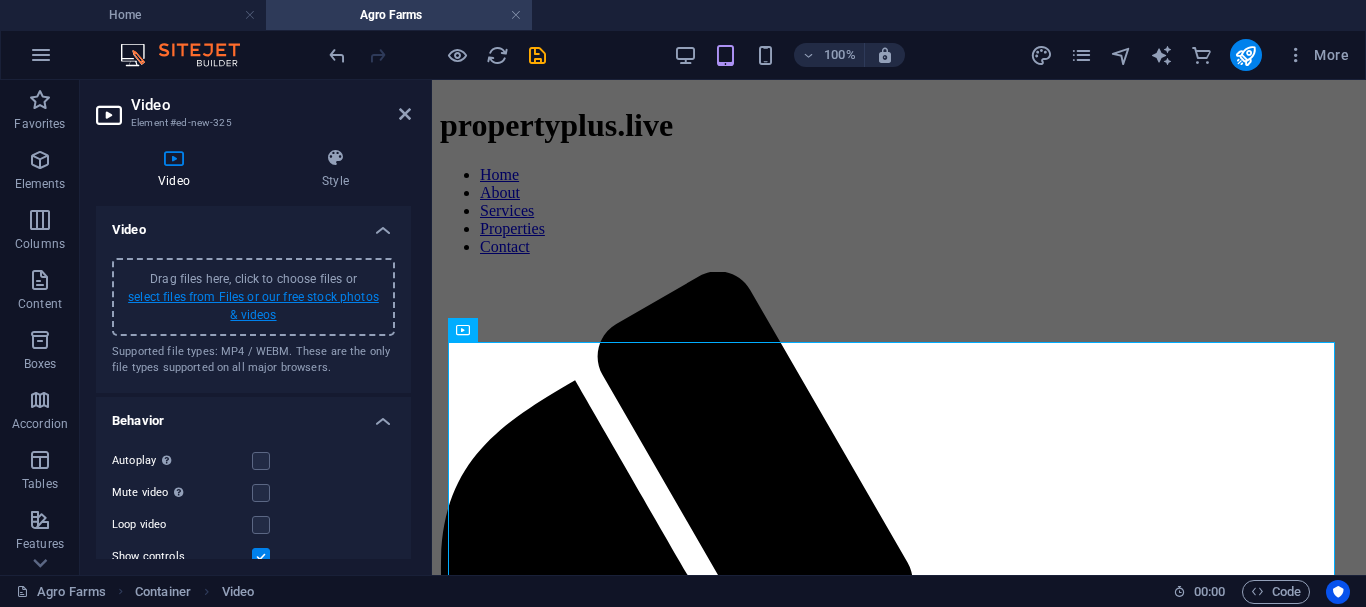 click on "select files from Files or our free stock photos & videos" at bounding box center (253, 306) 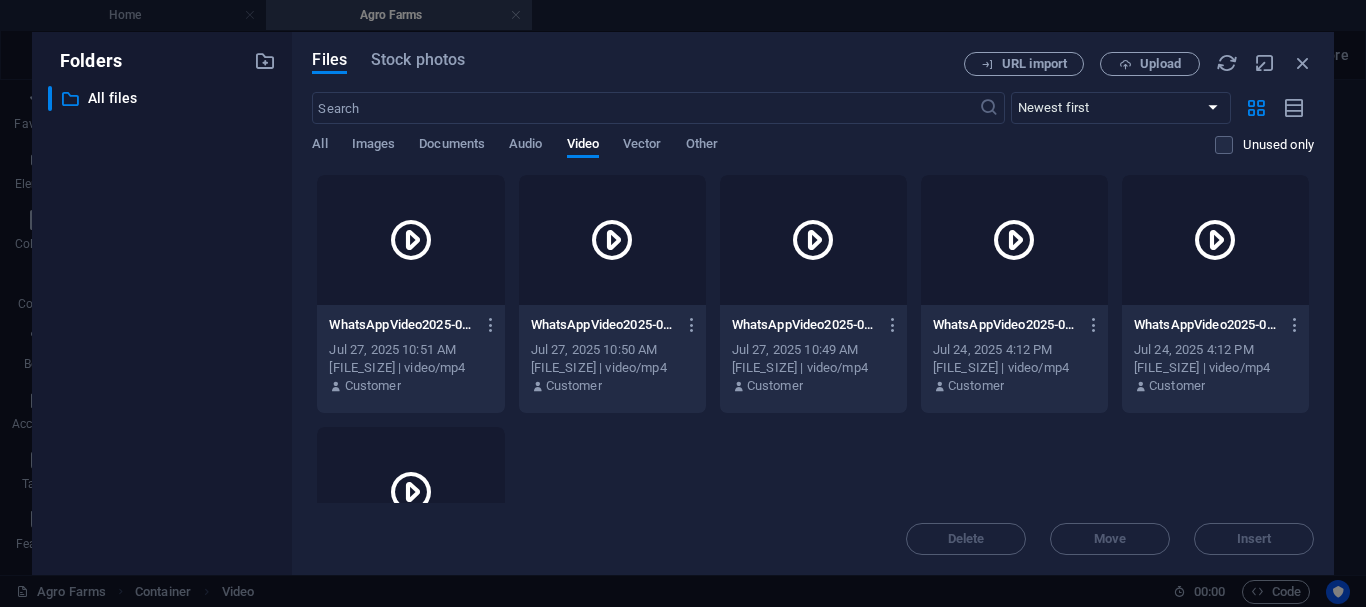 click at bounding box center (1215, 240) 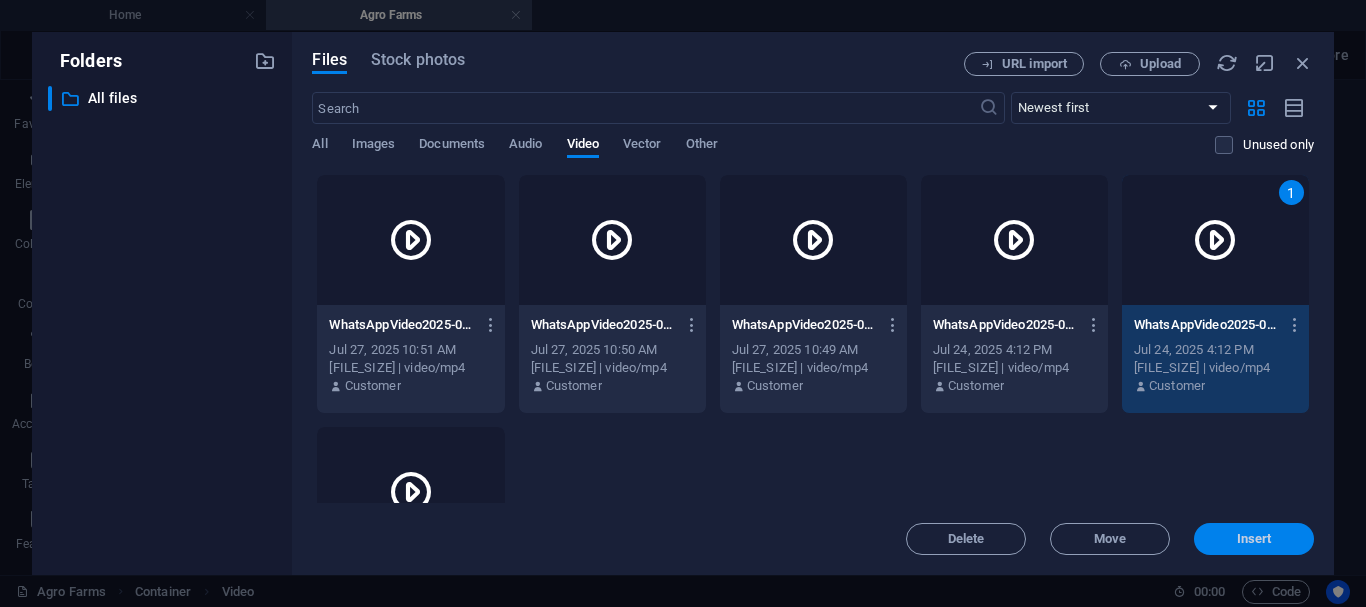 click on "Insert" at bounding box center [1254, 539] 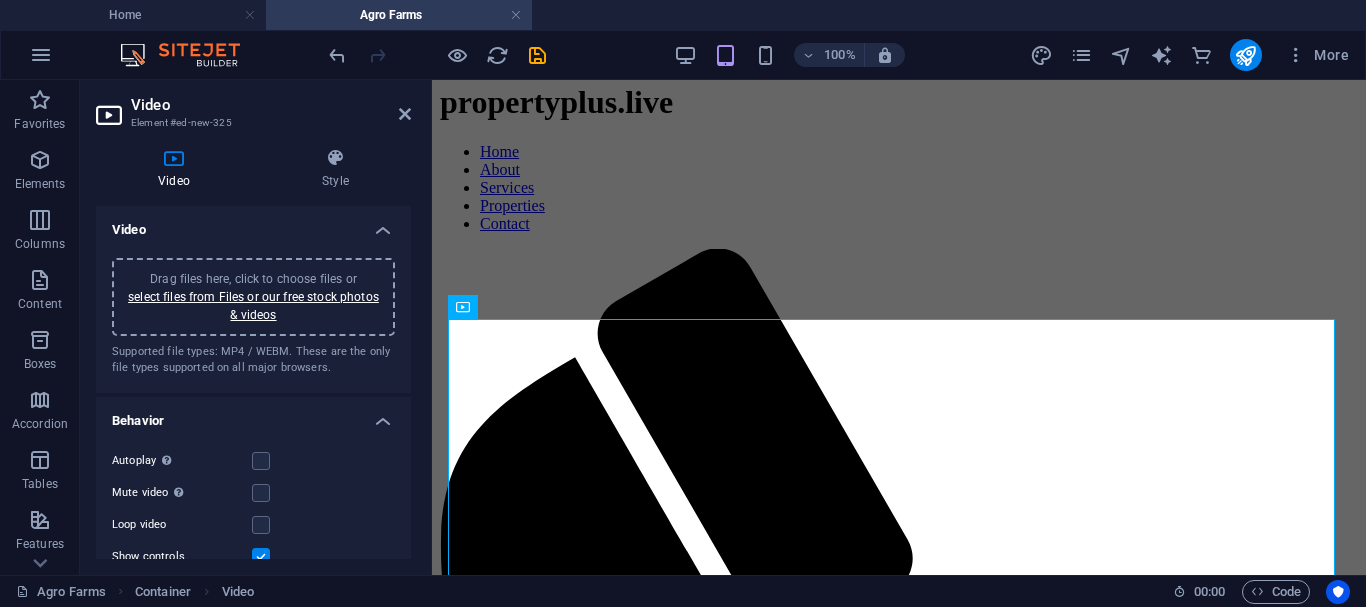 scroll, scrollTop: 433, scrollLeft: 0, axis: vertical 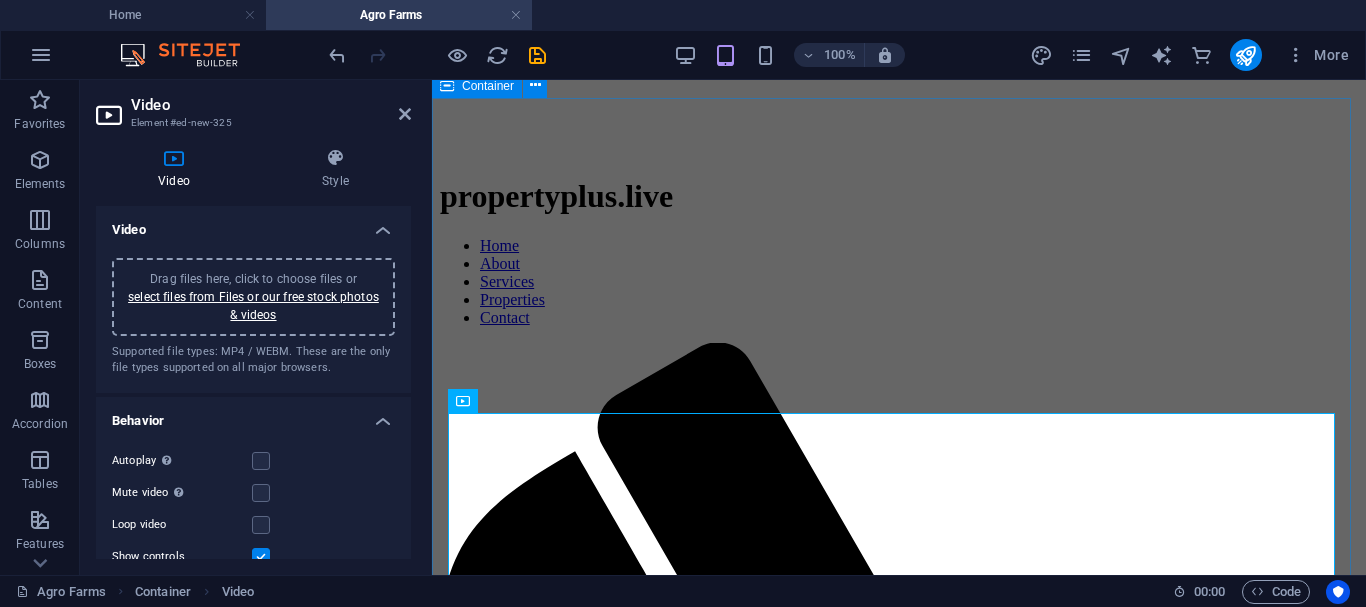 click on "Sale" at bounding box center [899, 3856] 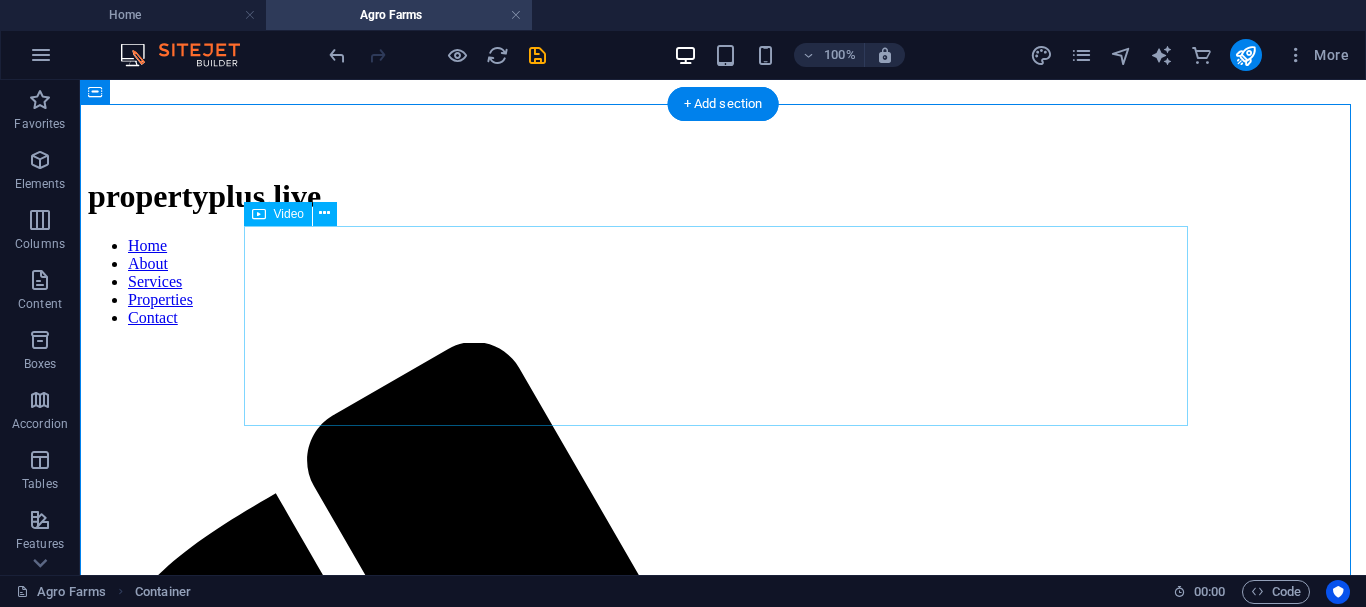 click at bounding box center (723, 2403) 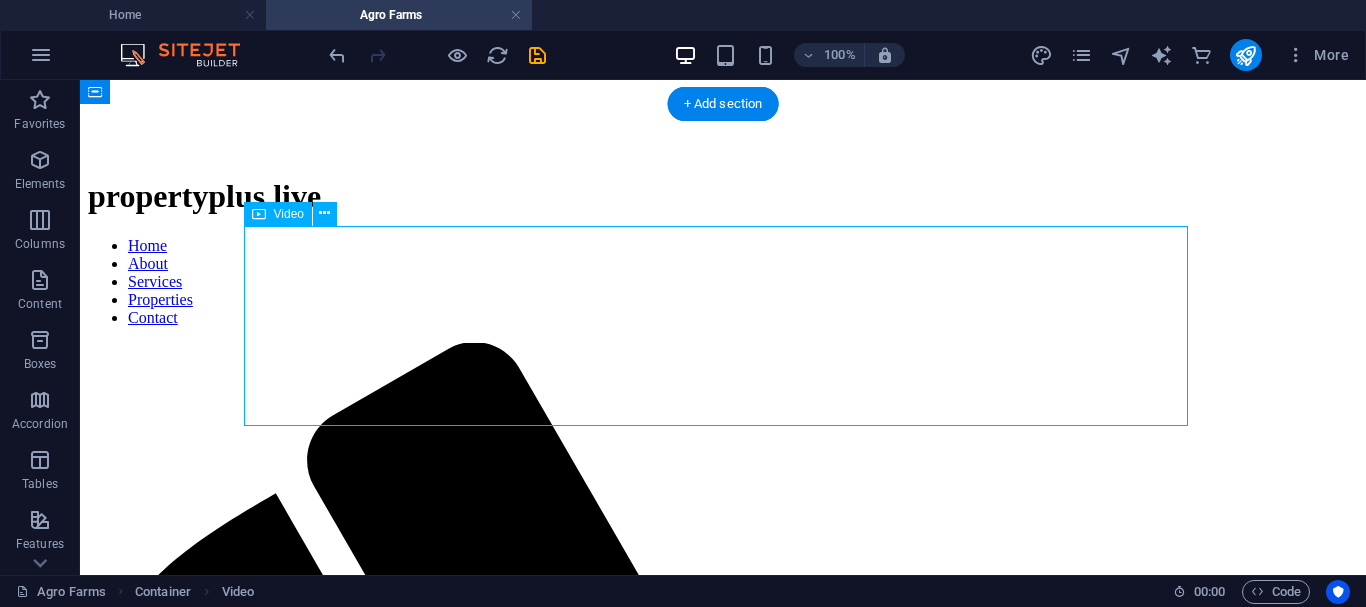 click at bounding box center (723, 2403) 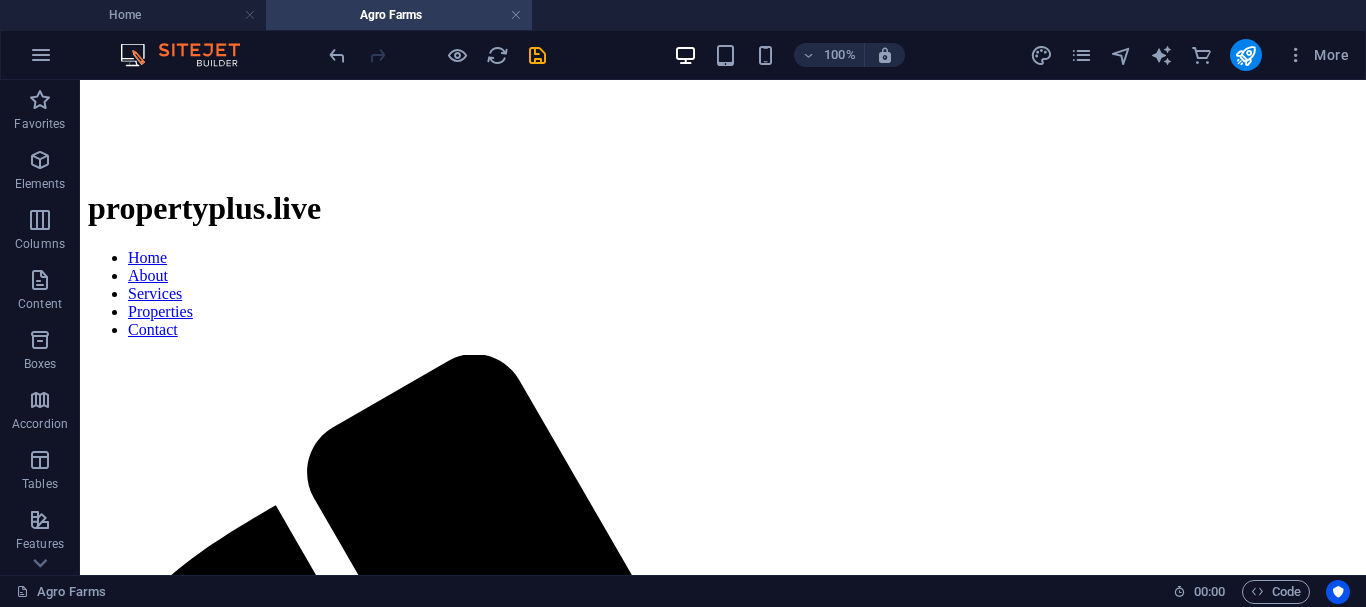 scroll, scrollTop: 399, scrollLeft: 0, axis: vertical 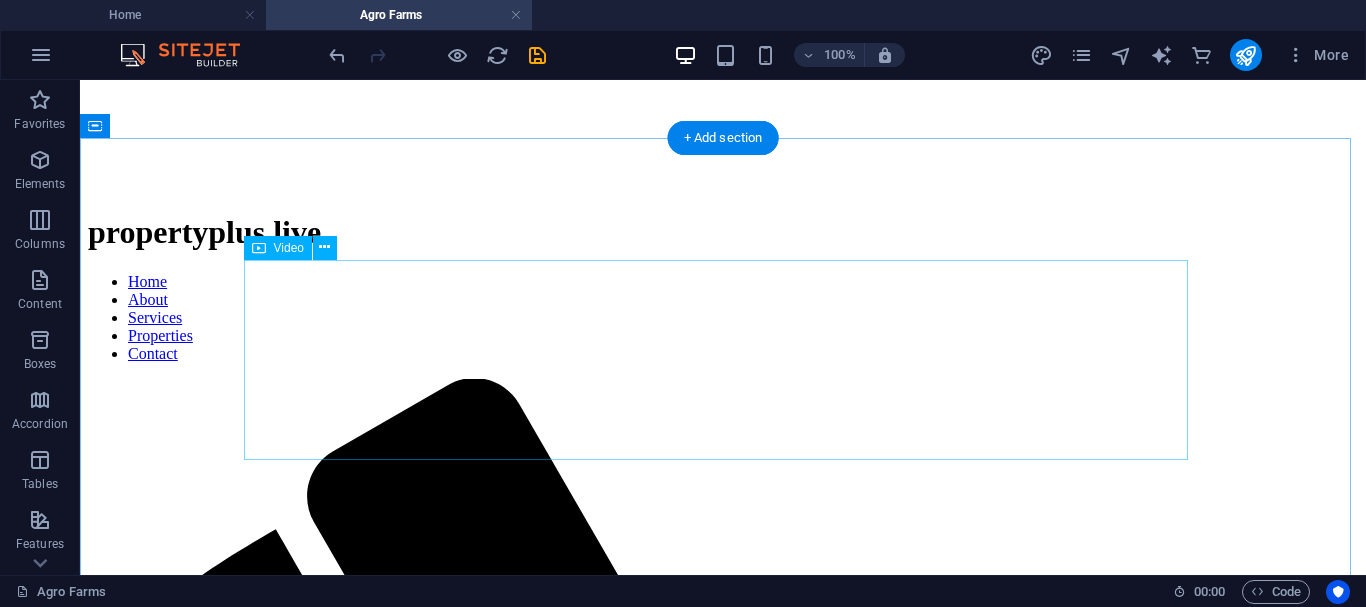 click at bounding box center [723, 2439] 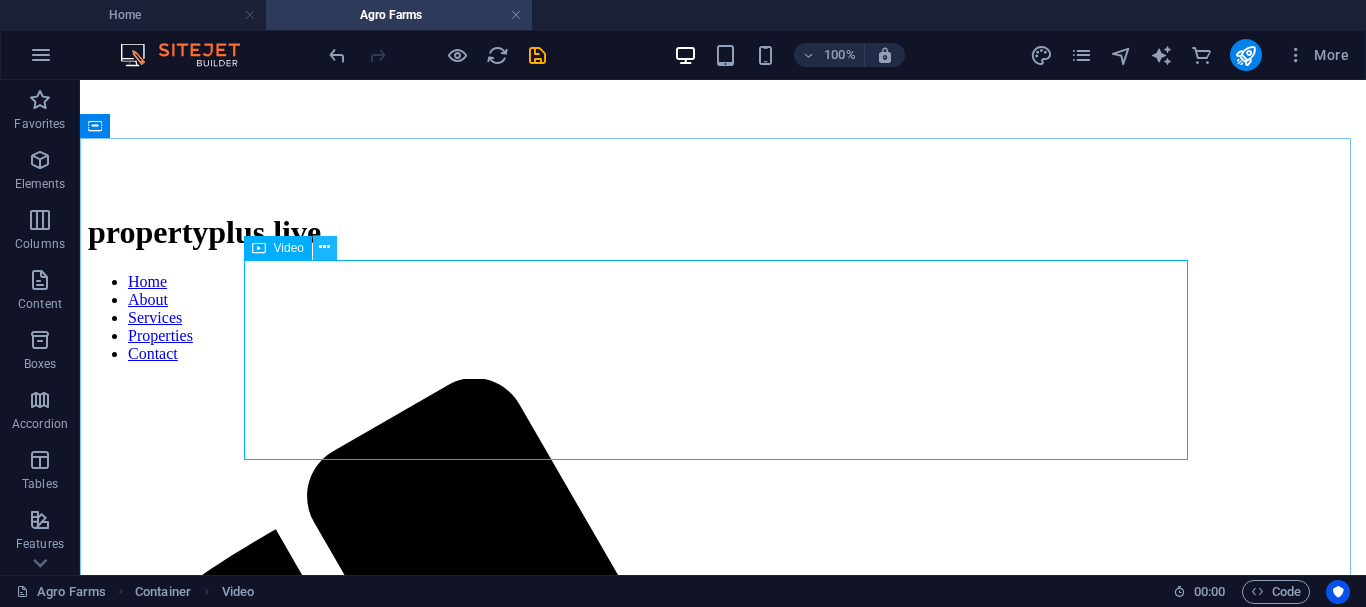 click at bounding box center [325, 248] 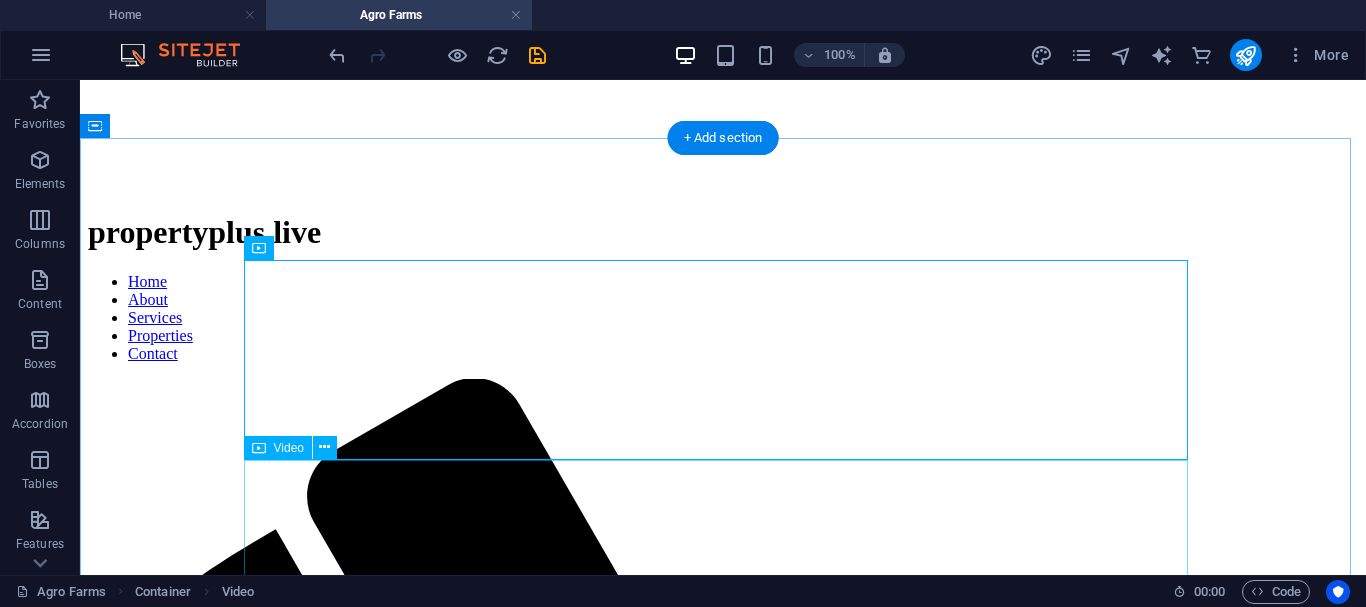 click at bounding box center [723, 2860] 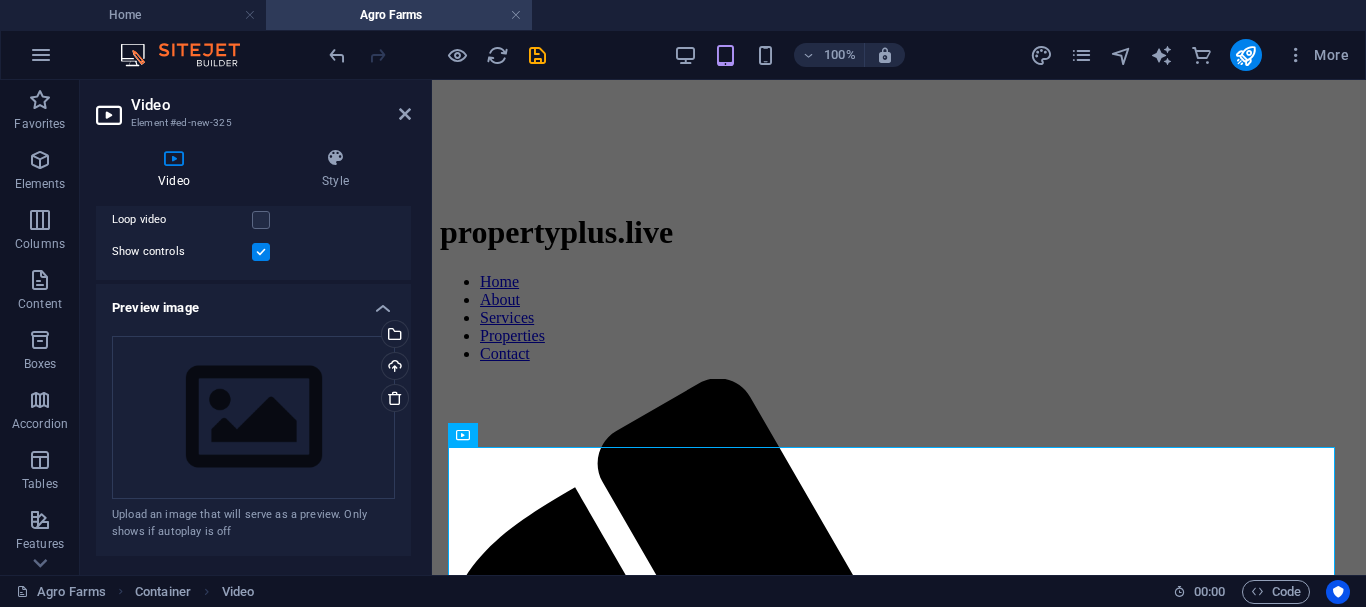 scroll, scrollTop: 309, scrollLeft: 0, axis: vertical 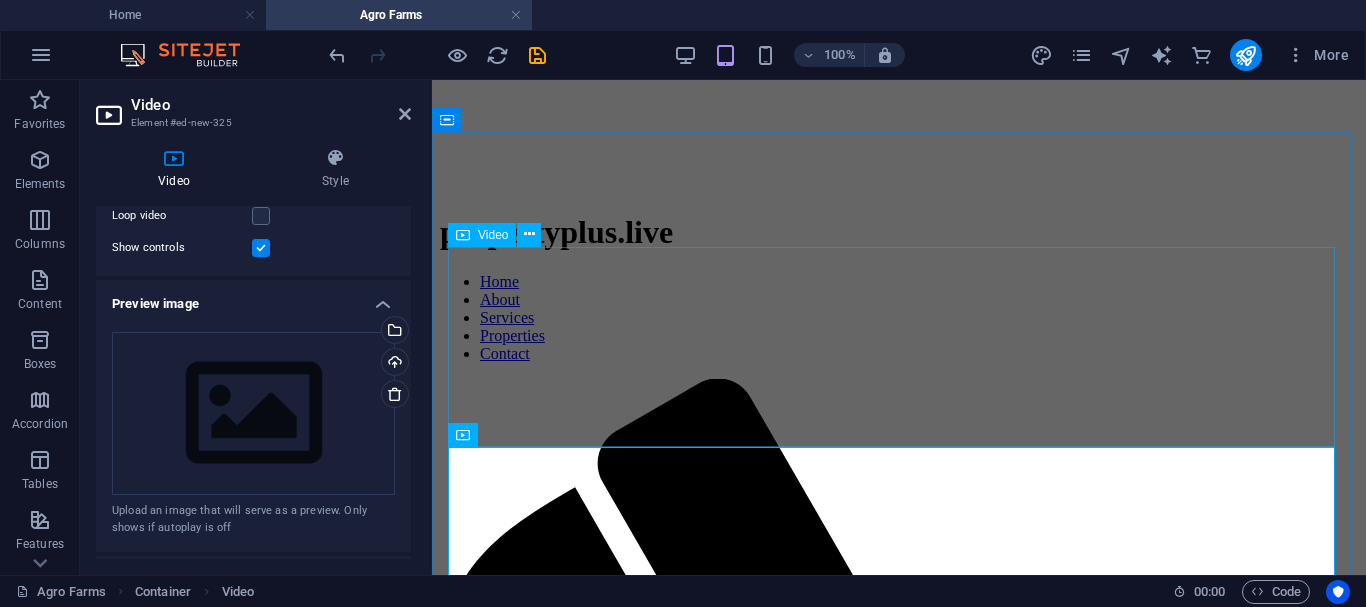 click at bounding box center (899, 1972) 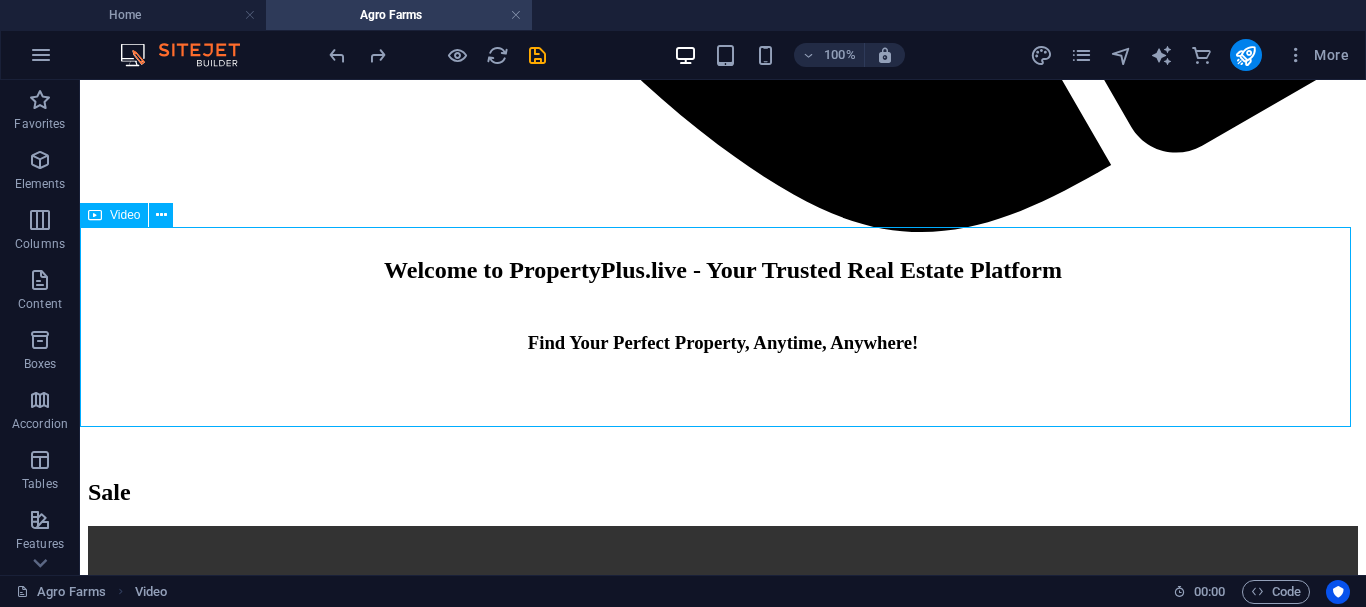scroll, scrollTop: 3050, scrollLeft: 0, axis: vertical 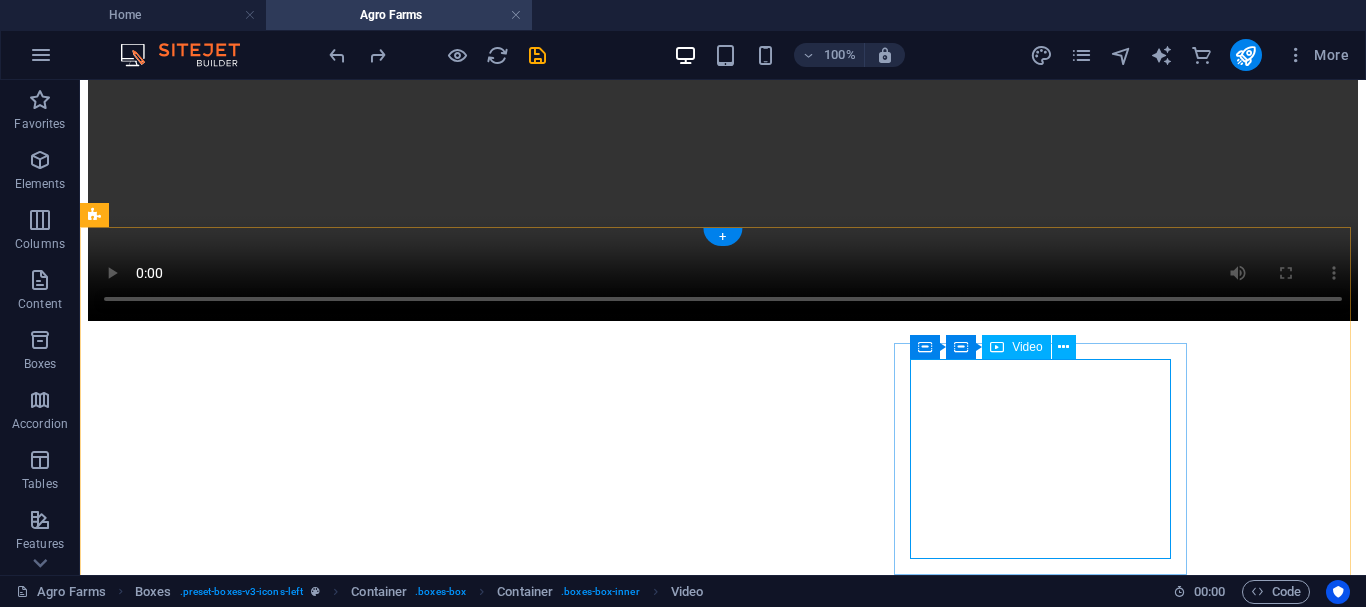 click at bounding box center (723, 15301) 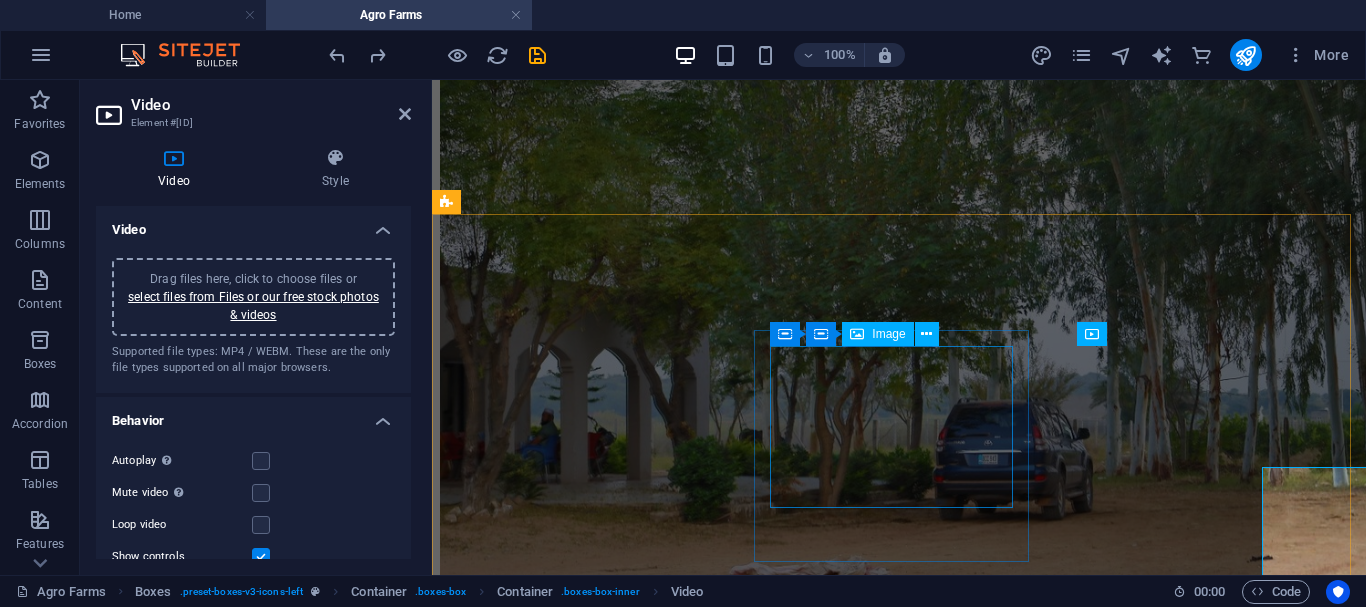 scroll, scrollTop: 2942, scrollLeft: 0, axis: vertical 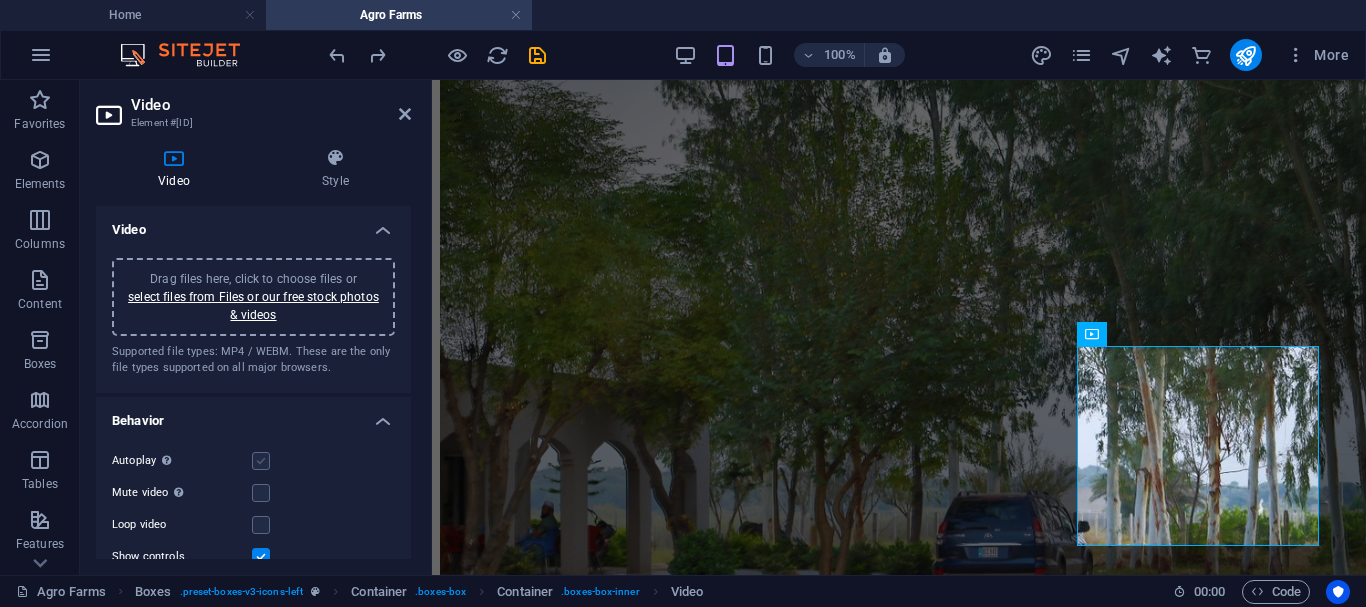click at bounding box center [261, 461] 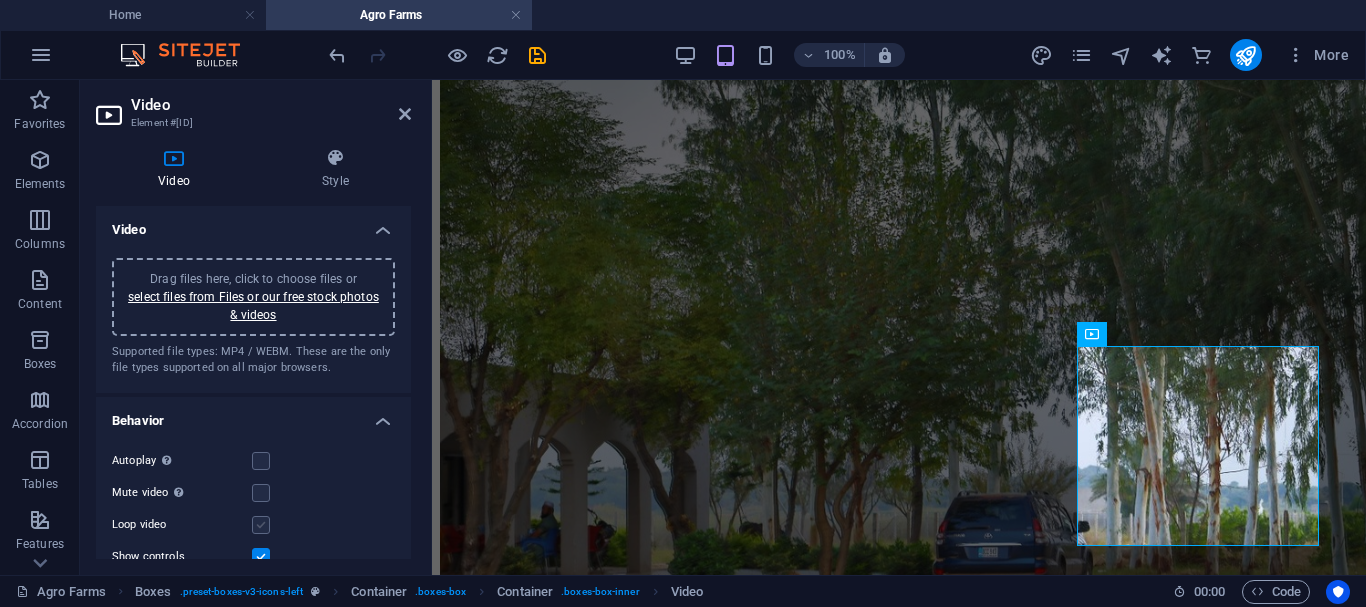 click at bounding box center [261, 525] 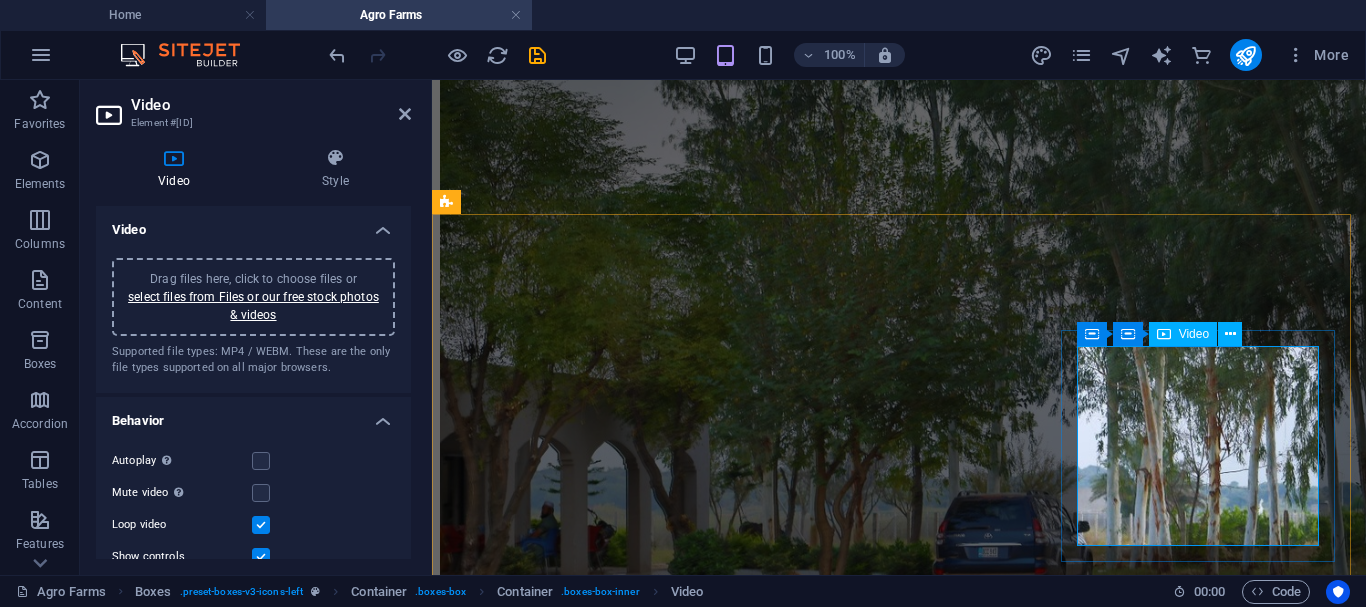 click at bounding box center (899, 10974) 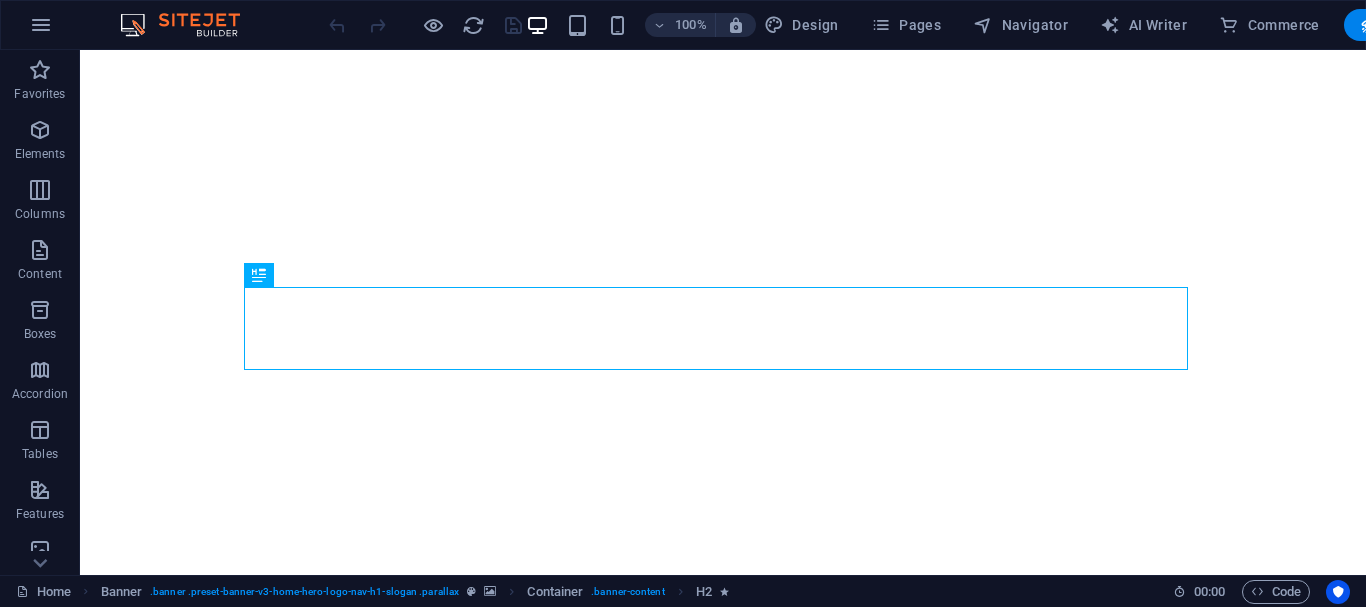 scroll, scrollTop: 0, scrollLeft: 0, axis: both 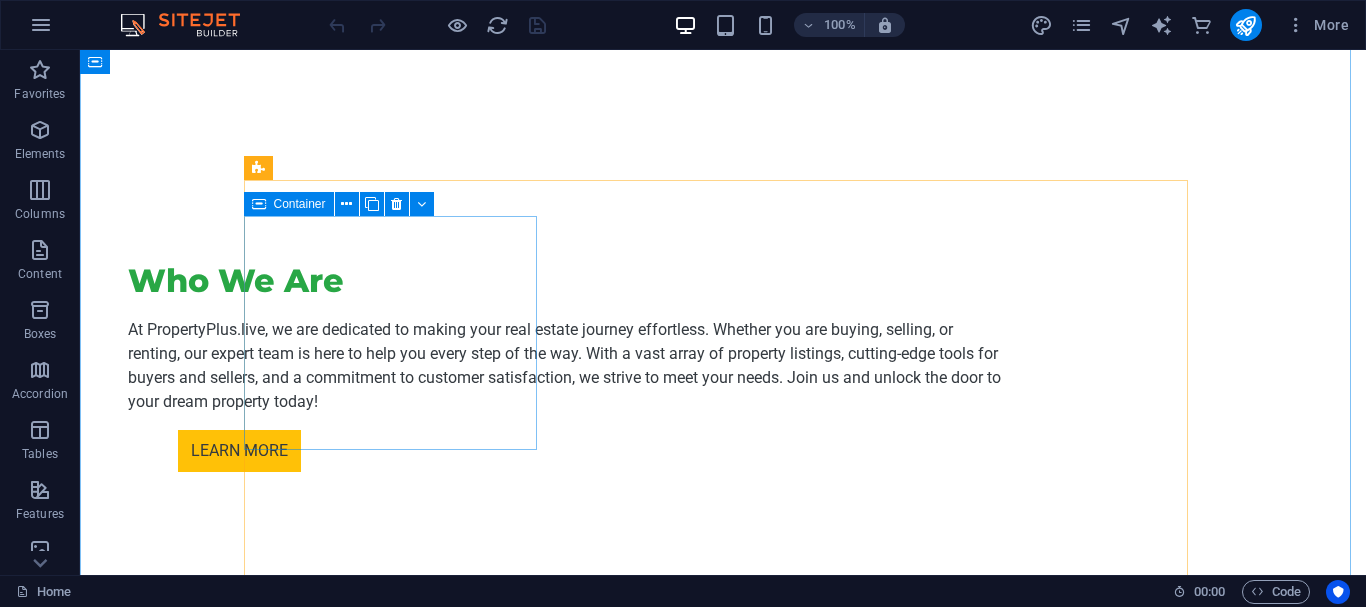 click on "Property "Sold as seen – no warranties implied or given."" at bounding box center (397, 918) 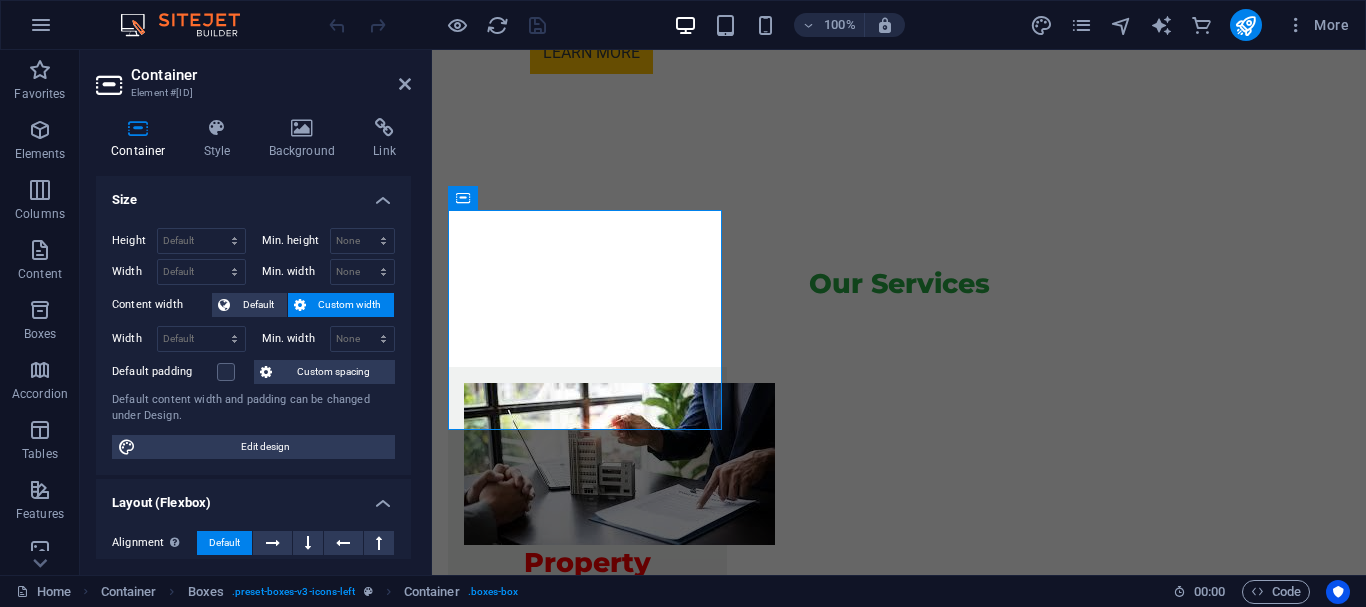 scroll, scrollTop: 2031, scrollLeft: 0, axis: vertical 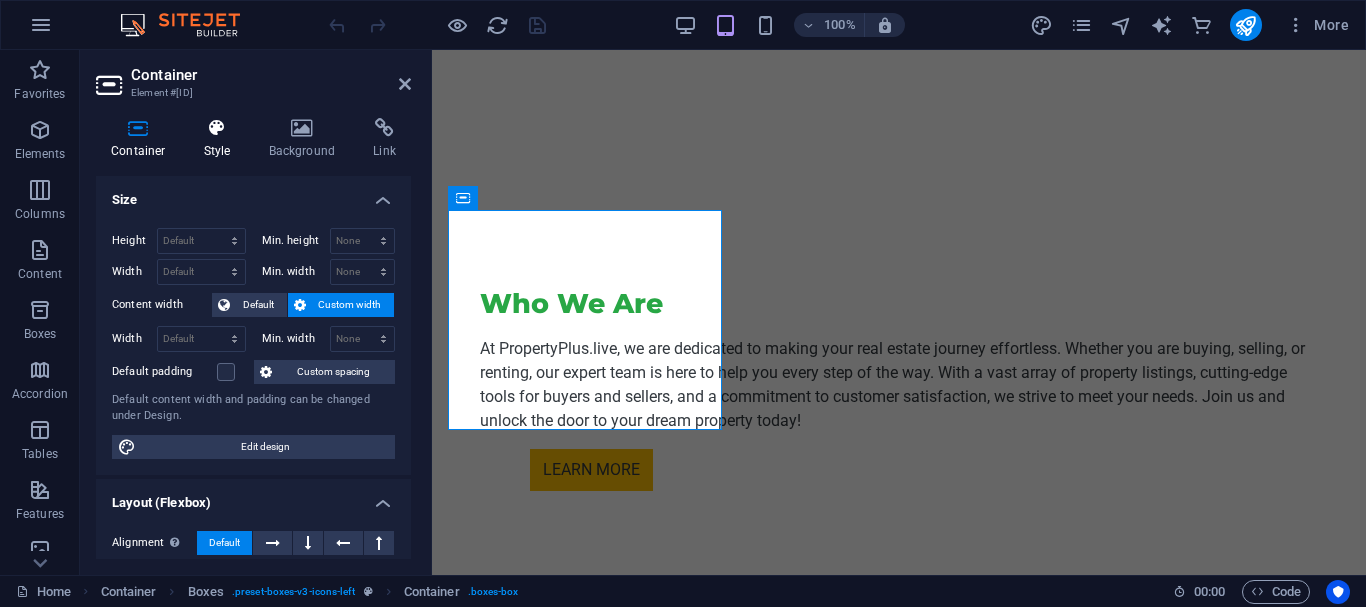 click on "Style" at bounding box center [221, 139] 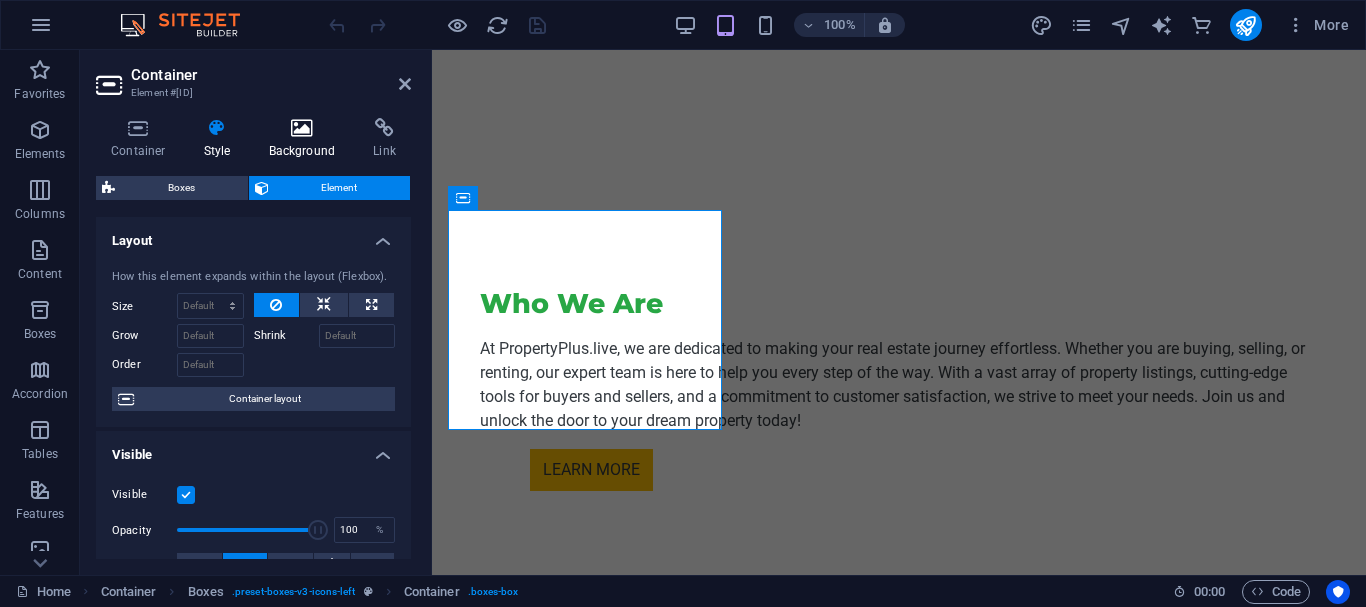 click on "Background" at bounding box center [306, 139] 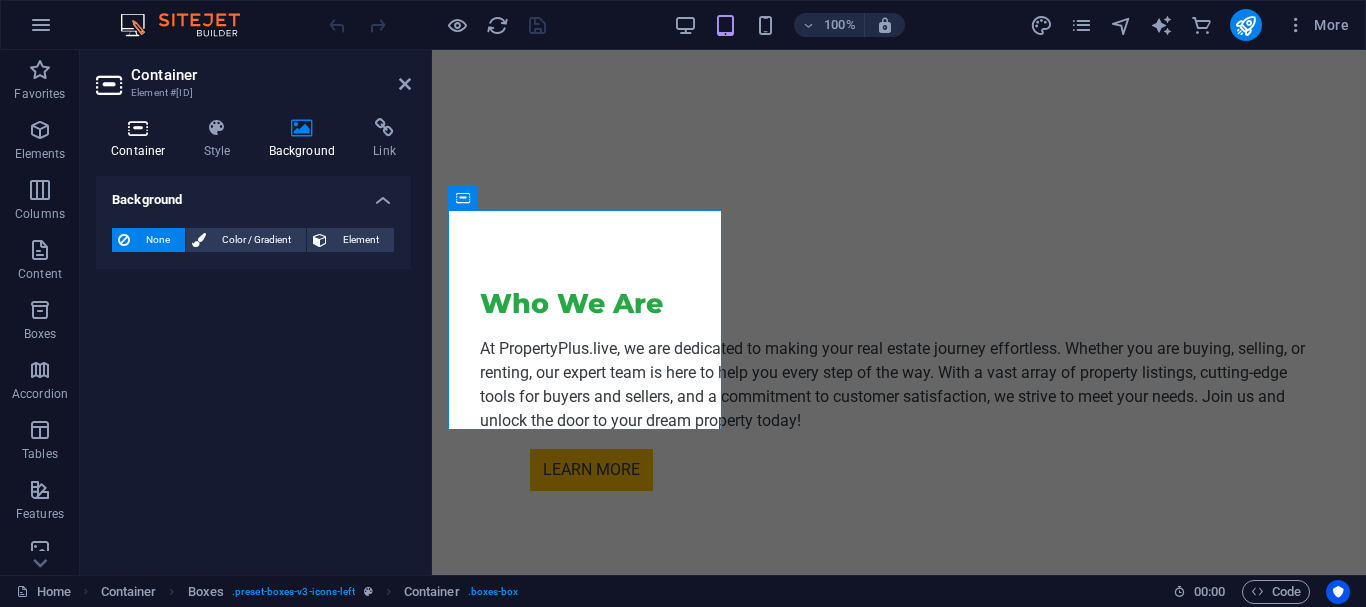 click on "Container" at bounding box center [142, 139] 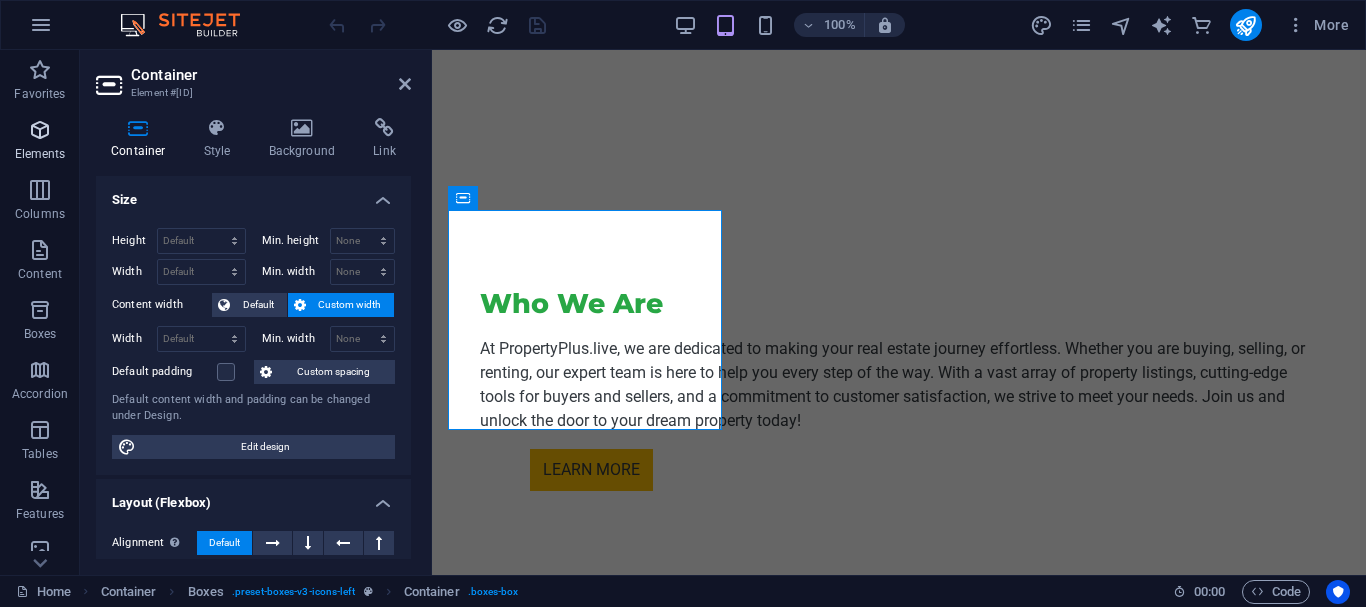 click on "Elements" at bounding box center (40, 142) 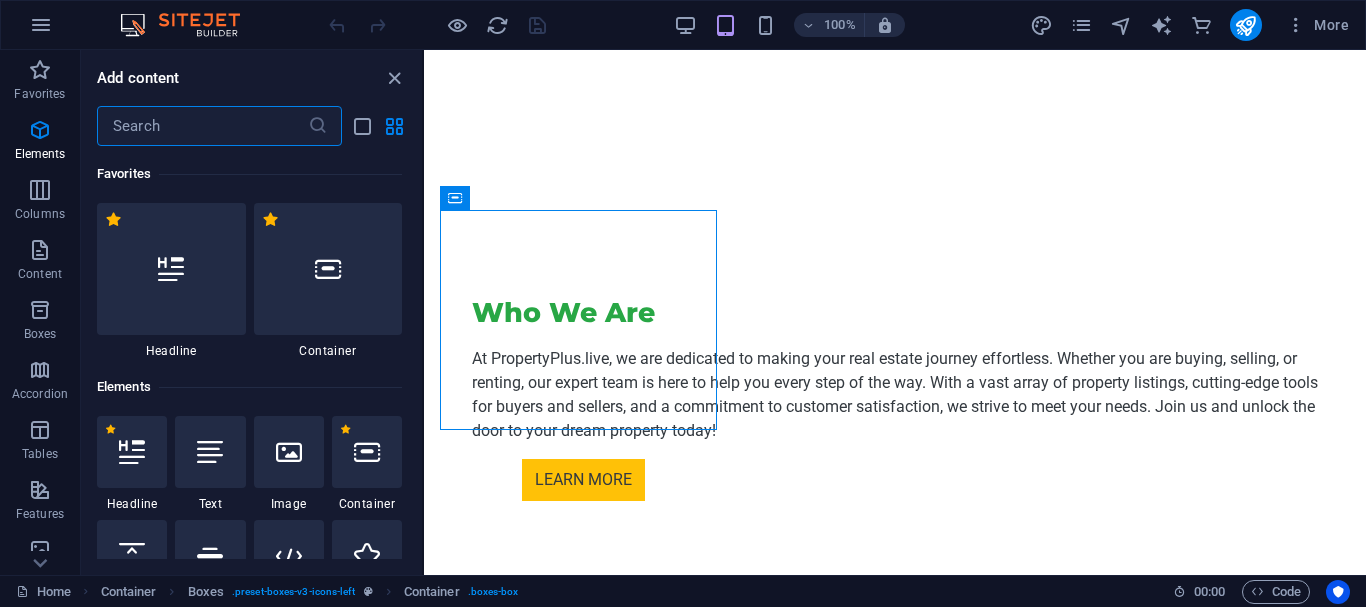 scroll, scrollTop: 2040, scrollLeft: 0, axis: vertical 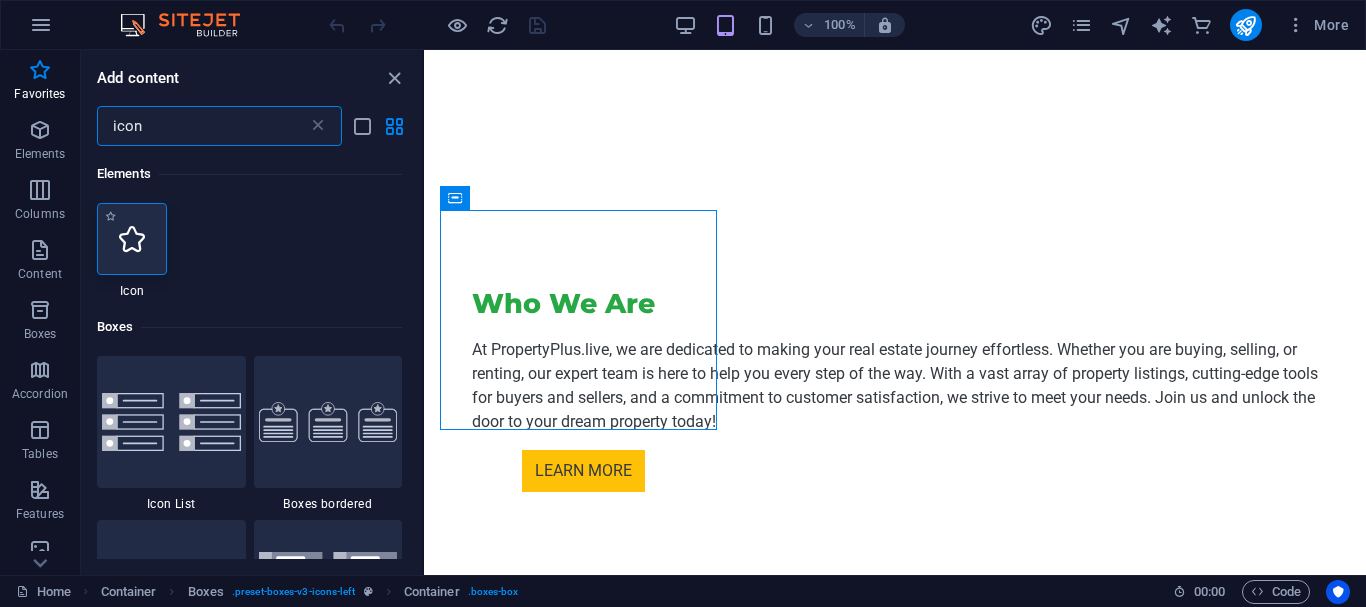 type on "icon" 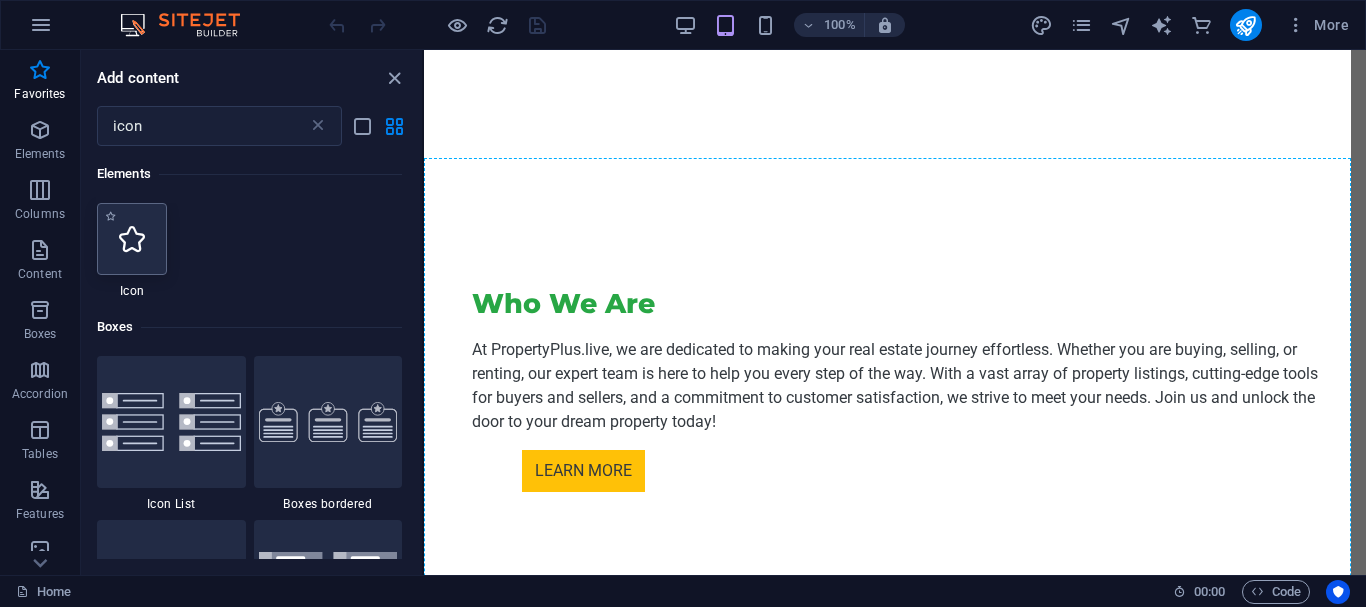 select on "xMidYMid" 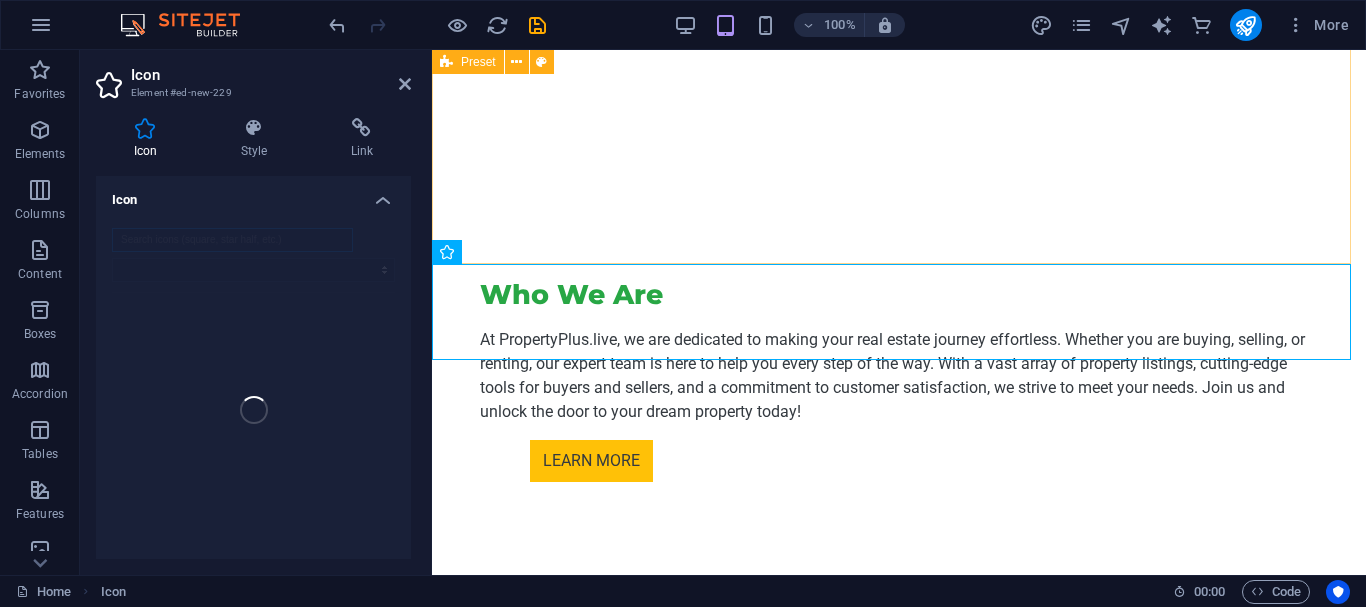 scroll, scrollTop: 1796, scrollLeft: 0, axis: vertical 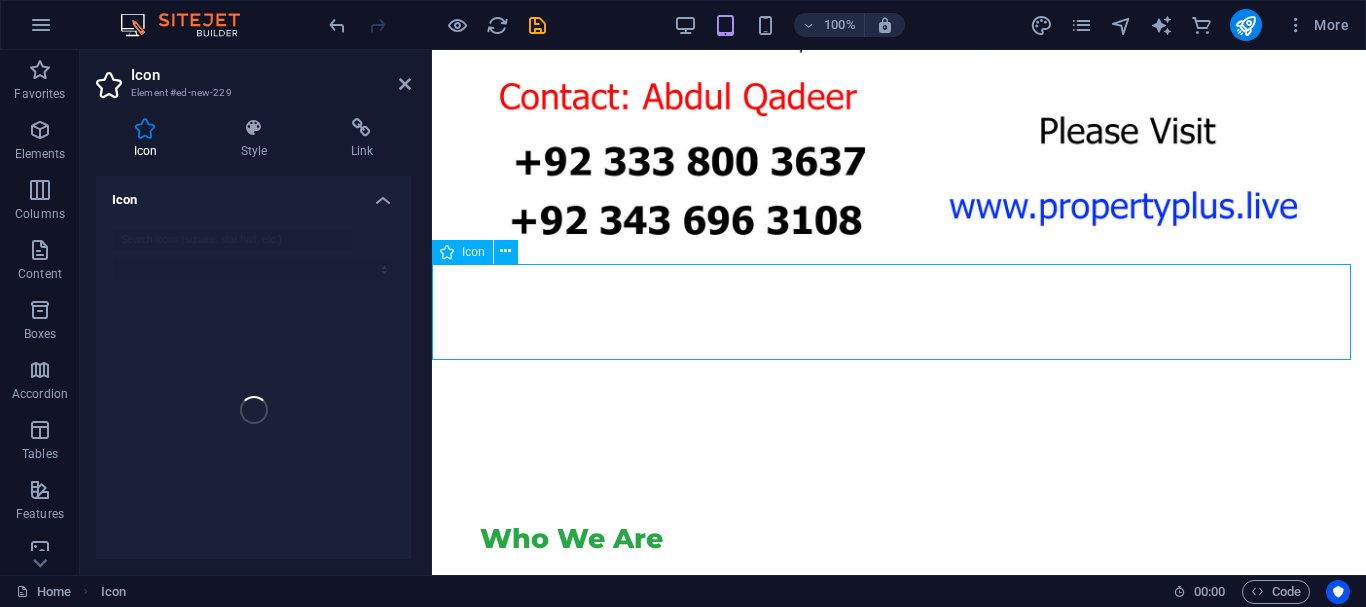 click at bounding box center [899, 889] 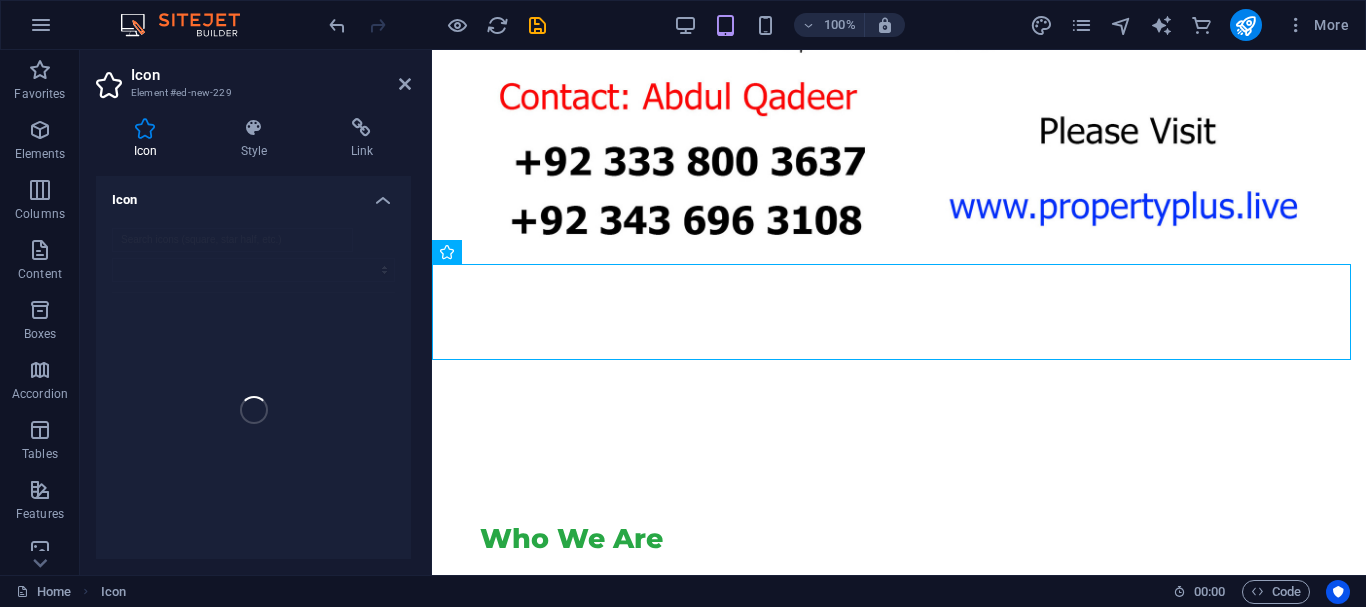click on "Icon Style Link Icon Appearance Color Background Mode Scale Left Center Right Width 100 Default auto px rem % em vh vw Height Default auto px rem em vh vw Padding Default px rem % em vh vw Stroke width Default px rem % em vh vw Stroke color Overflow Alignment Alignment Shadow Default None Outside Color X offset 0 px rem vh vw Y offset 0 px rem vh vw Blur 0 px rem % vh vw Text Alternative text The alternative text is used by devices that cannot display images (e.g. image search engines) and should be added to every image to improve website accessibility. Preset Element Layout How this element expands within the layout (Flexbox). Size Default auto px % 1/1 1/2 1/3 1/4 1/5 1/6 1/7 1/8 1/9 1/10 Grow Shrink Order Container layout Visible Visible Opacity 100 % Overflow Spacing Margin Default auto px % rem vw vh Custom Custom auto px % rem vw vh auto px % rem vw vh auto px % rem vw vh auto px % rem vw vh Padding Default px rem % vh vw Custom Custom px rem % vh vw px rem % vh vw px rem % vh vw px rem % vh vw Border 1" at bounding box center [253, 338] 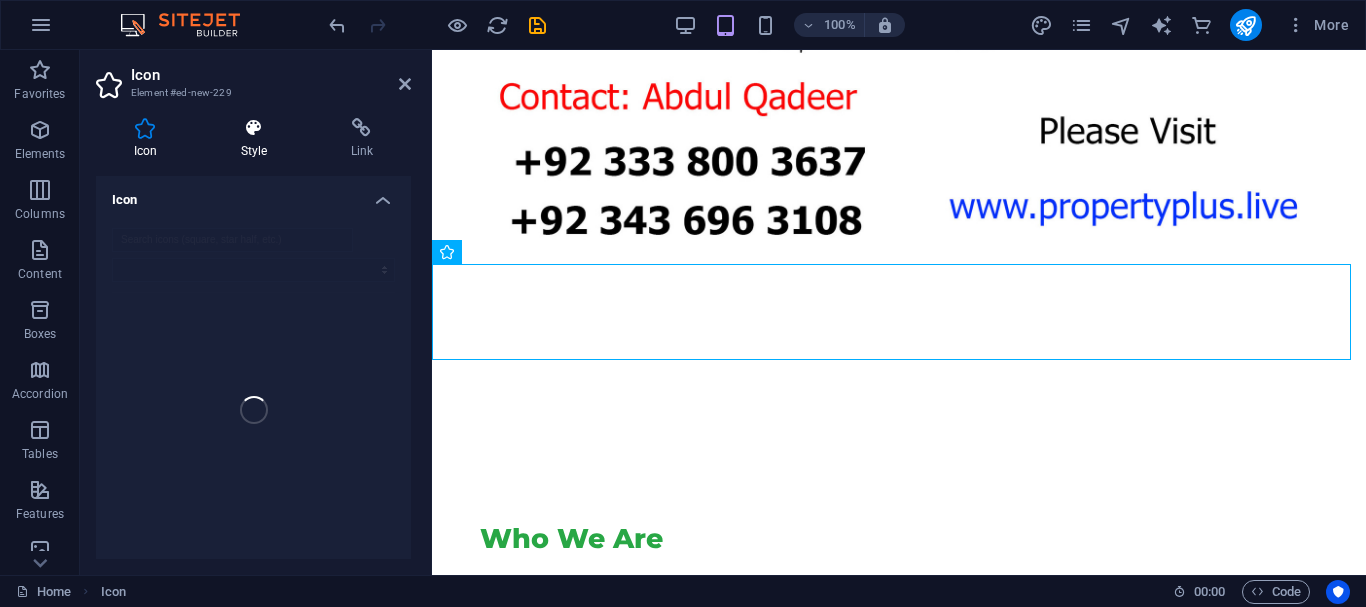 click at bounding box center [254, 128] 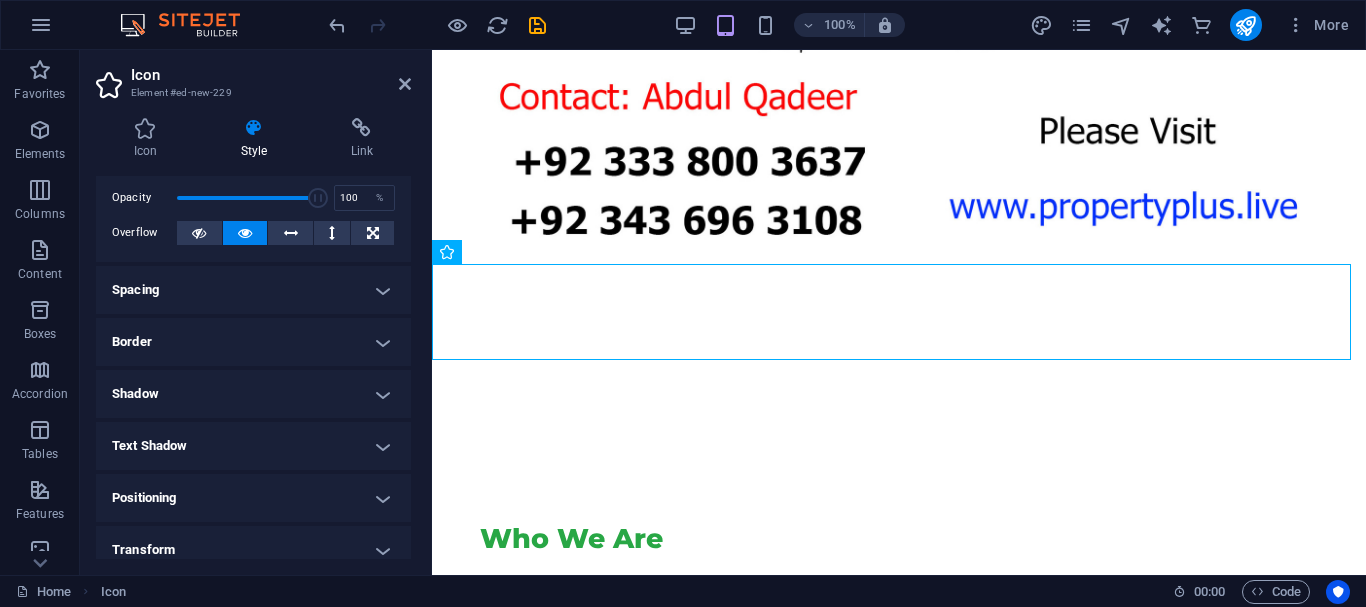 scroll, scrollTop: 102, scrollLeft: 0, axis: vertical 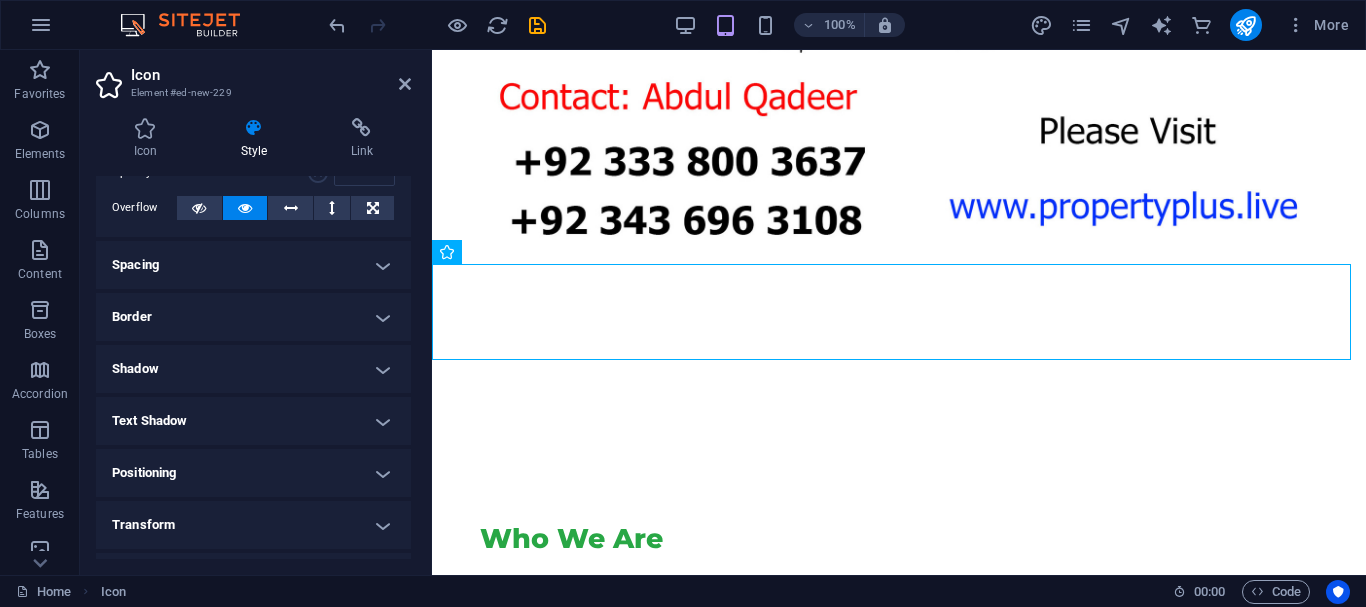 drag, startPoint x: 403, startPoint y: 306, endPoint x: 400, endPoint y: 179, distance: 127.03543 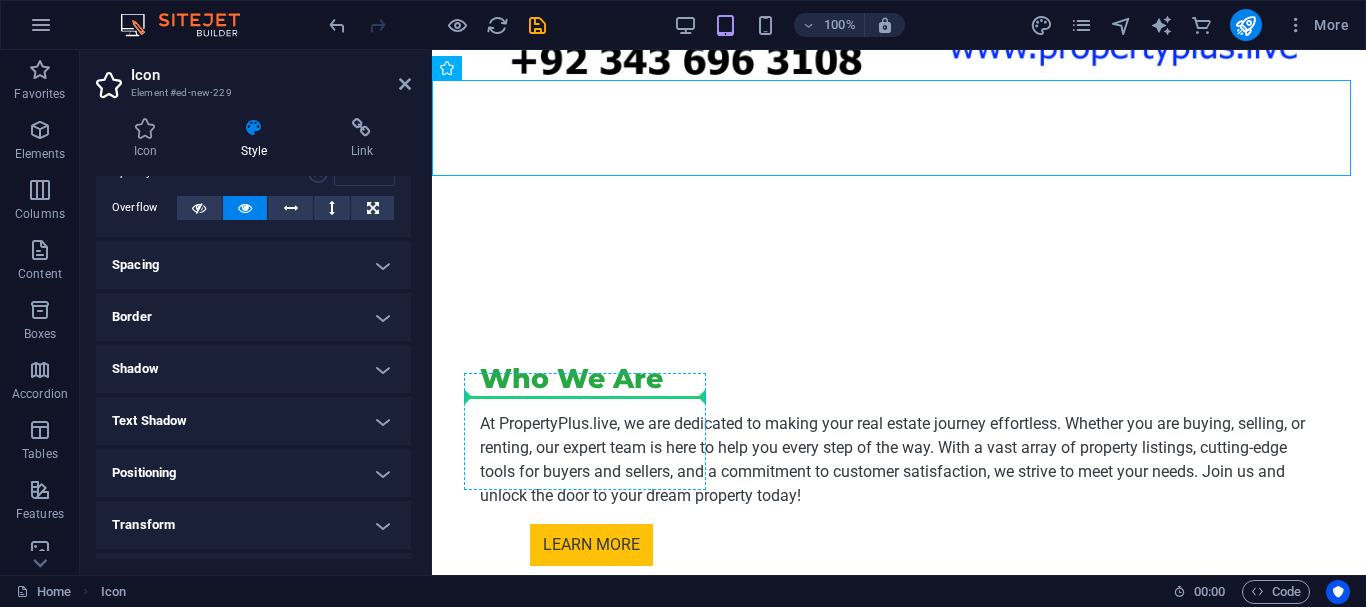 scroll, scrollTop: 1980, scrollLeft: 0, axis: vertical 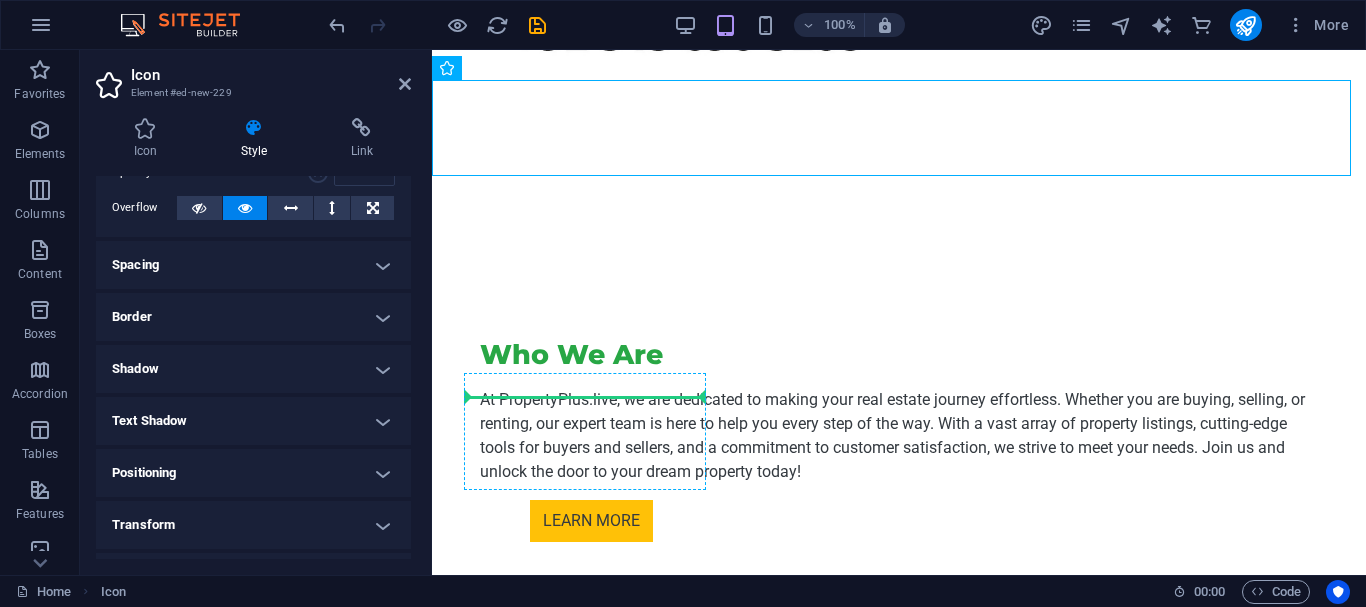 drag, startPoint x: 473, startPoint y: 333, endPoint x: 580, endPoint y: 390, distance: 121.235306 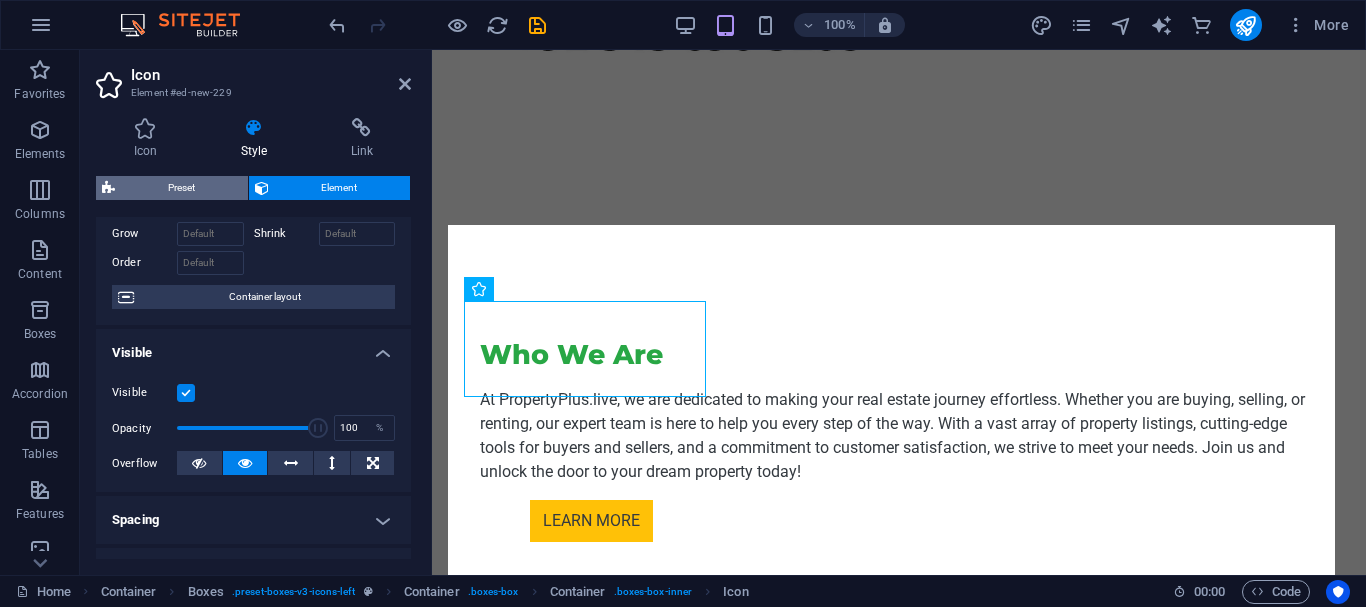 click on "Preset" at bounding box center (181, 188) 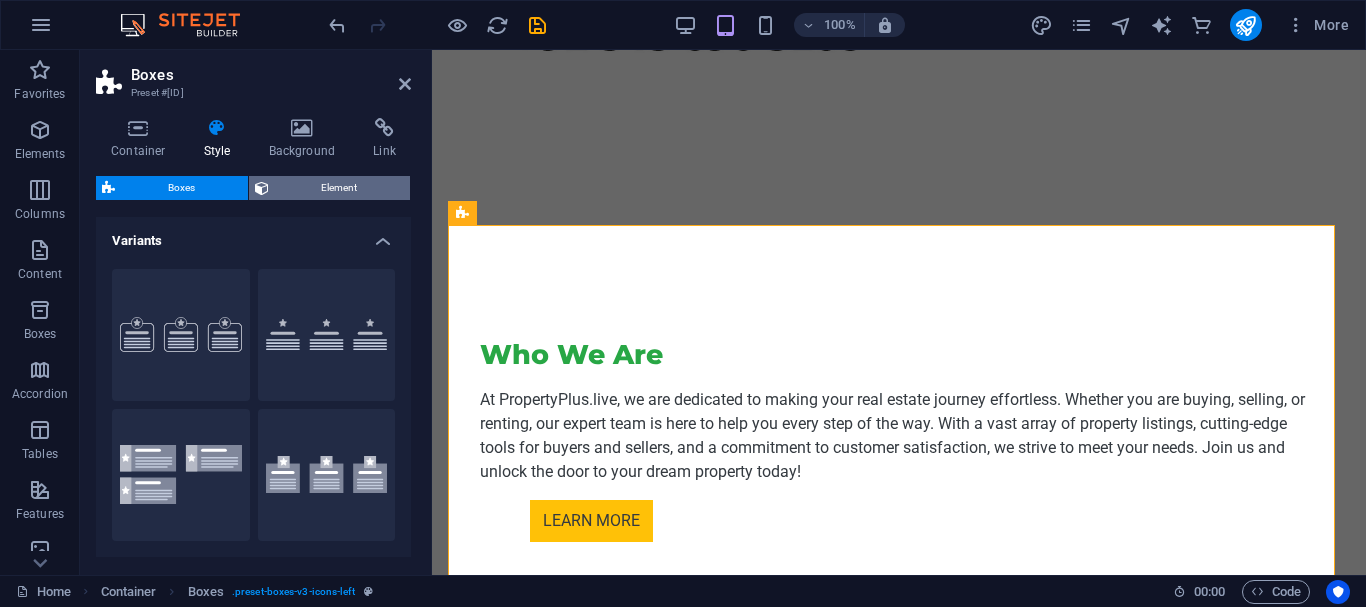 click on "Element" at bounding box center (340, 188) 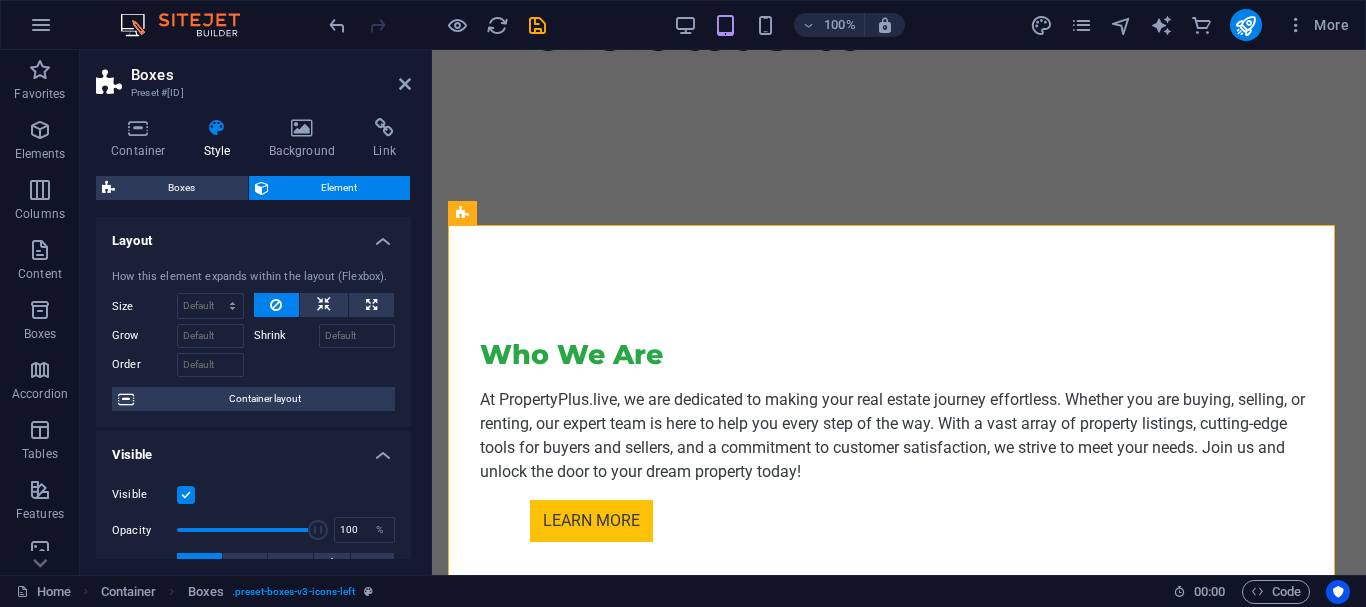 click on "Layout" at bounding box center (253, 235) 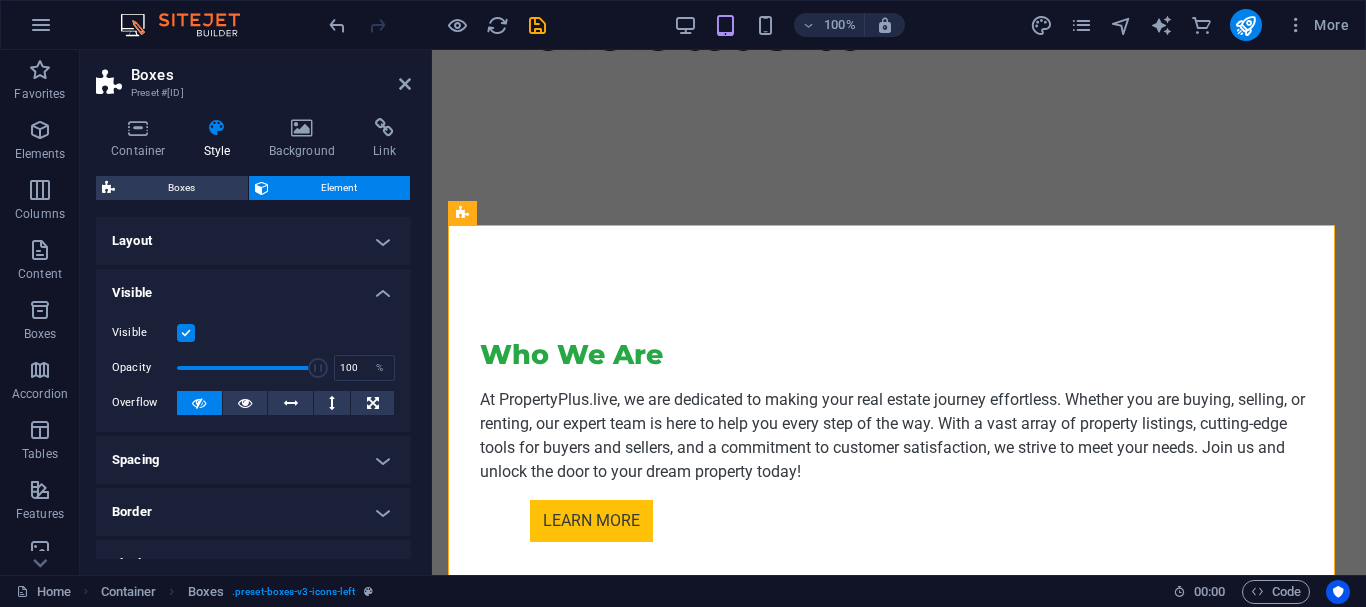 click on "Layout" at bounding box center (253, 241) 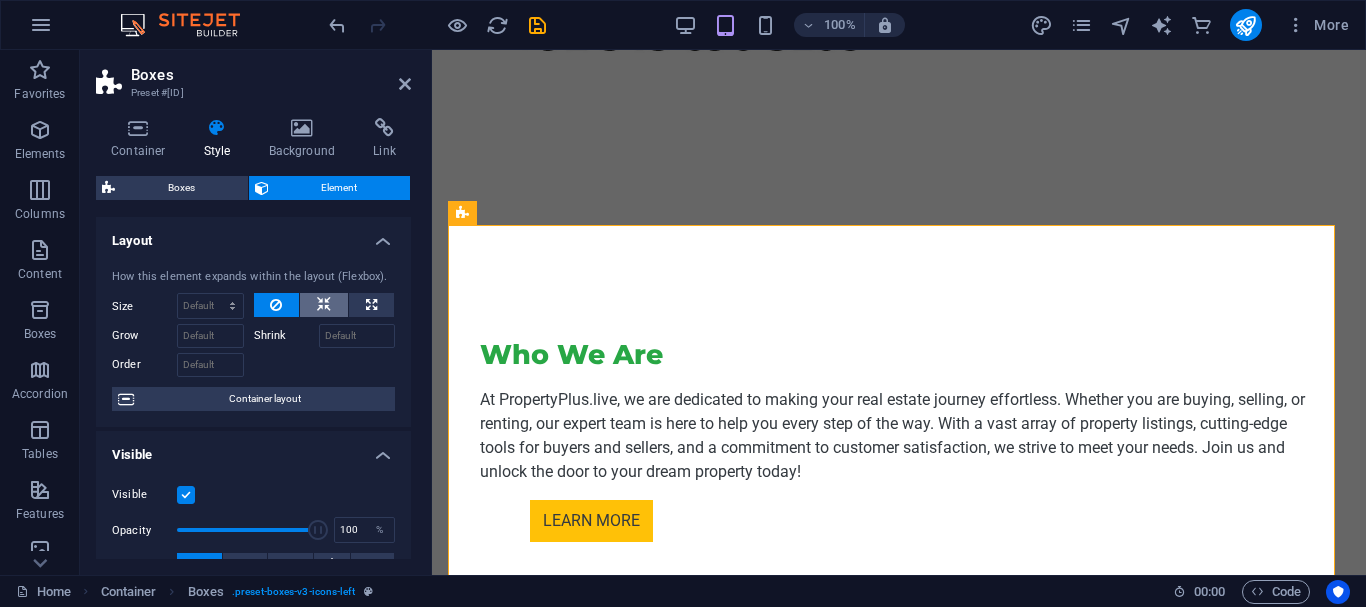 click at bounding box center [324, 305] 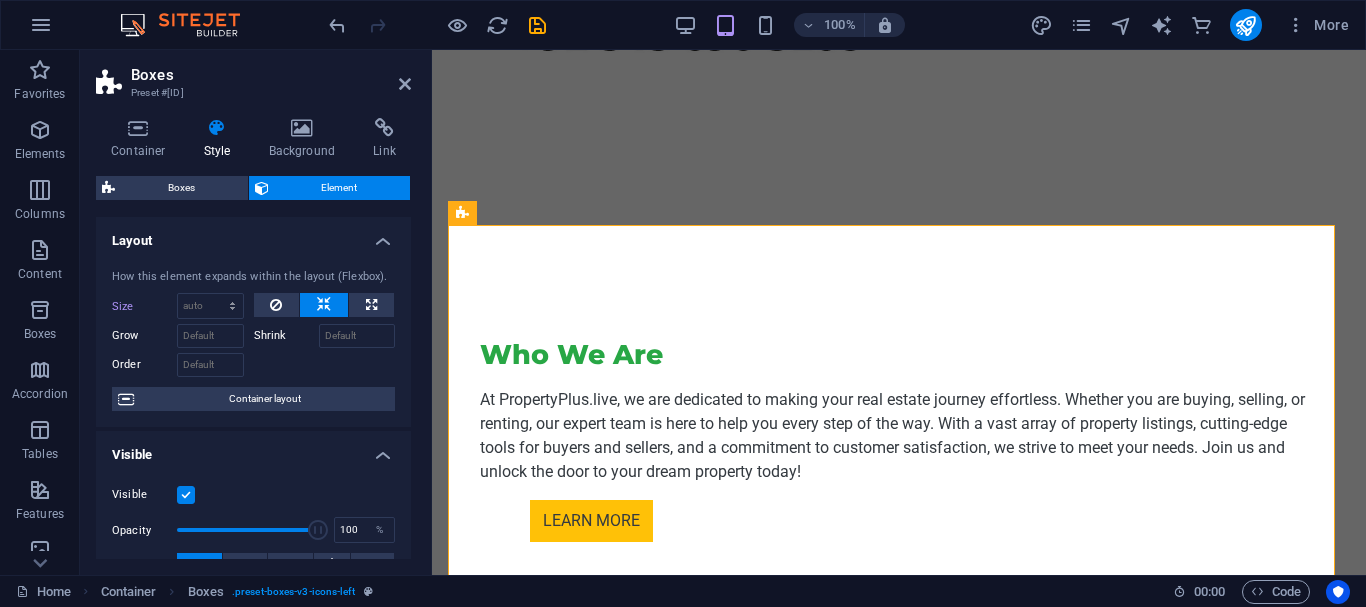 click on "Layout" at bounding box center (253, 235) 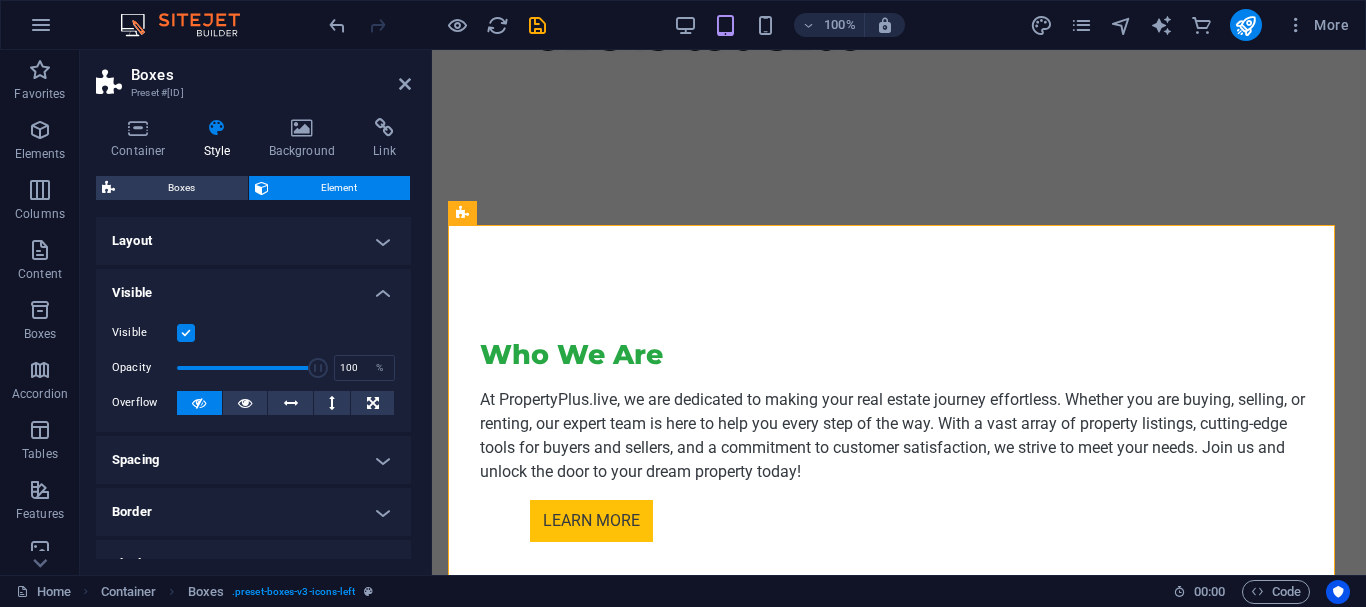 click on "Layout" at bounding box center [253, 241] 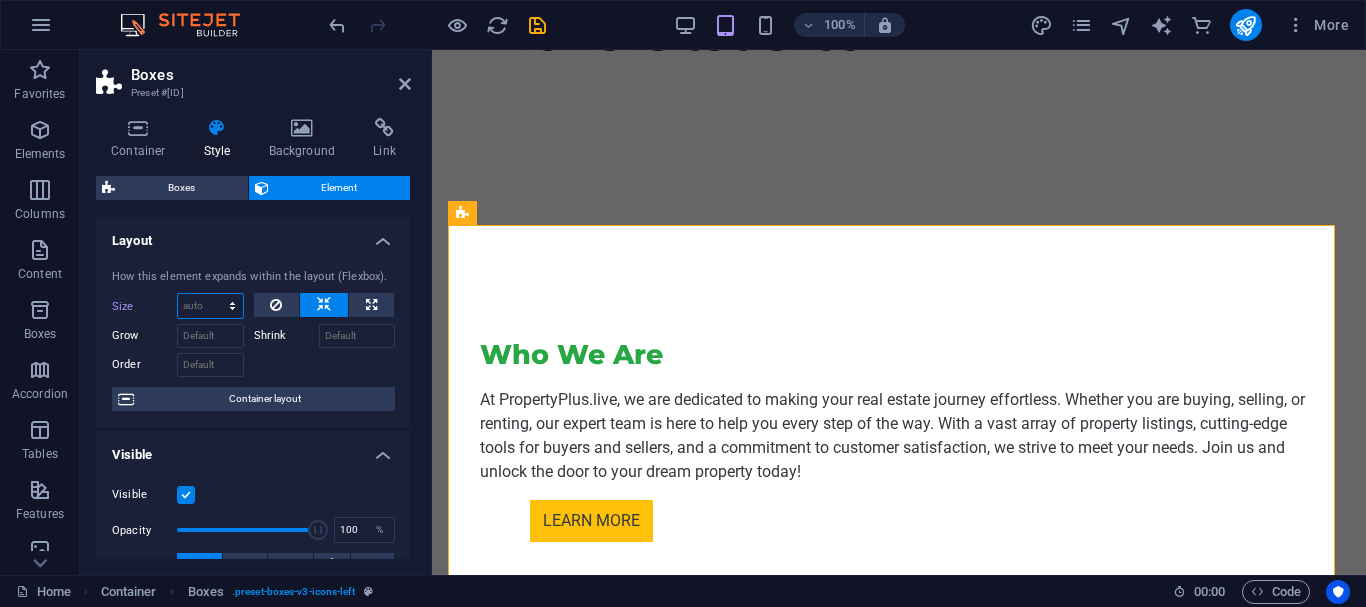 click on "Default auto px % 1/1 1/2 1/3 1/4 1/5 1/6 1/7 1/8 1/9 1/10" at bounding box center [210, 306] 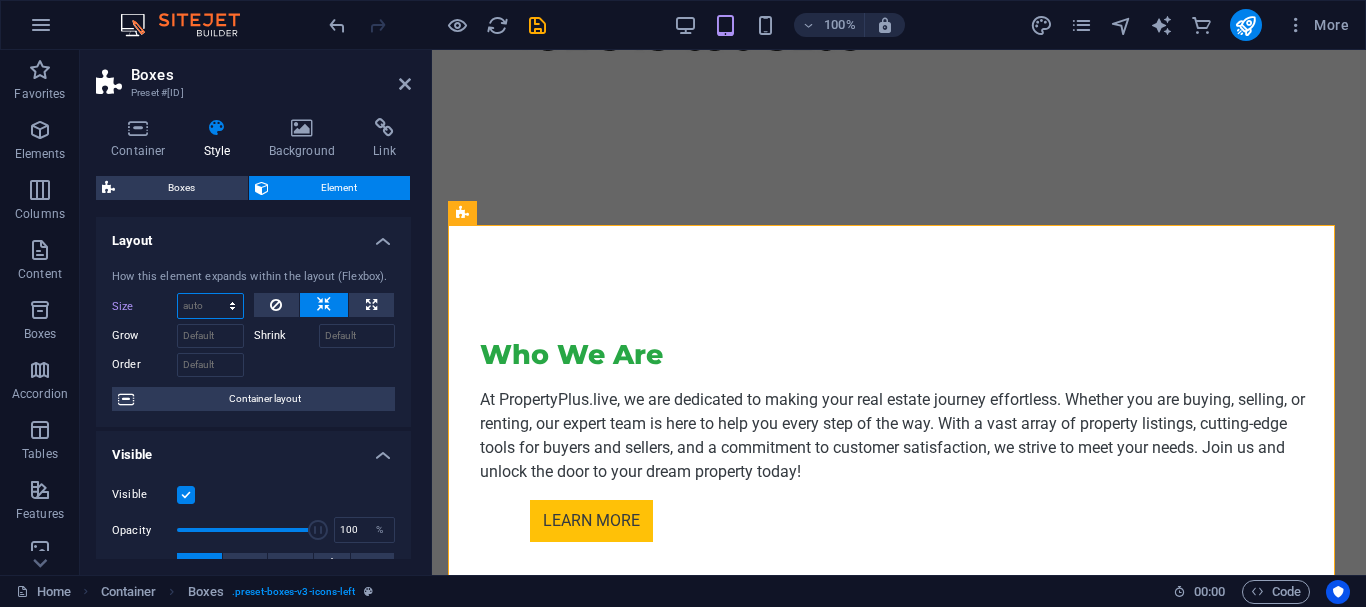 select on "px" 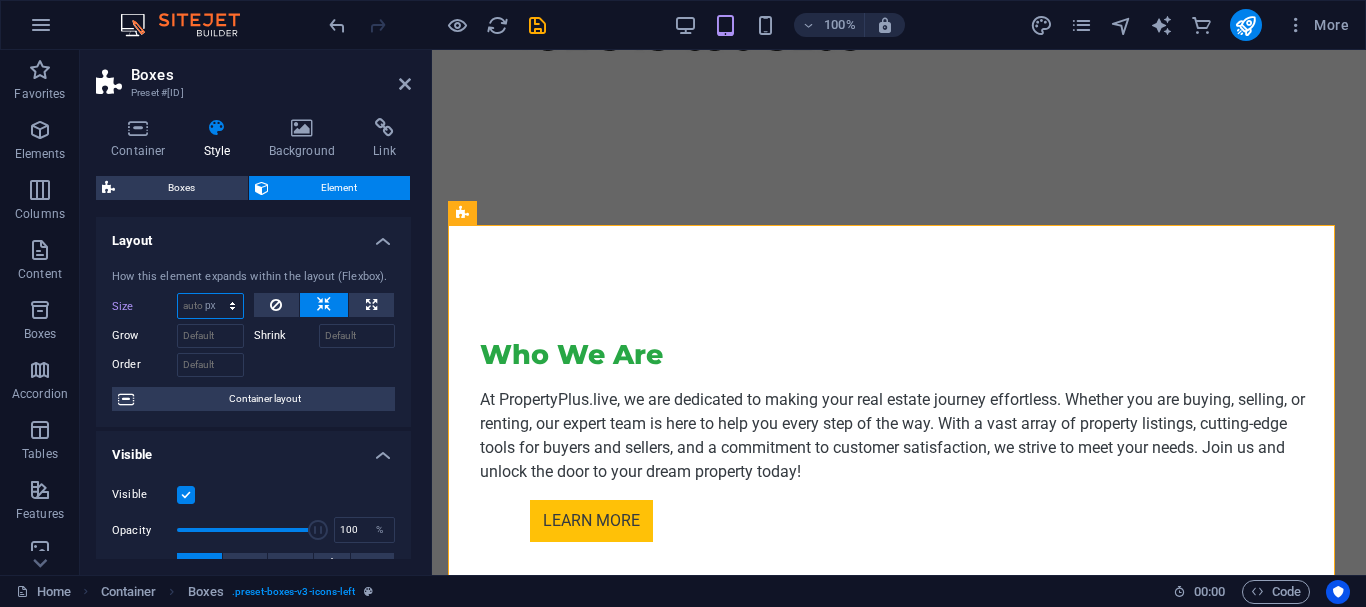 click on "Default auto px % 1/1 1/2 1/3 1/4 1/5 1/6 1/7 1/8 1/9 1/10" at bounding box center [210, 306] 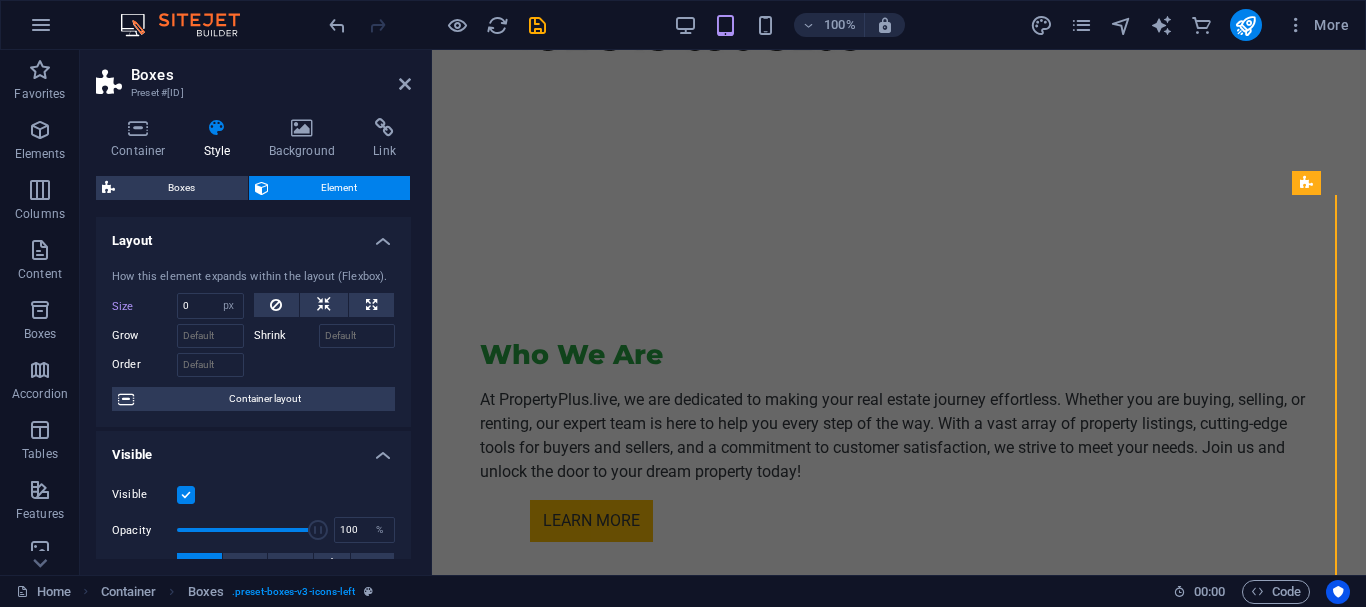 type 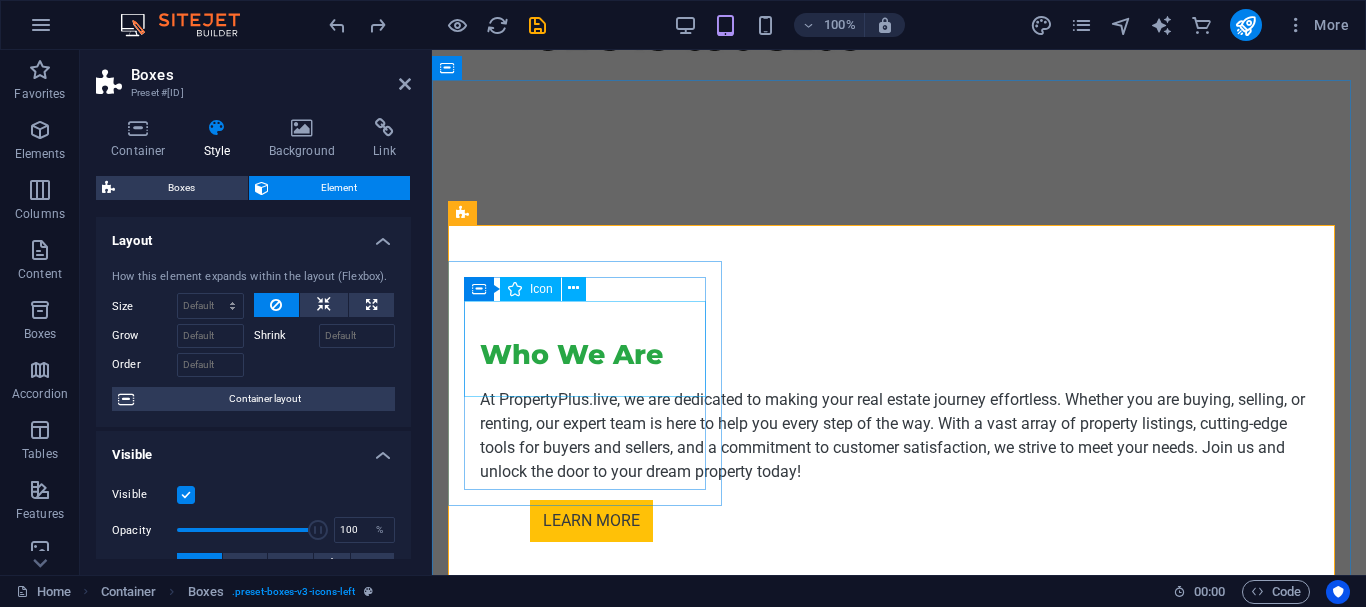 click at bounding box center (587, 1064) 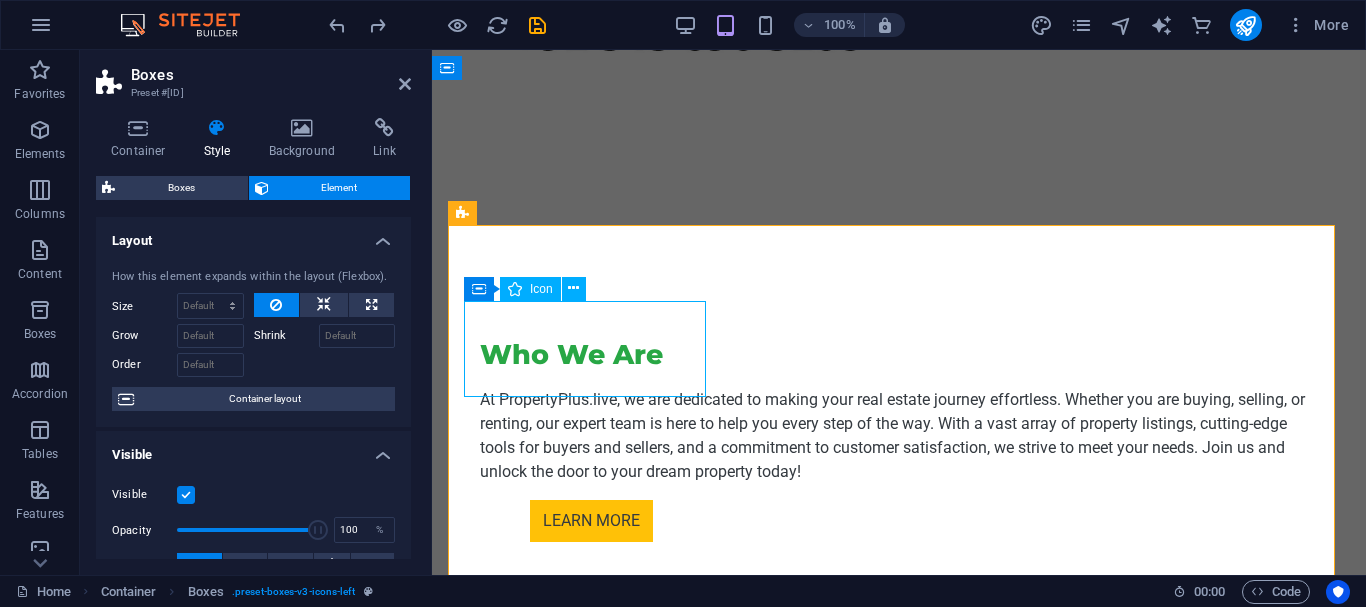 click at bounding box center (587, 1064) 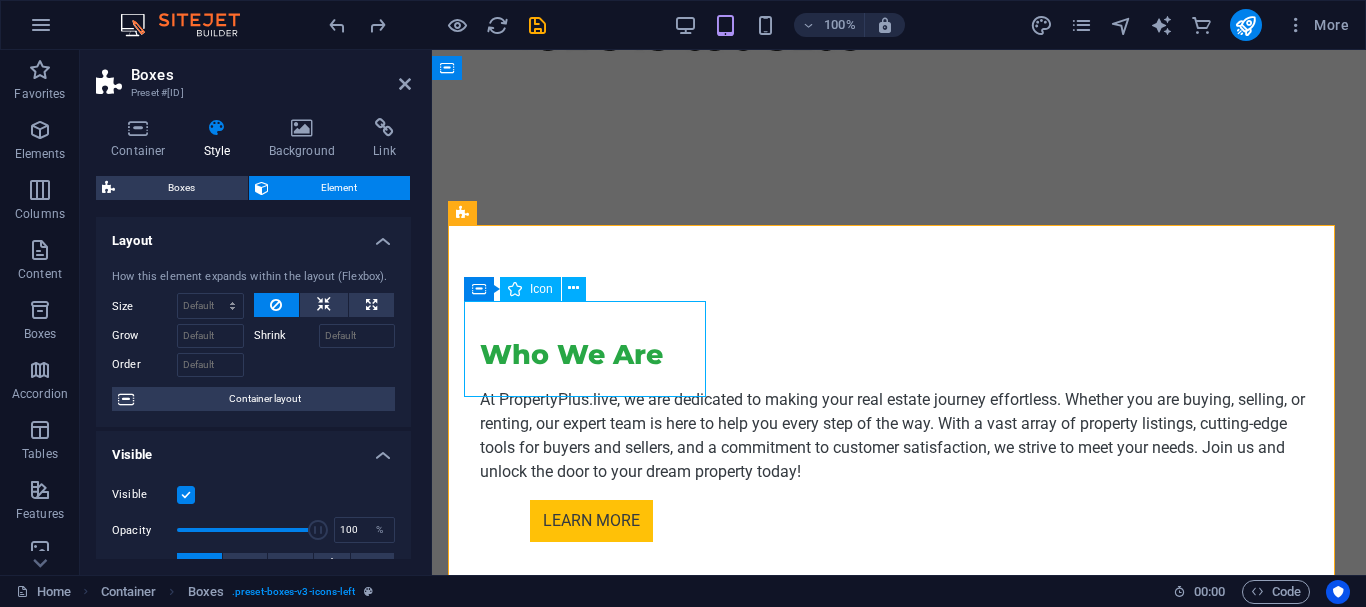 select 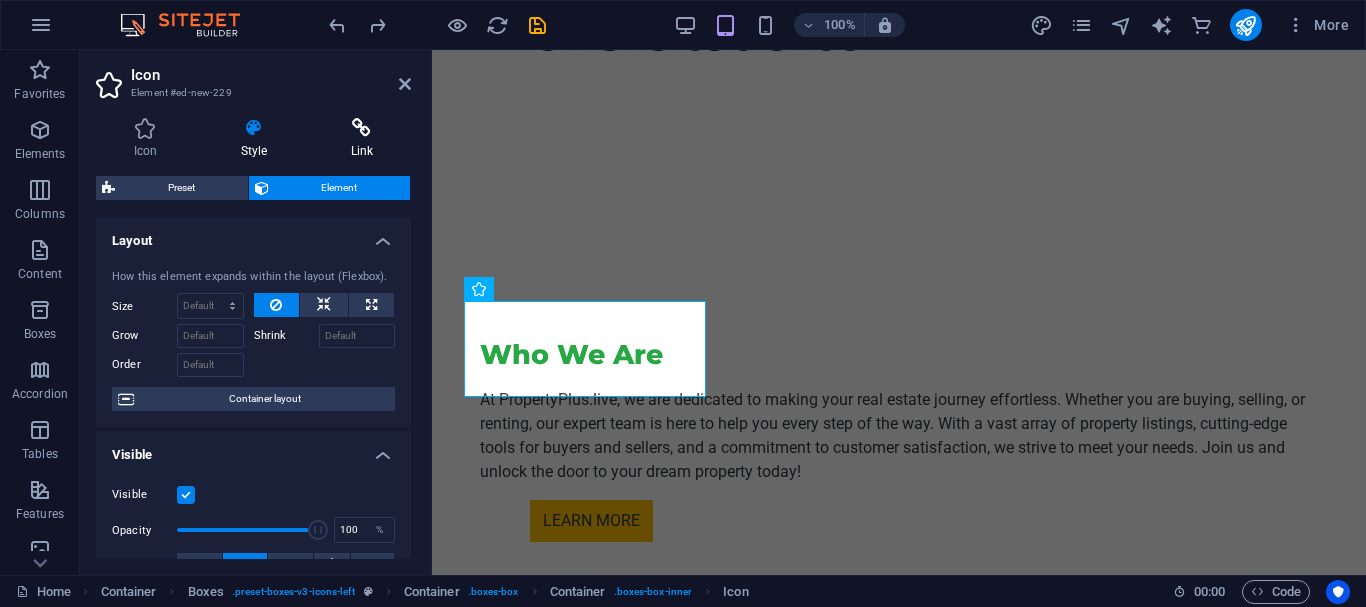 click on "Link" at bounding box center (362, 139) 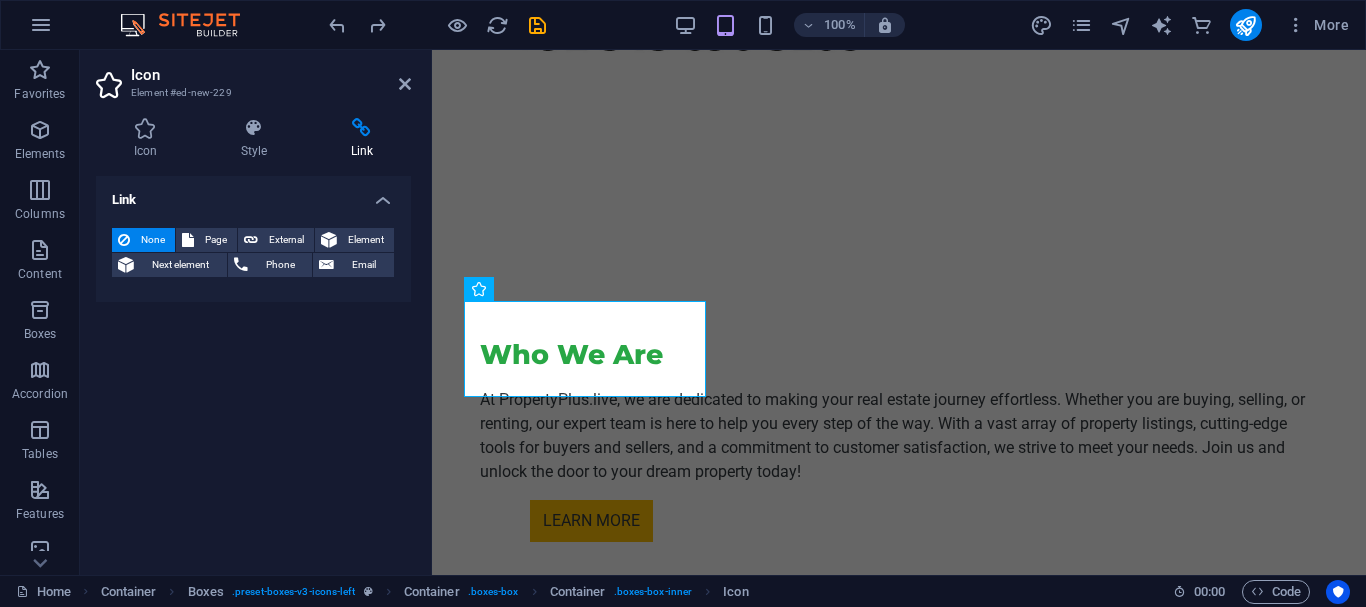 click on "None Page External Element Next element Phone Email Page Home Property Sale For Sale Houses pershawar road Farm Houses Agro Farms plots order Plain Dyed Eyelet Curtains with linning ( Black) Online Material Hardware Islamabad Chnab Narag Rawalpindi Professin services Black Velvet Curtains Constructure Interios Curtain Furniture Wood Work Subpage Legal Notice Privacy Element
URL Phone Email Link target New tab Same tab Overlay Title Additional link description, should not be the same as the link text. The title is most often shown as a tooltip text when the mouse moves over the element. Leave empty if uncertain. Relationship Sets the  relationship of this link to the link target . For example, the value "nofollow" instructs search engines not to follow the link. Can be left empty. alternate author bookmark external help license next nofollow noreferrer noopener prev search tag" at bounding box center (253, 257) 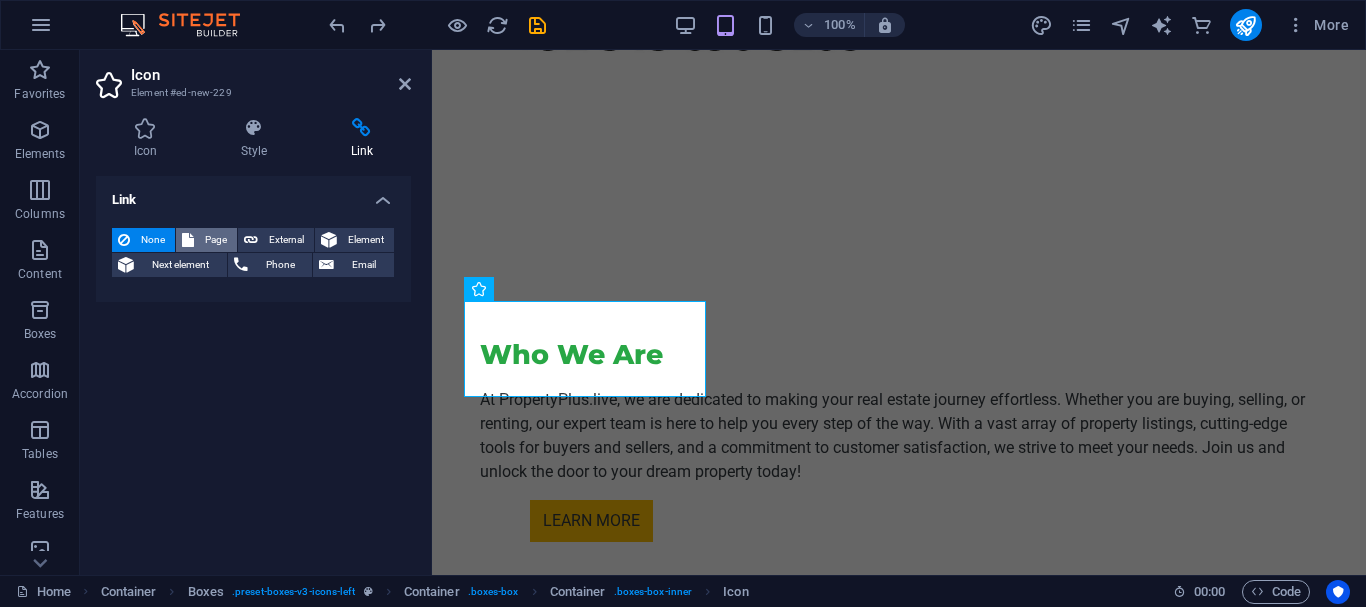 click on "Page" at bounding box center (215, 240) 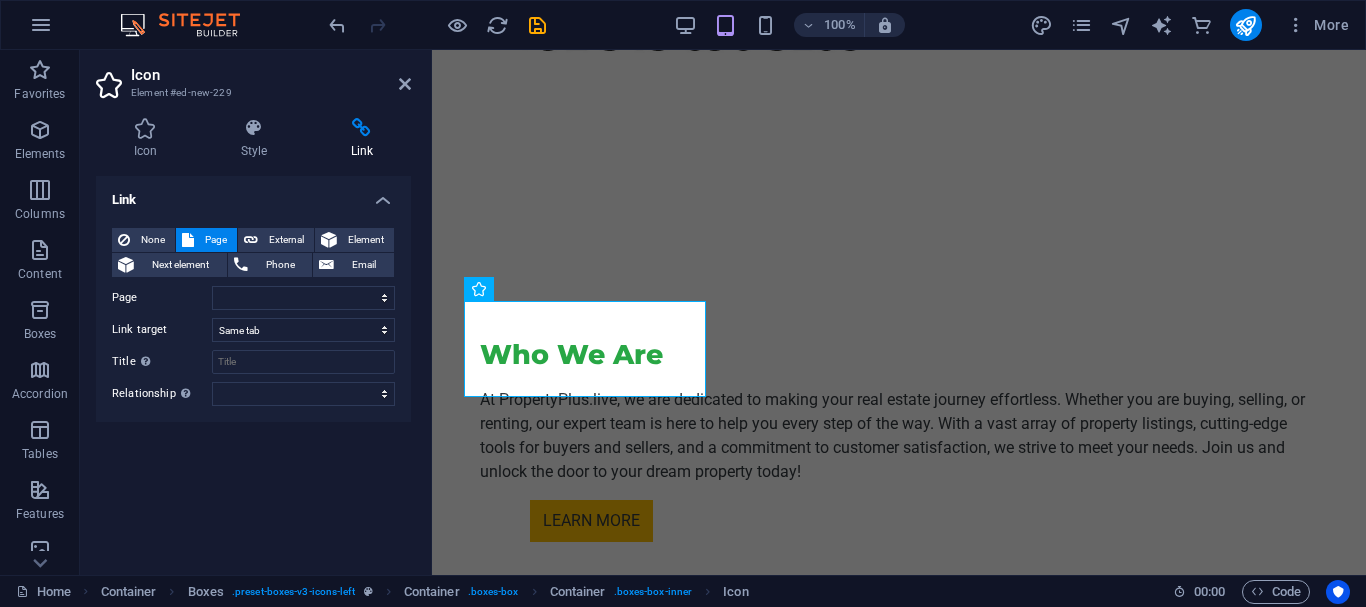 click on "None Page External Element Next element Phone Email Page Home Property Sale For Sale Houses pershawar road Farm Houses Agro Farms plots order Plain Dyed Eyelet Curtains with linning ( Black) Online Material Hardware Islamabad Chnab Narag Rawalpindi Professin services Black Velvet Curtains Constructure Interios Curtain Furniture Wood Work Subpage Legal Notice Privacy Element
URL Phone Email Link target New tab Same tab Overlay Title Additional link description, should not be the same as the link text. The title is most often shown as a tooltip text when the mouse moves over the element. Leave empty if uncertain. Relationship Sets the  relationship of this link to the link target . For example, the value "nofollow" instructs search engines not to follow the link. Can be left empty. alternate author bookmark external help license next nofollow noreferrer noopener prev search tag" at bounding box center (253, 317) 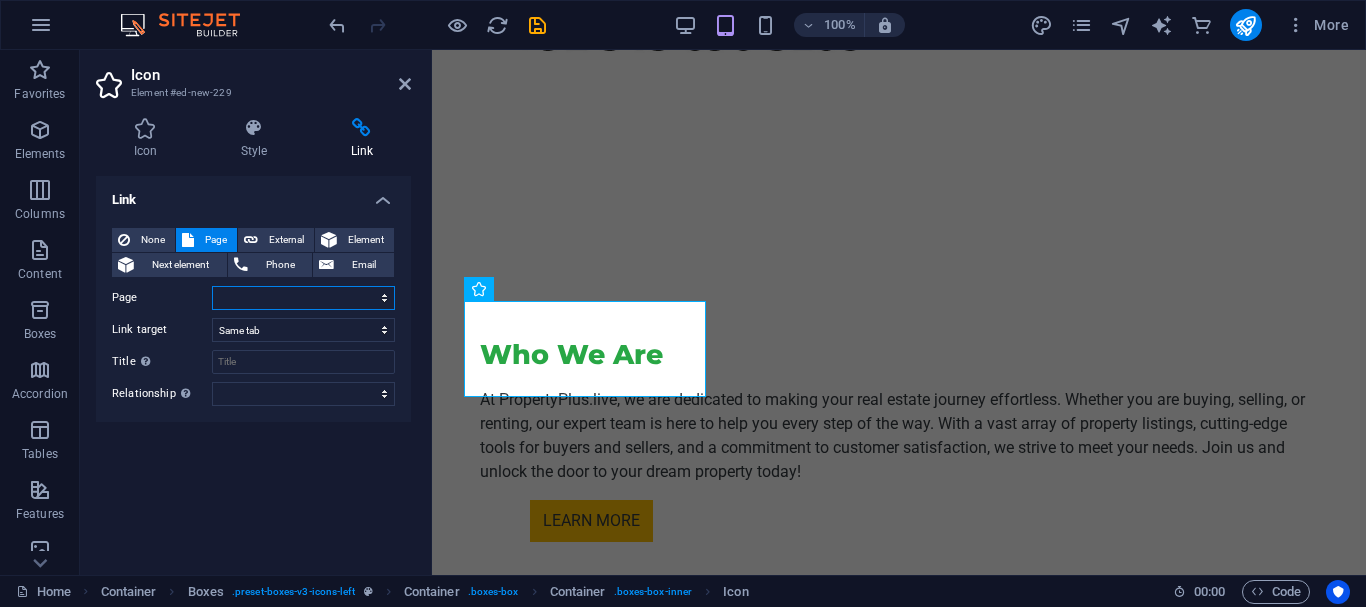 click on "Home Property Sale For Sale Houses pershawar road Farm Houses Agro Farms plots order Plain Dyed Eyelet Curtains with linning ( Black) Online Material Hardware Islamabad Chnab Narag Rawalpindi Professin services Black Velvet Curtains Constructure Interios Curtain Furniture Wood Work Subpage Legal Notice Privacy" at bounding box center (303, 298) 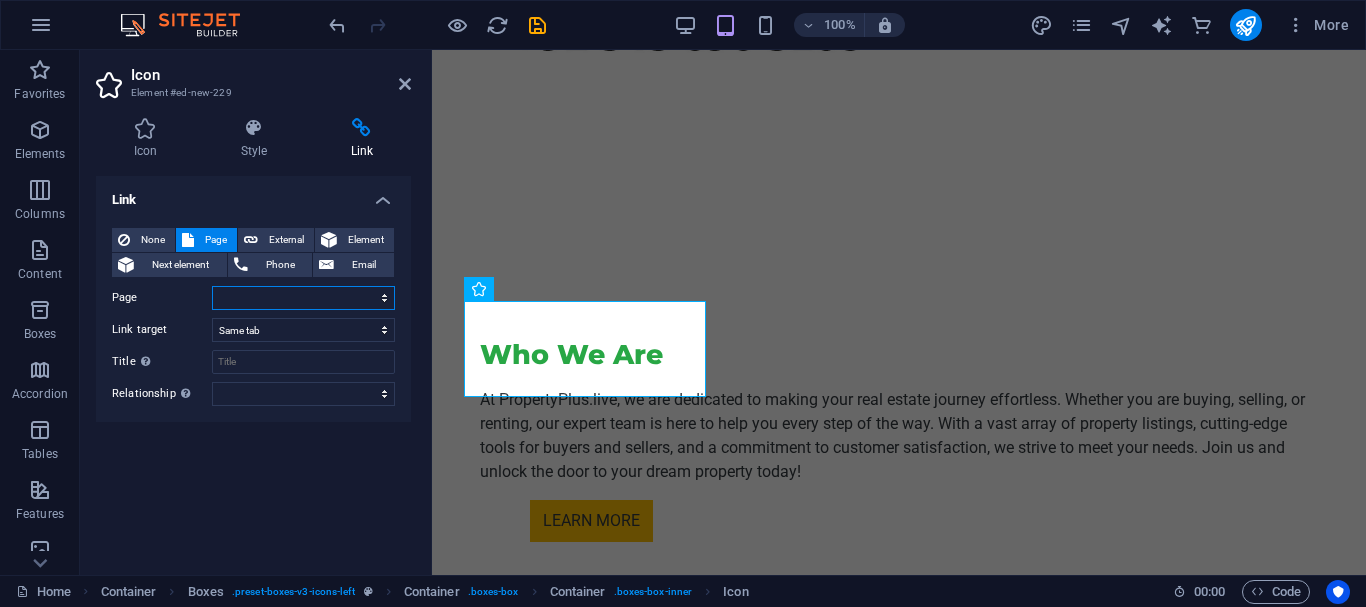 select on "1" 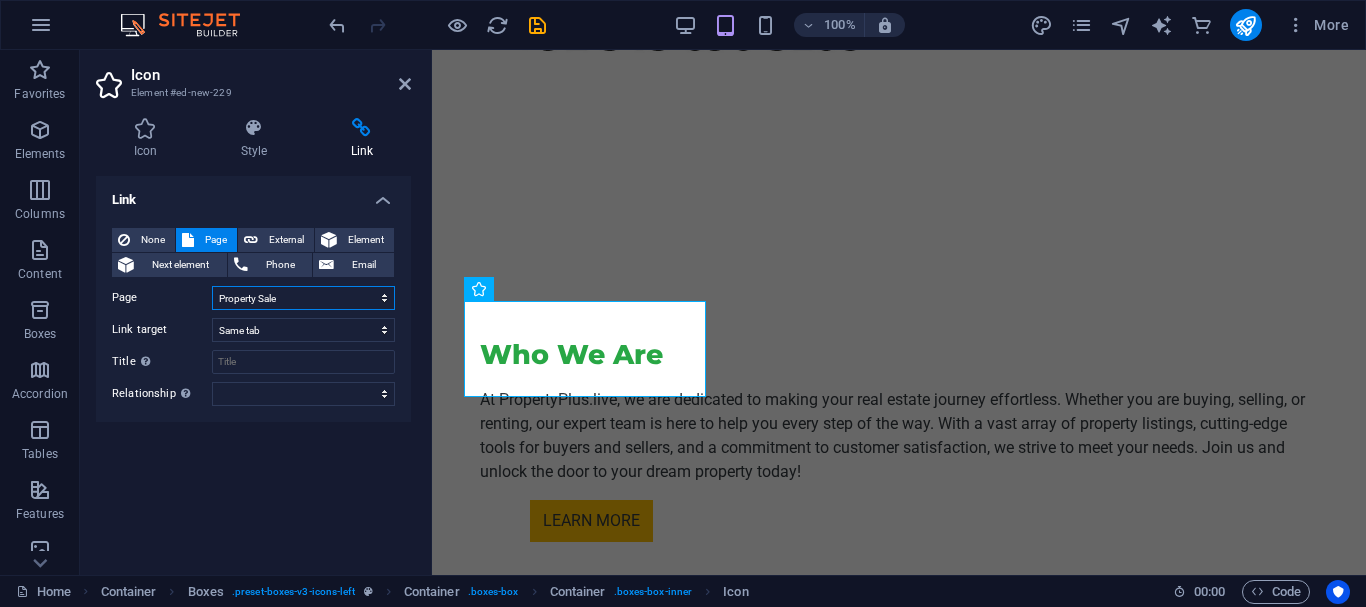 click on "Home Property Sale For Sale Houses pershawar road Farm Houses Agro Farms plots order Plain Dyed Eyelet Curtains with linning ( Black) Online Material Hardware Islamabad Chnab Narag Rawalpindi Professin services Black Velvet Curtains Constructure Interios Curtain Furniture Wood Work Subpage Legal Notice Privacy" at bounding box center [303, 298] 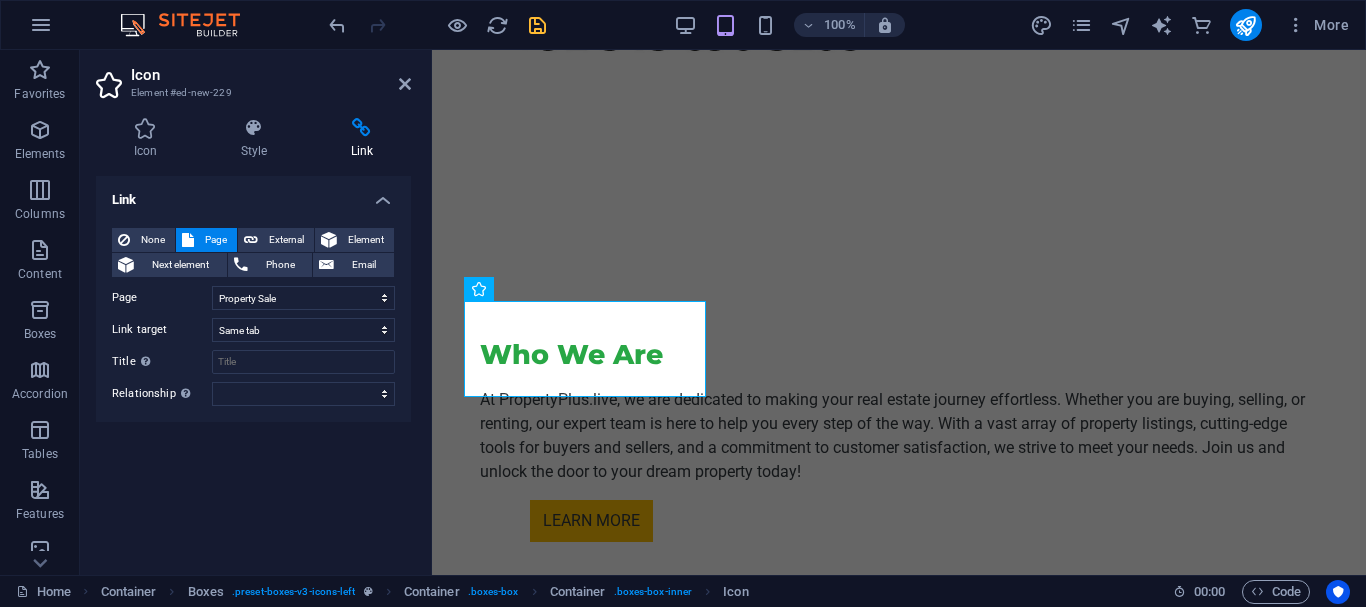 click at bounding box center (537, 25) 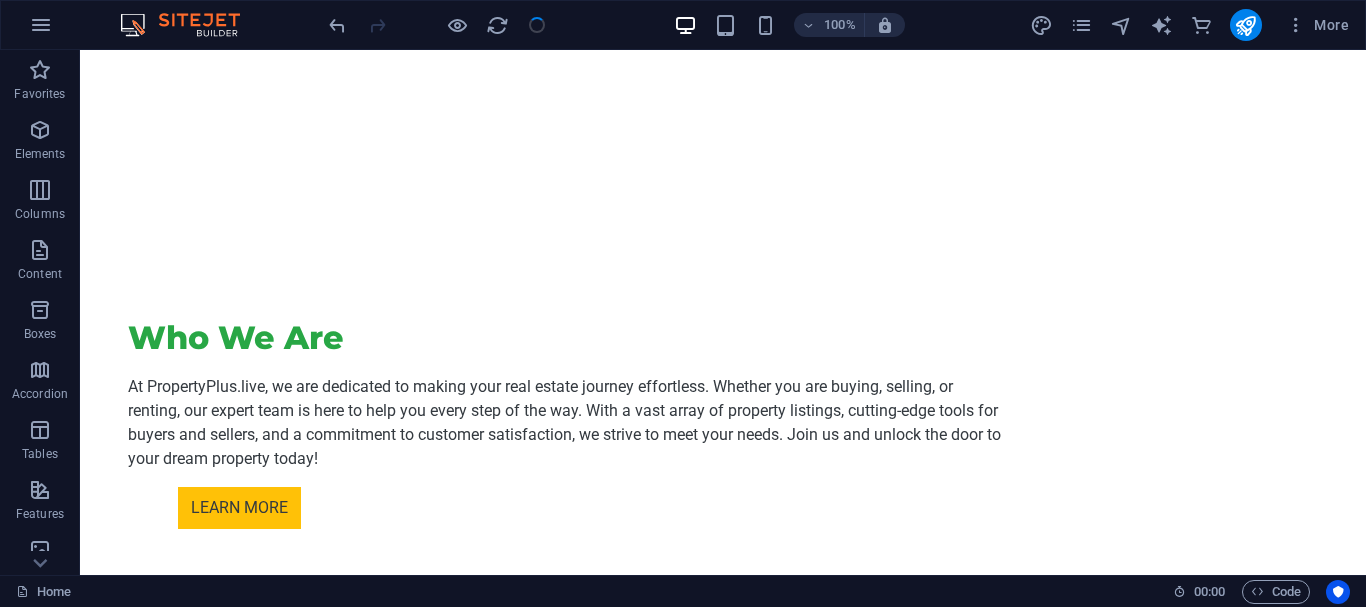 scroll, scrollTop: 2390, scrollLeft: 0, axis: vertical 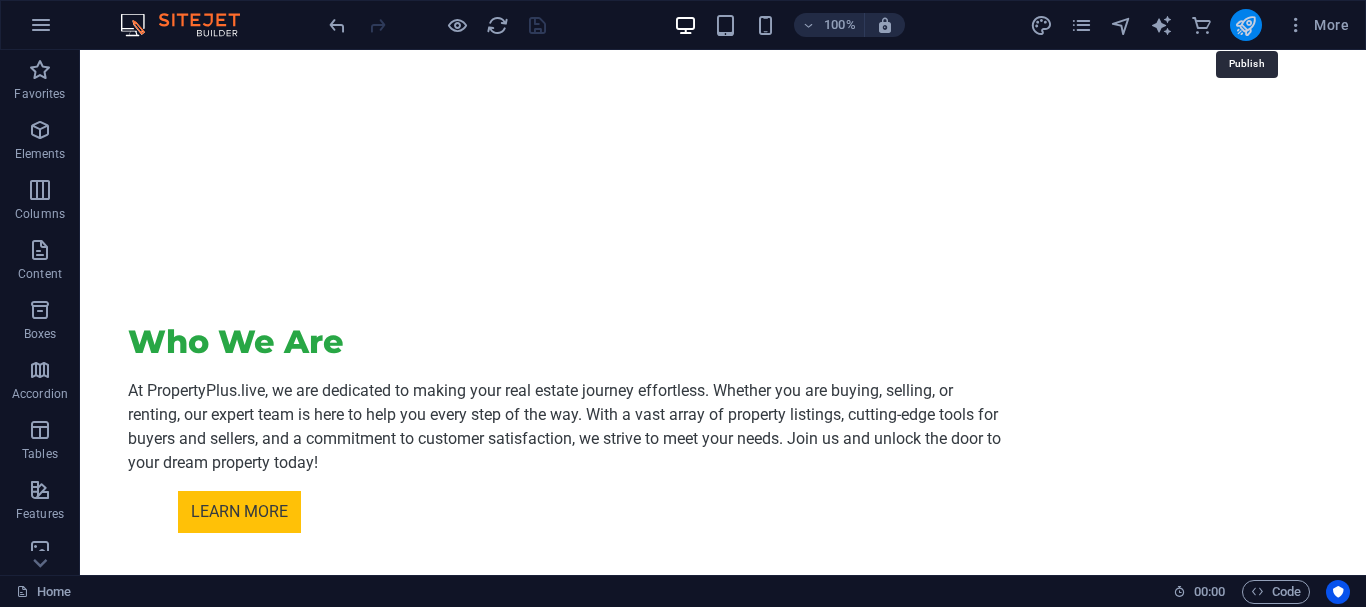 click at bounding box center [1245, 25] 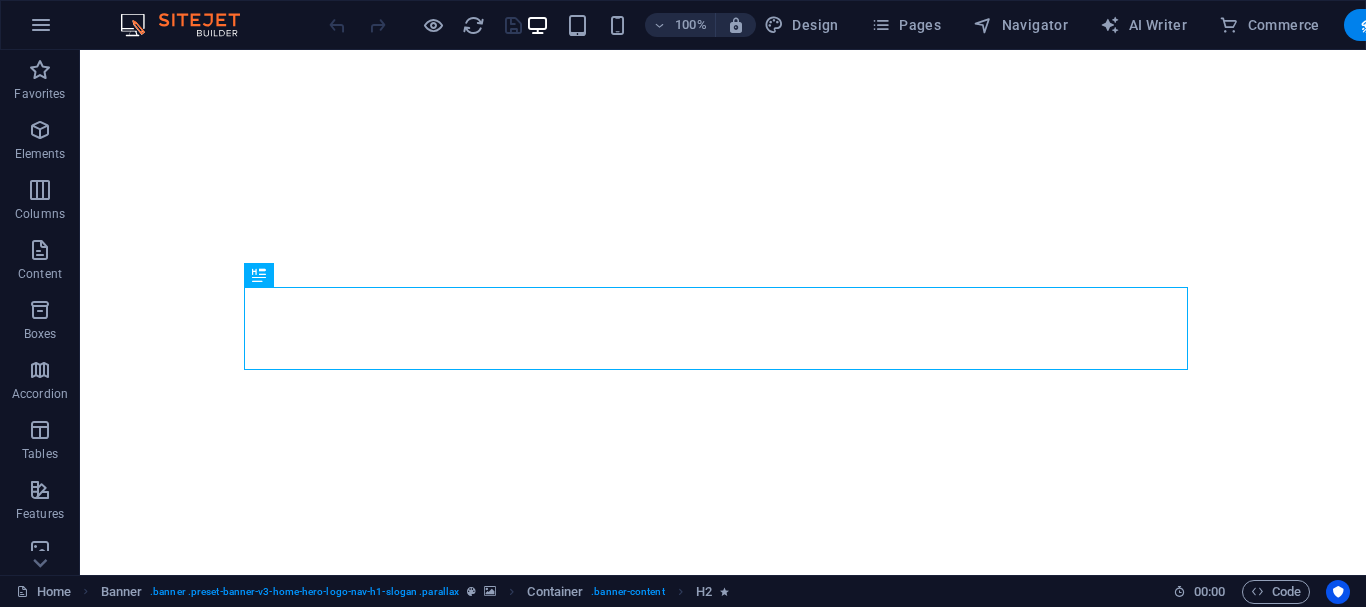 scroll, scrollTop: 0, scrollLeft: 0, axis: both 